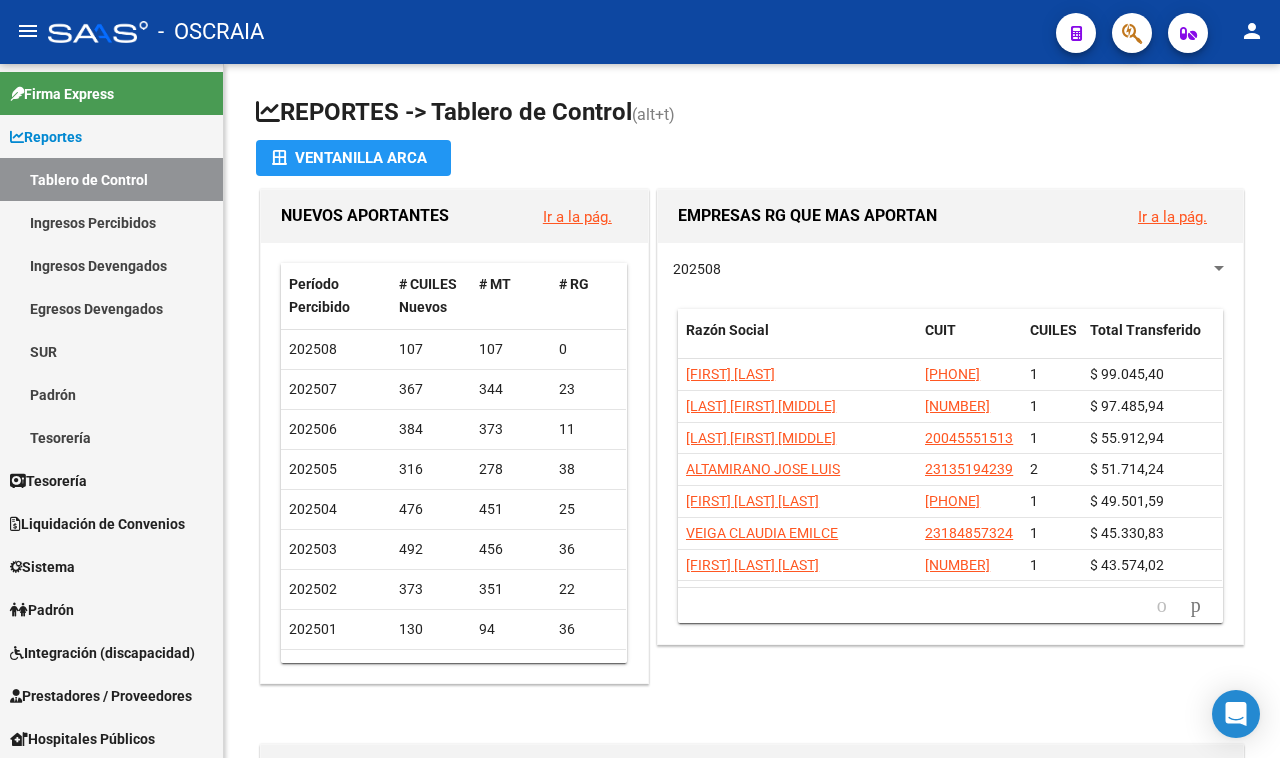 scroll, scrollTop: 0, scrollLeft: 0, axis: both 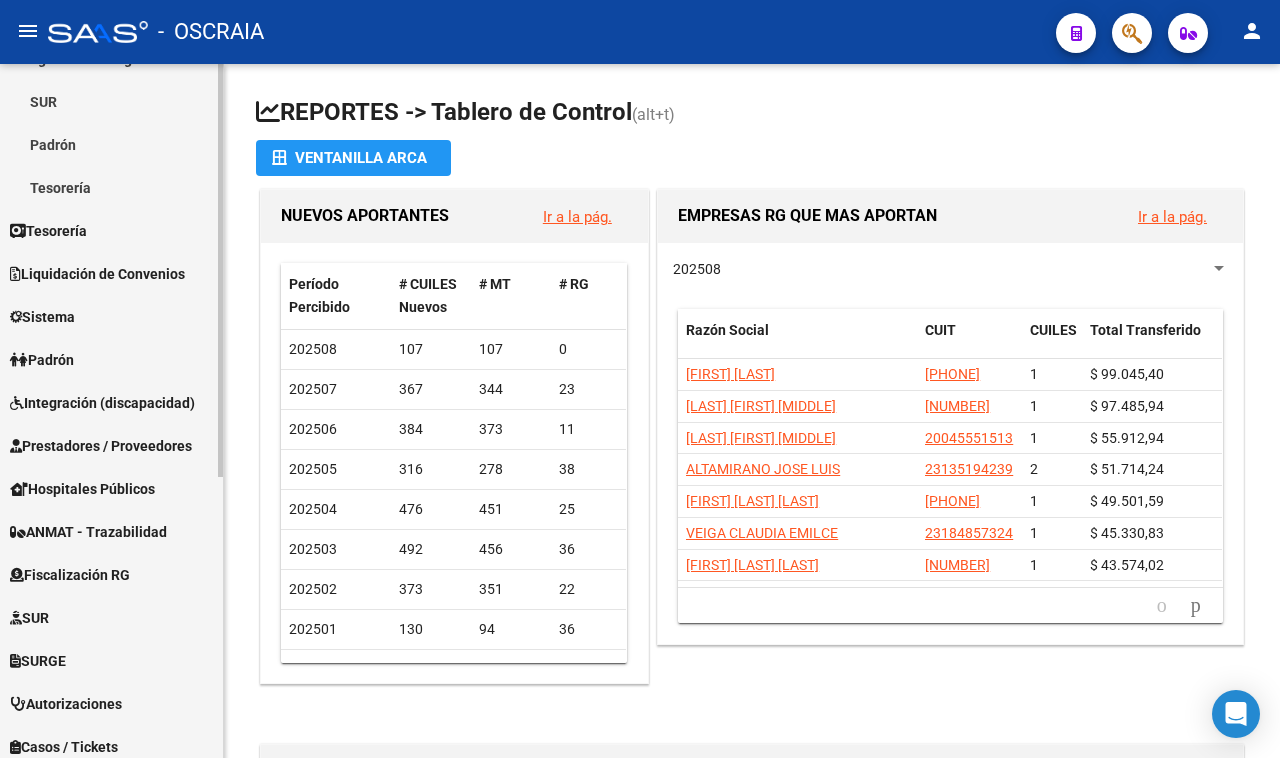 click on "Padrón" at bounding box center [111, 359] 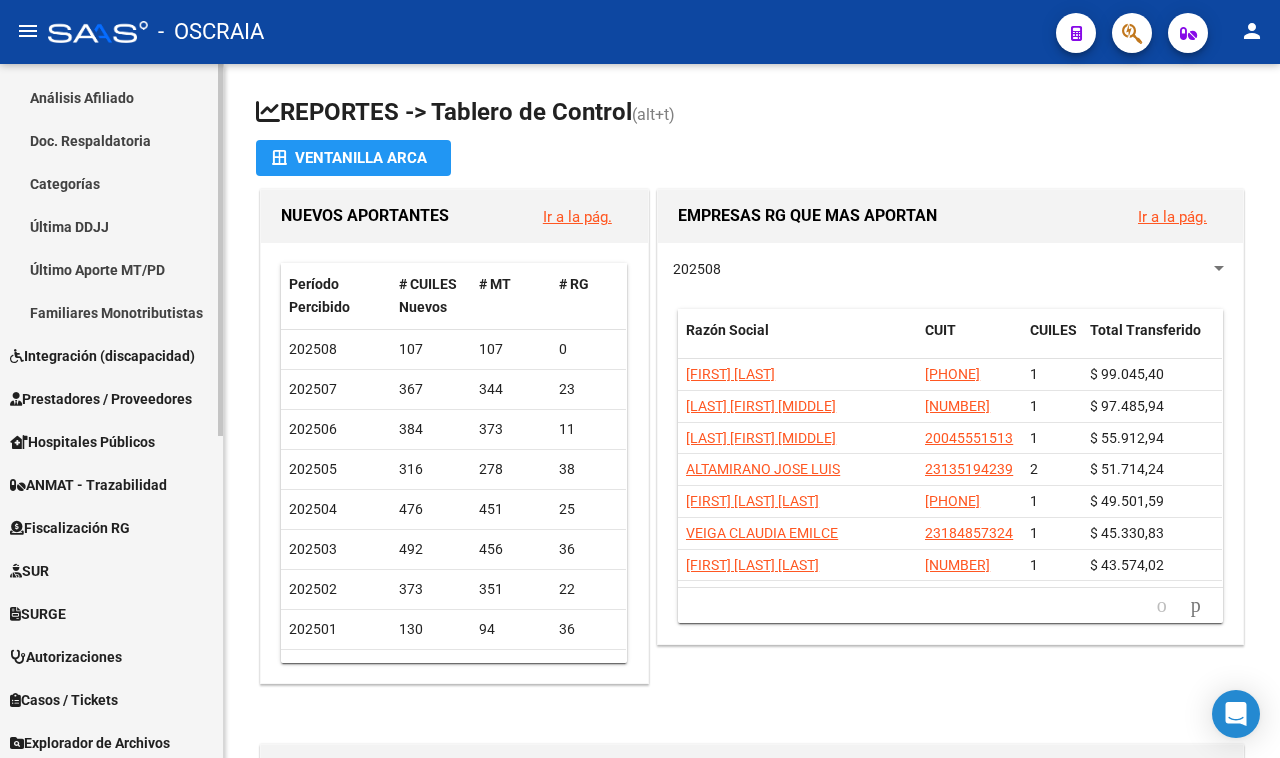 scroll, scrollTop: 500, scrollLeft: 0, axis: vertical 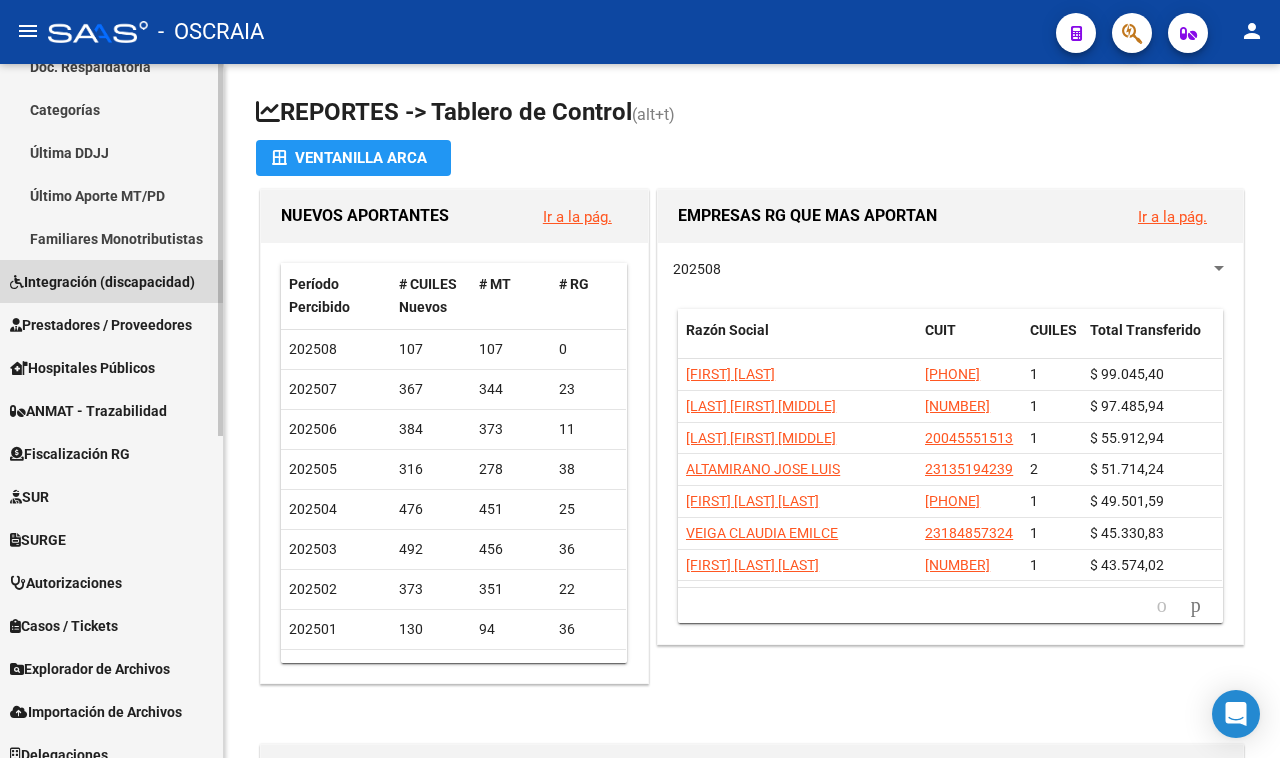 click on "Integración (discapacidad)" at bounding box center [102, 282] 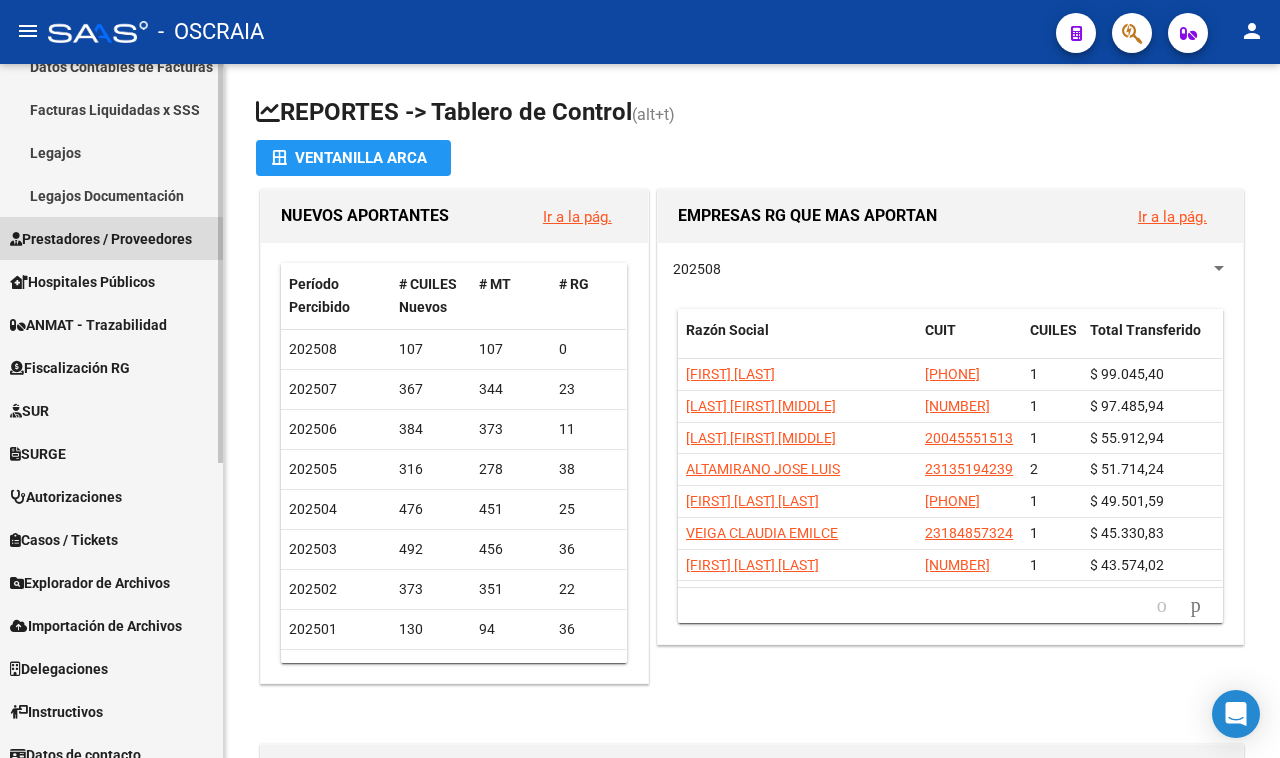 click on "Prestadores / Proveedores" at bounding box center (111, 238) 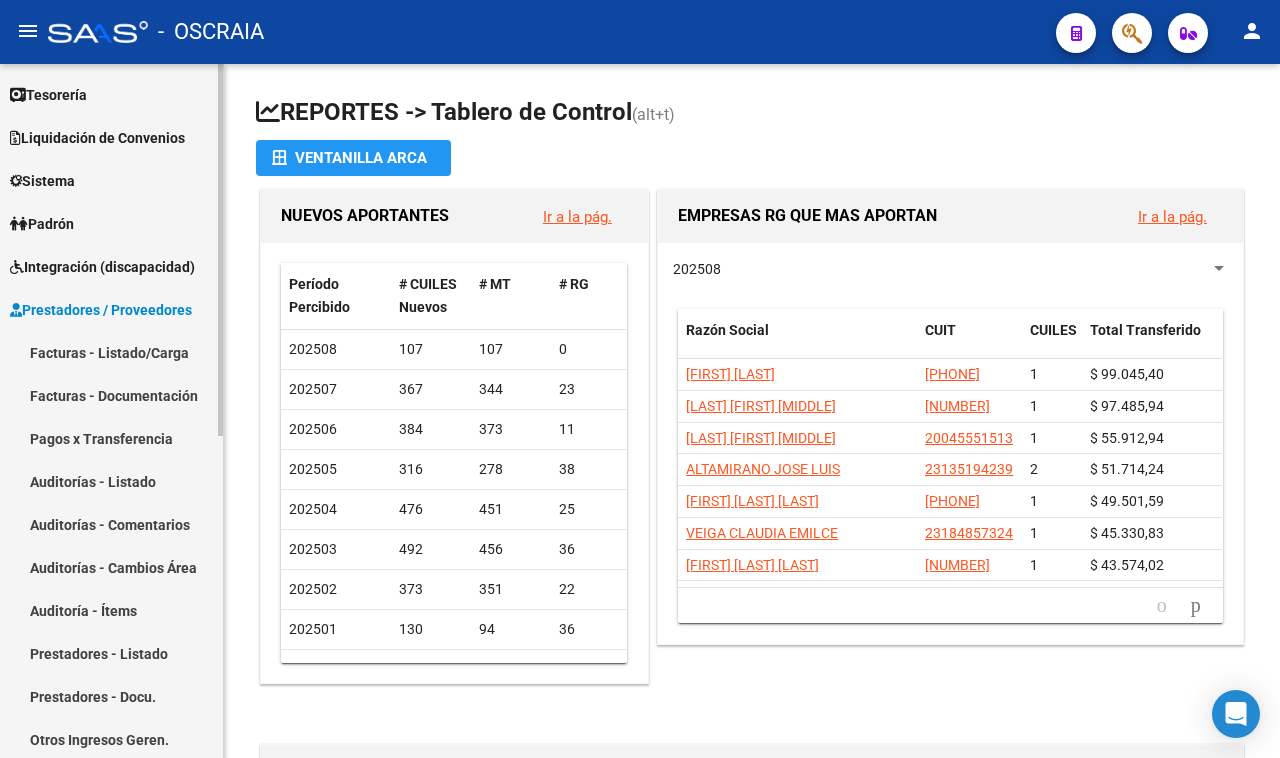 scroll, scrollTop: 125, scrollLeft: 0, axis: vertical 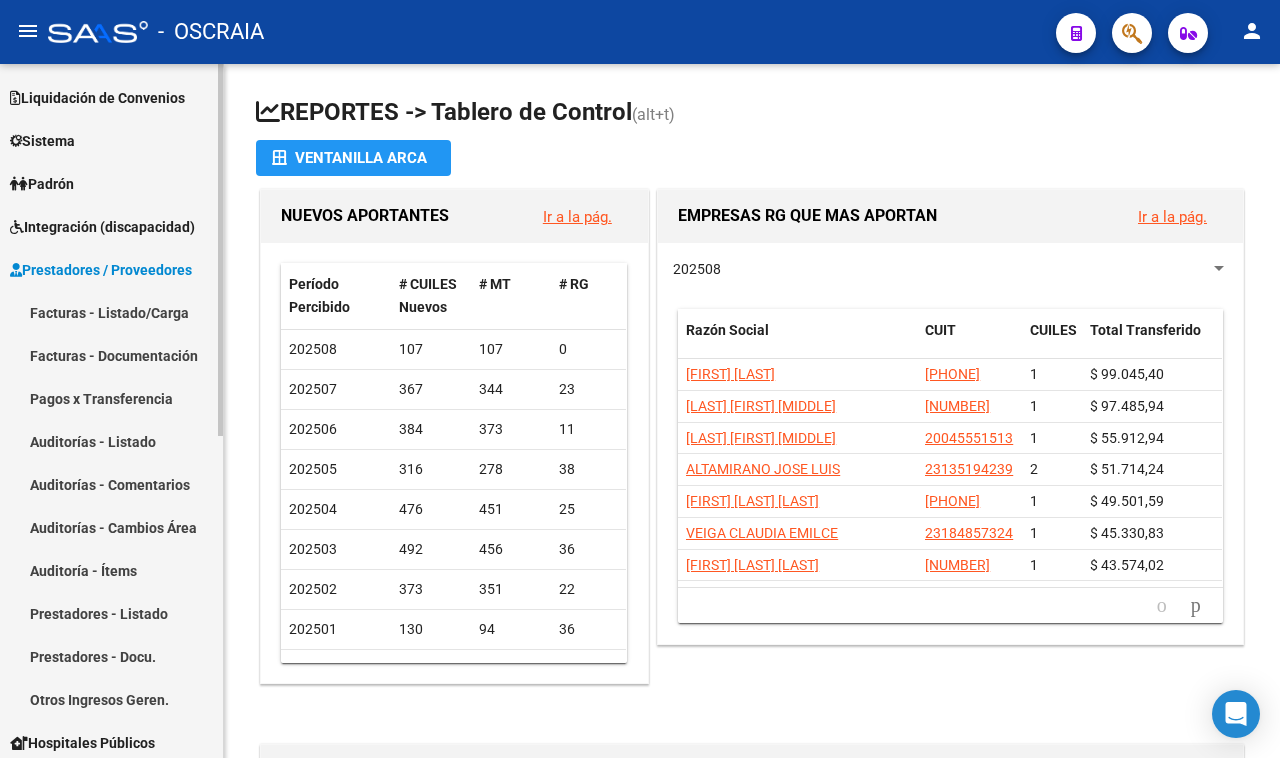 click on "Padrón" at bounding box center [111, 183] 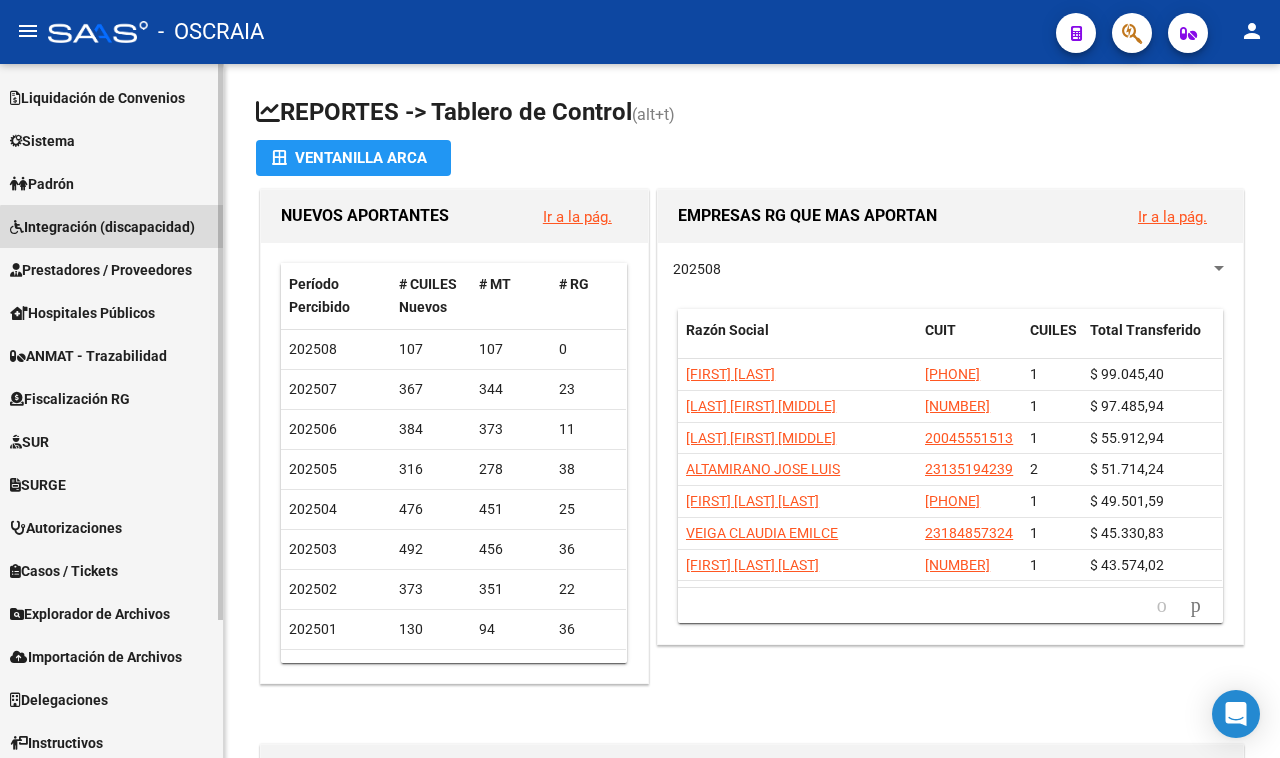 click on "Integración (discapacidad)" at bounding box center [111, 226] 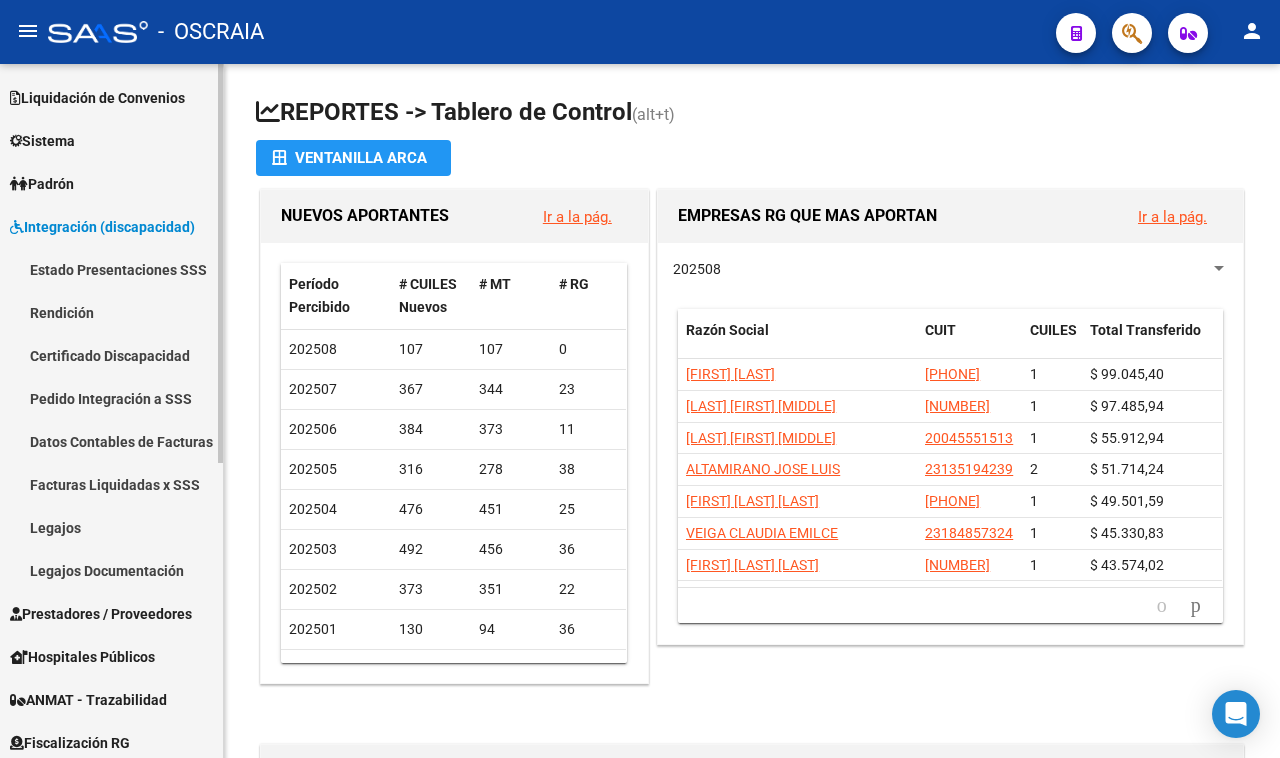 click on "Estado Presentaciones SSS" at bounding box center (111, 269) 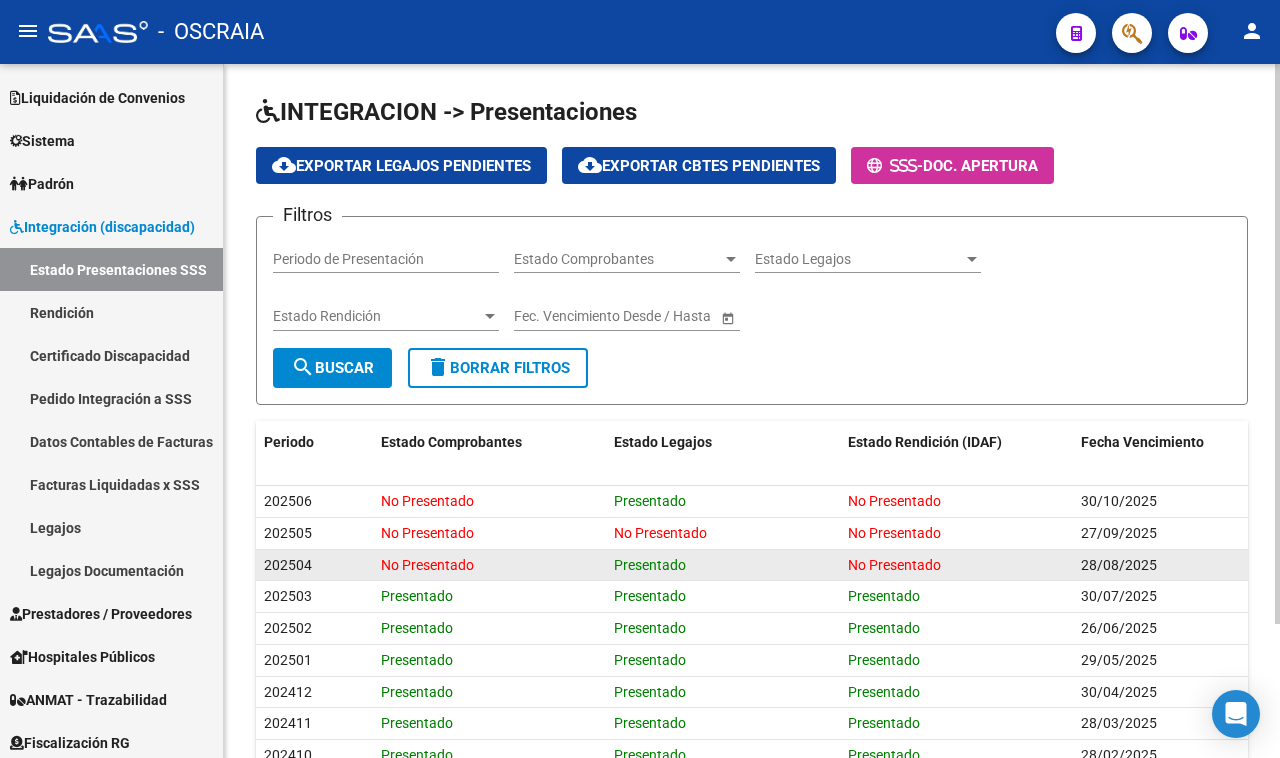 scroll, scrollTop: 125, scrollLeft: 0, axis: vertical 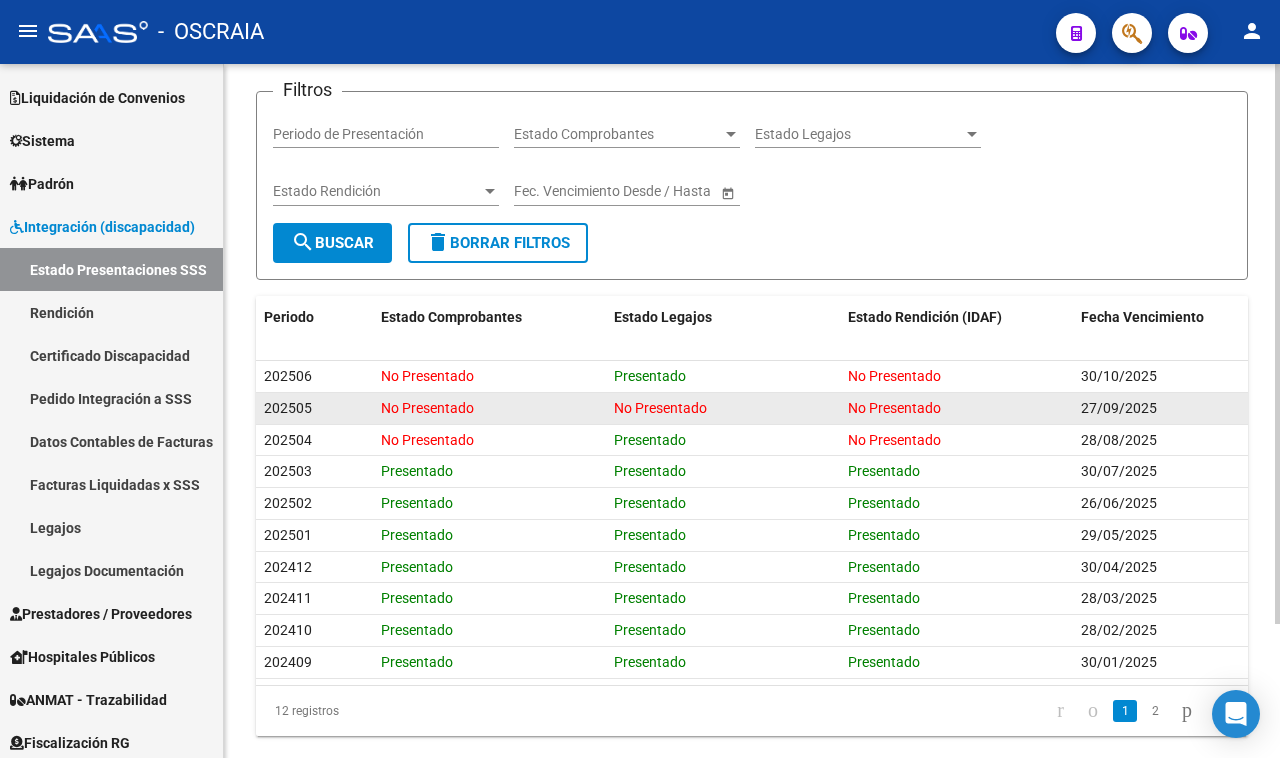 drag, startPoint x: 602, startPoint y: 416, endPoint x: 732, endPoint y: 406, distance: 130.38405 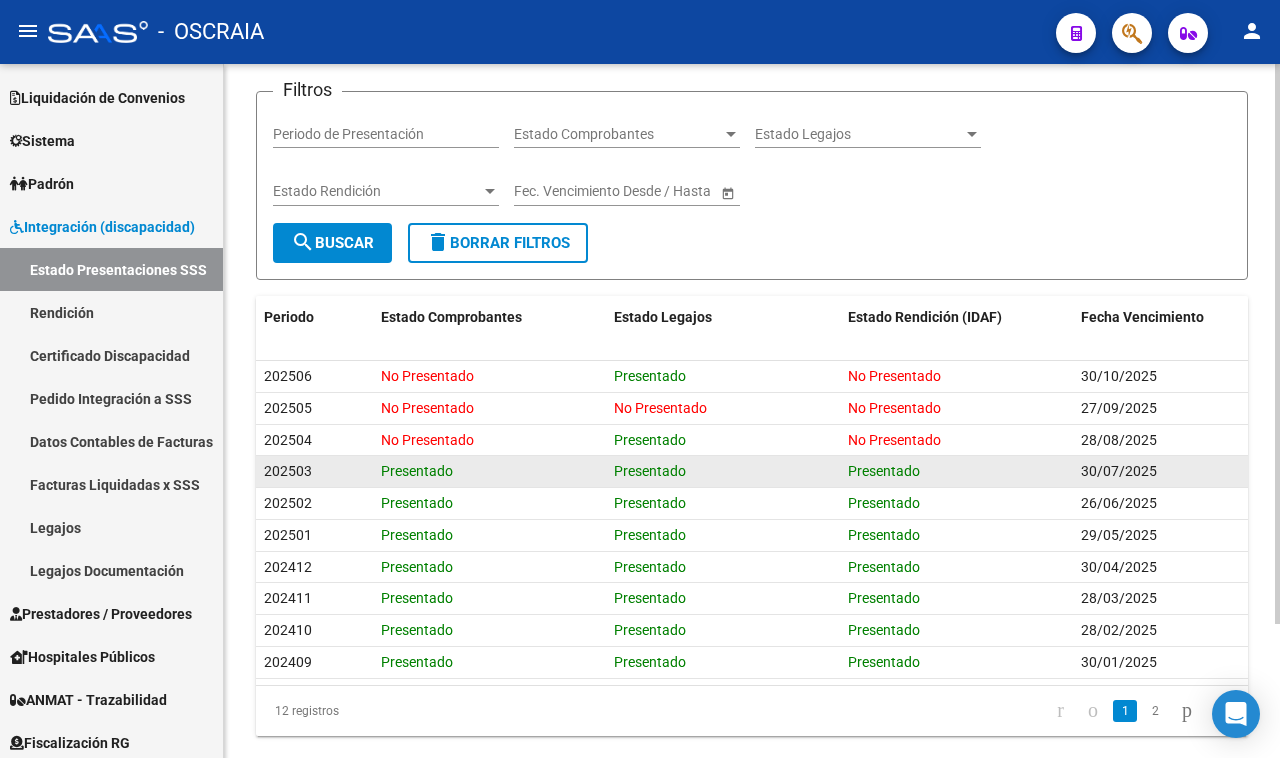 click on "Presentado" 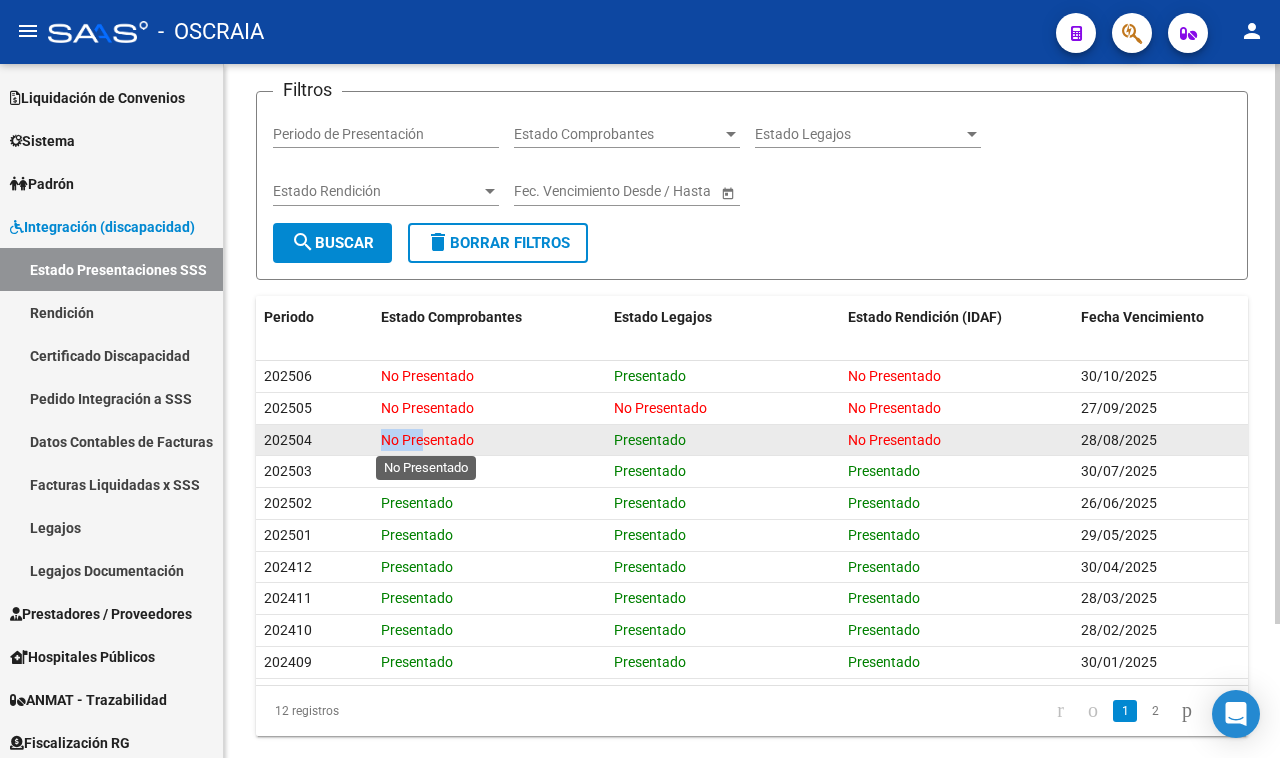 drag, startPoint x: 363, startPoint y: 430, endPoint x: 416, endPoint y: 433, distance: 53.08484 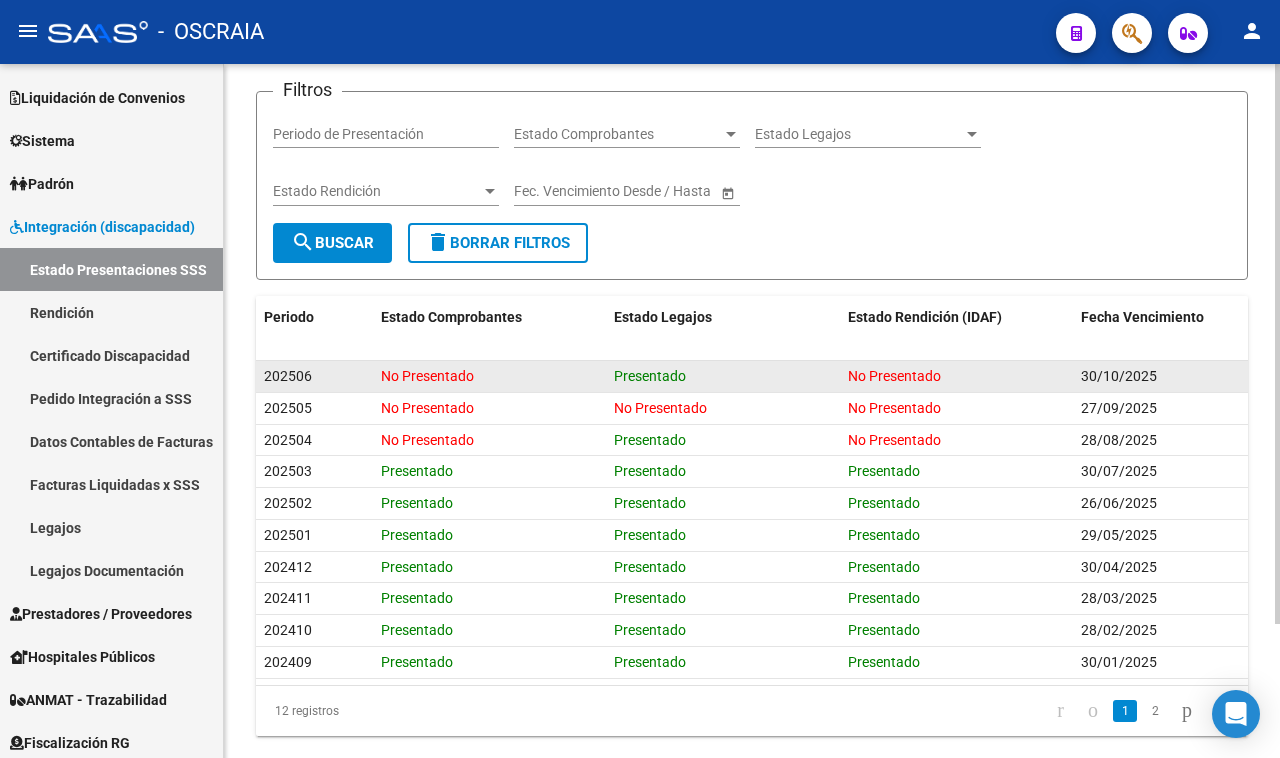 click on "No Presentado" 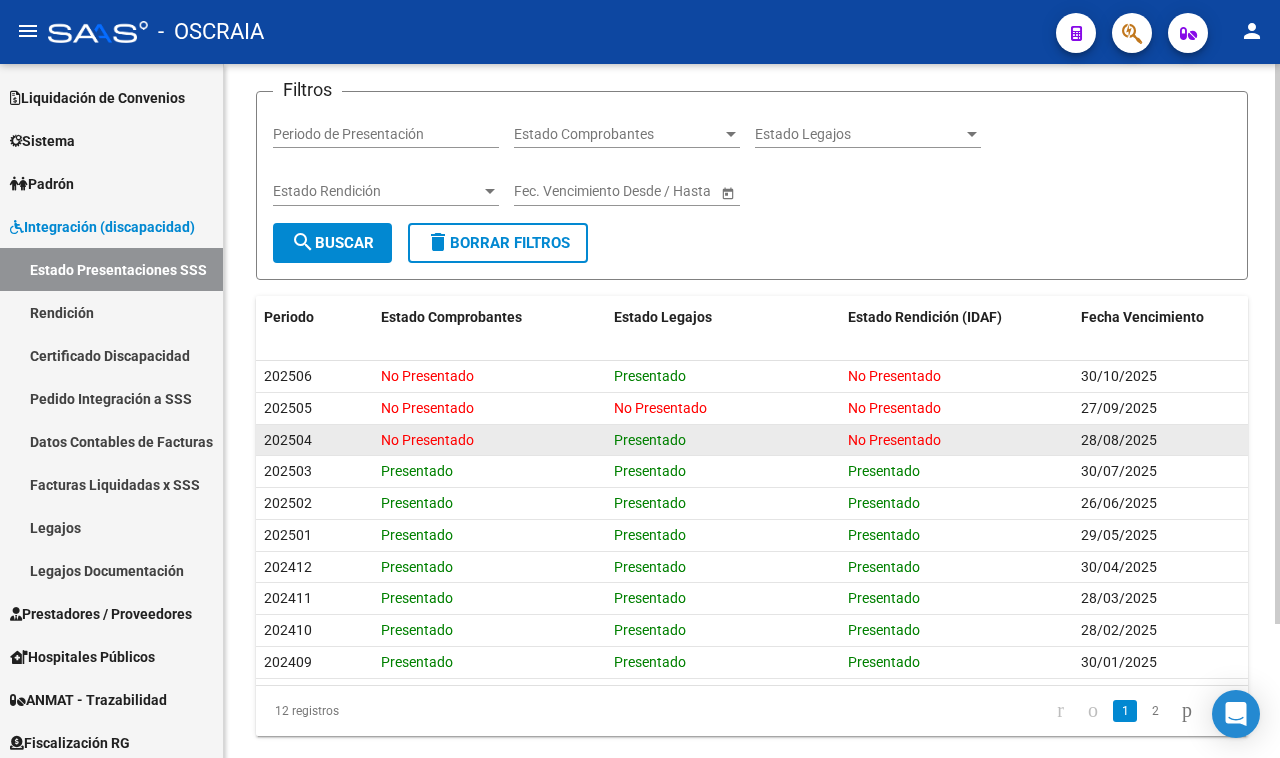 drag, startPoint x: 362, startPoint y: 436, endPoint x: 486, endPoint y: 438, distance: 124.01613 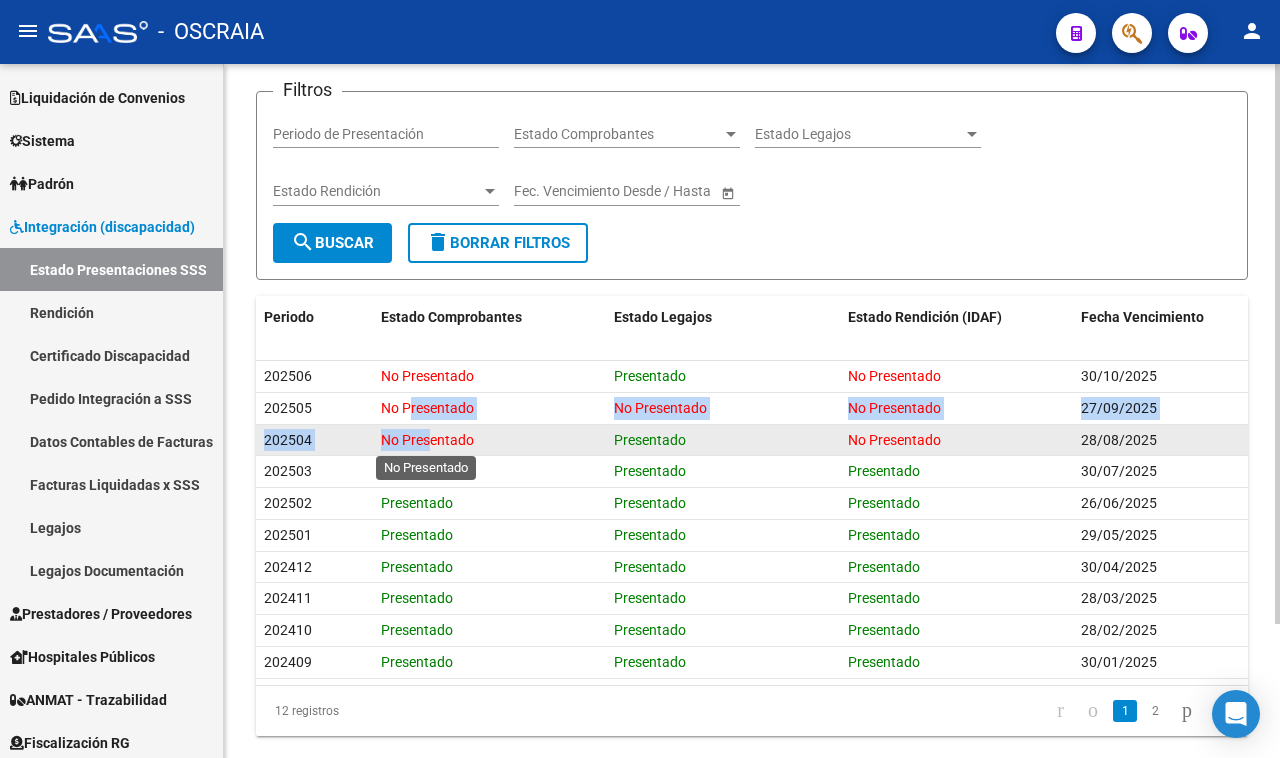 drag, startPoint x: 403, startPoint y: 420, endPoint x: 423, endPoint y: 432, distance: 23.323807 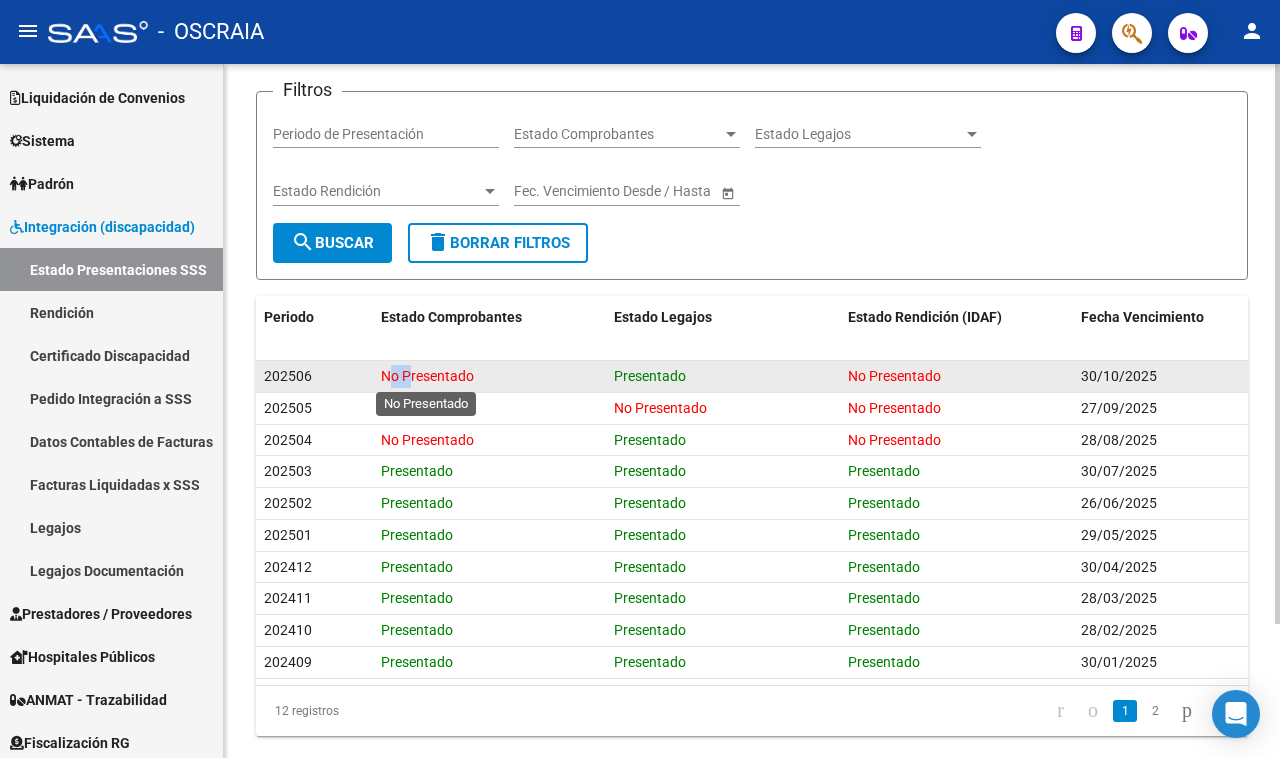drag, startPoint x: 377, startPoint y: 370, endPoint x: 403, endPoint y: 370, distance: 26 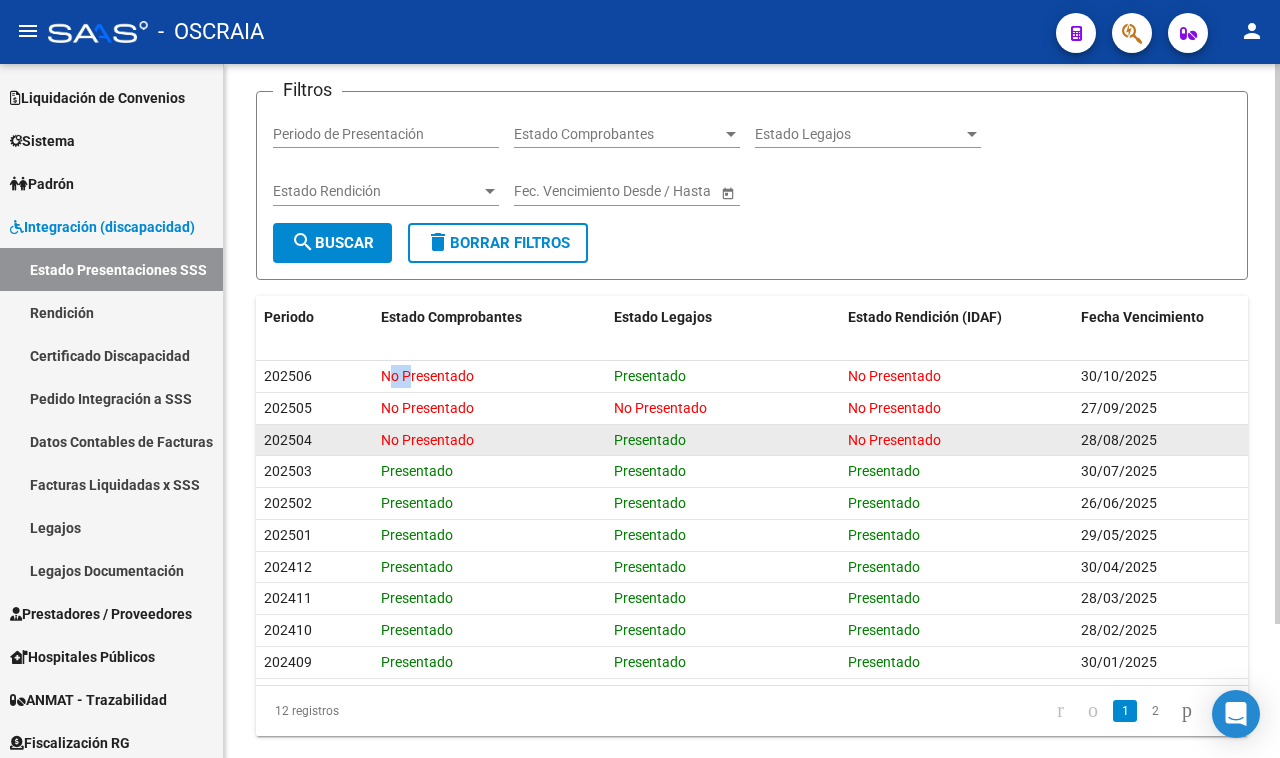 click on "202506  No Presentado   Presentado   No Presentado  30/10/2025 202505  No Presentado   No Presentado   No Presentado  27/09/2025 202504  No Presentado   Presentado   No Presentado  28/08/2025 202503  Presentado   Presentado   Presentado  30/07/2025 202502  Presentado   Presentado   Presentado  26/06/2025 202501  Presentado   Presentado   Presentado  29/05/2025 202412  Presentado   Presentado   Presentado  30/04/2025 202411  Presentado   Presentado   Presentado  28/03/2025 202410  Presentado   Presentado   Presentado  28/02/2025 202409  Presentado   Presentado   Presentado  30/01/2025" 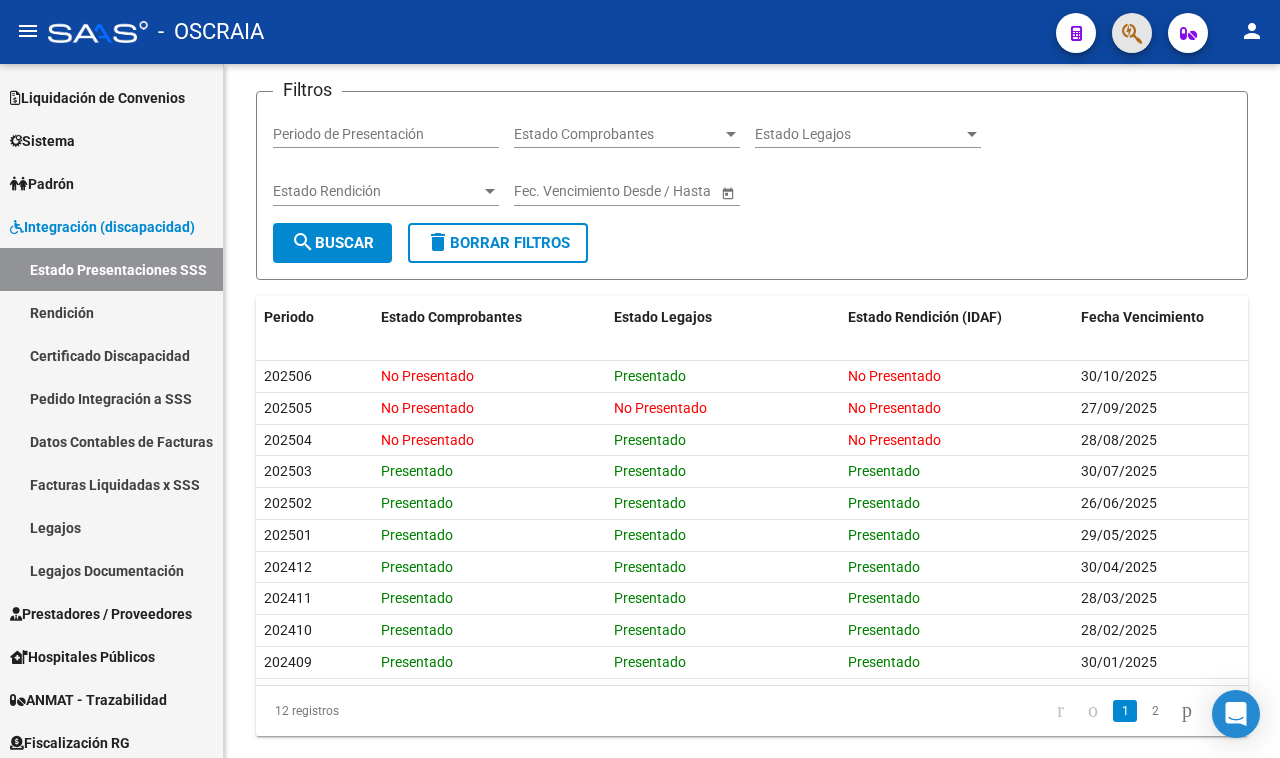 click 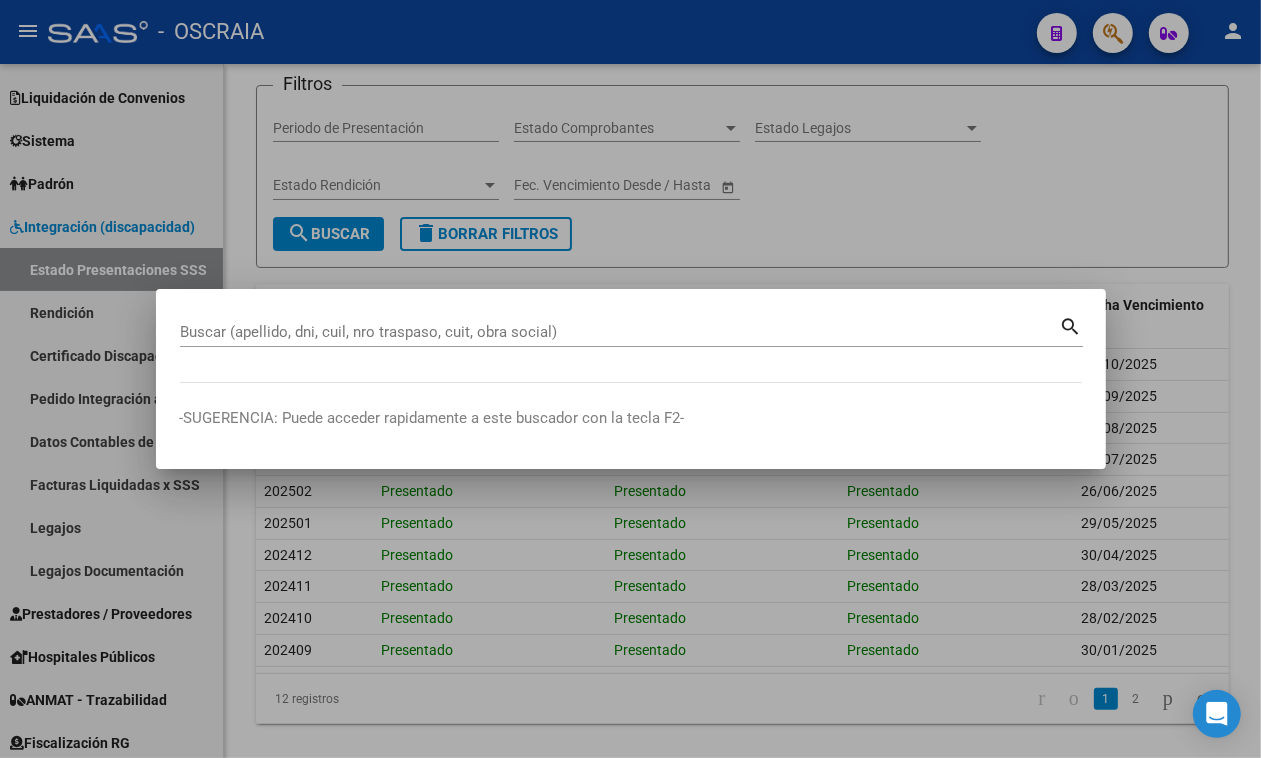 type 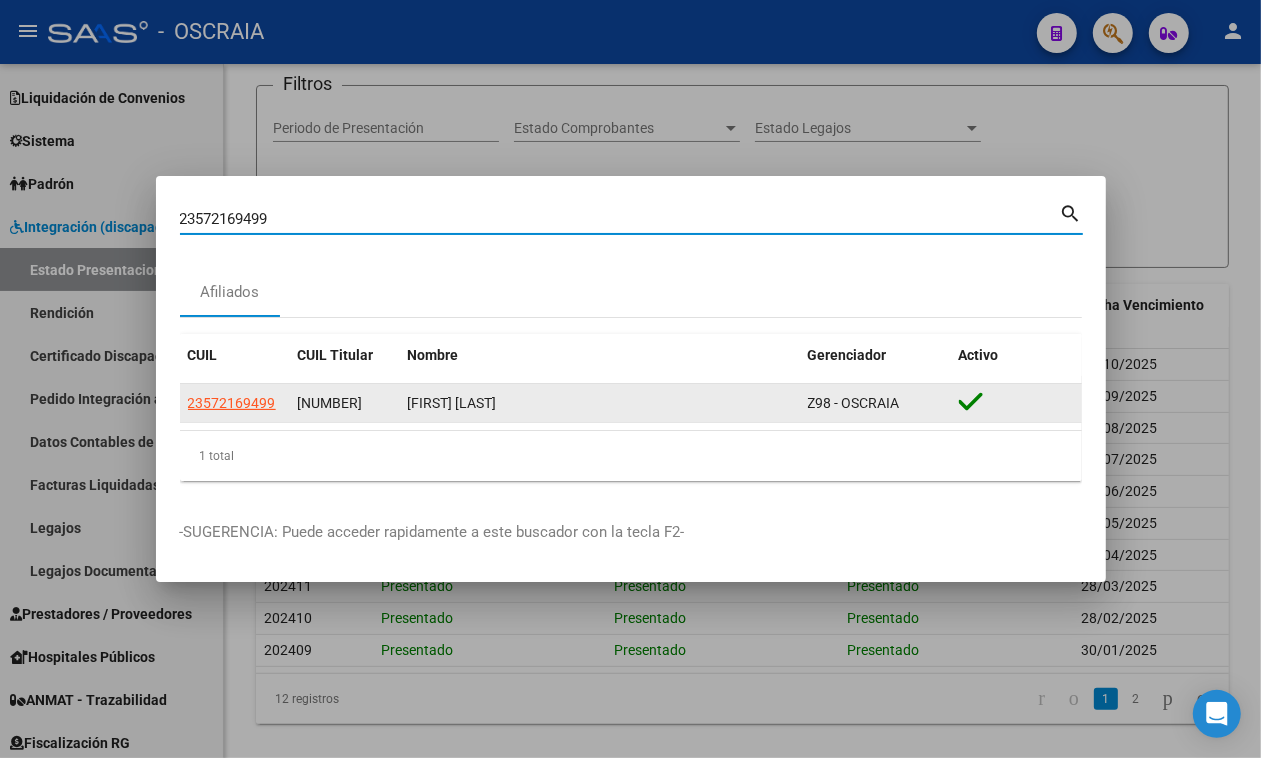 click on "[FIRST] [LAST]" 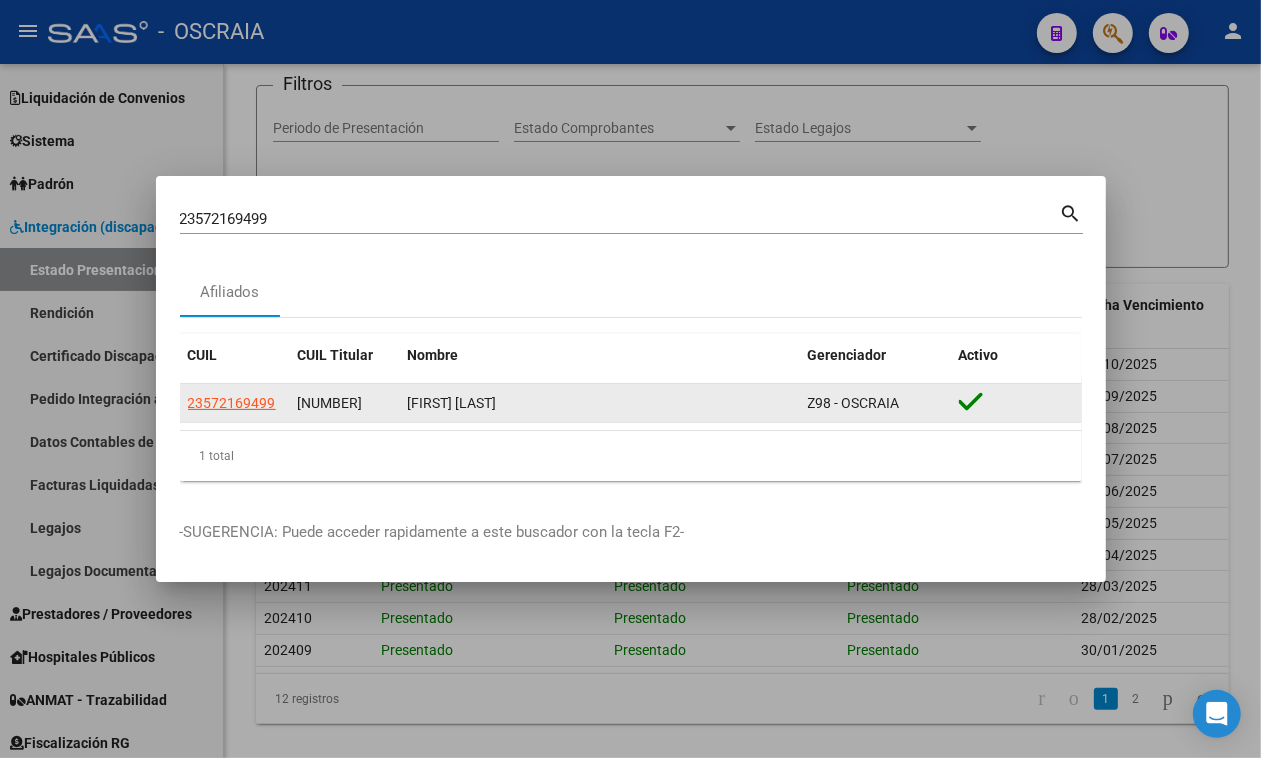 click on "[FIRST] [LAST]" 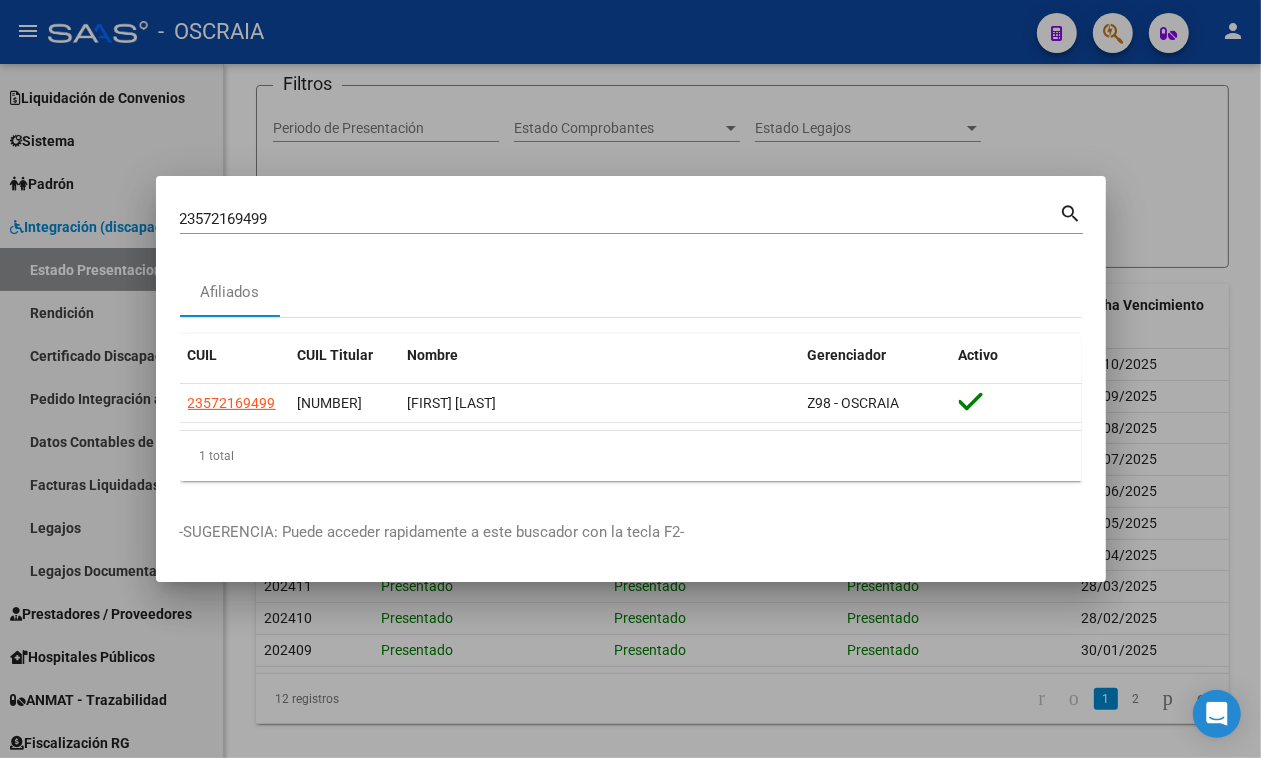 copy on "[FIRST] [LAST]" 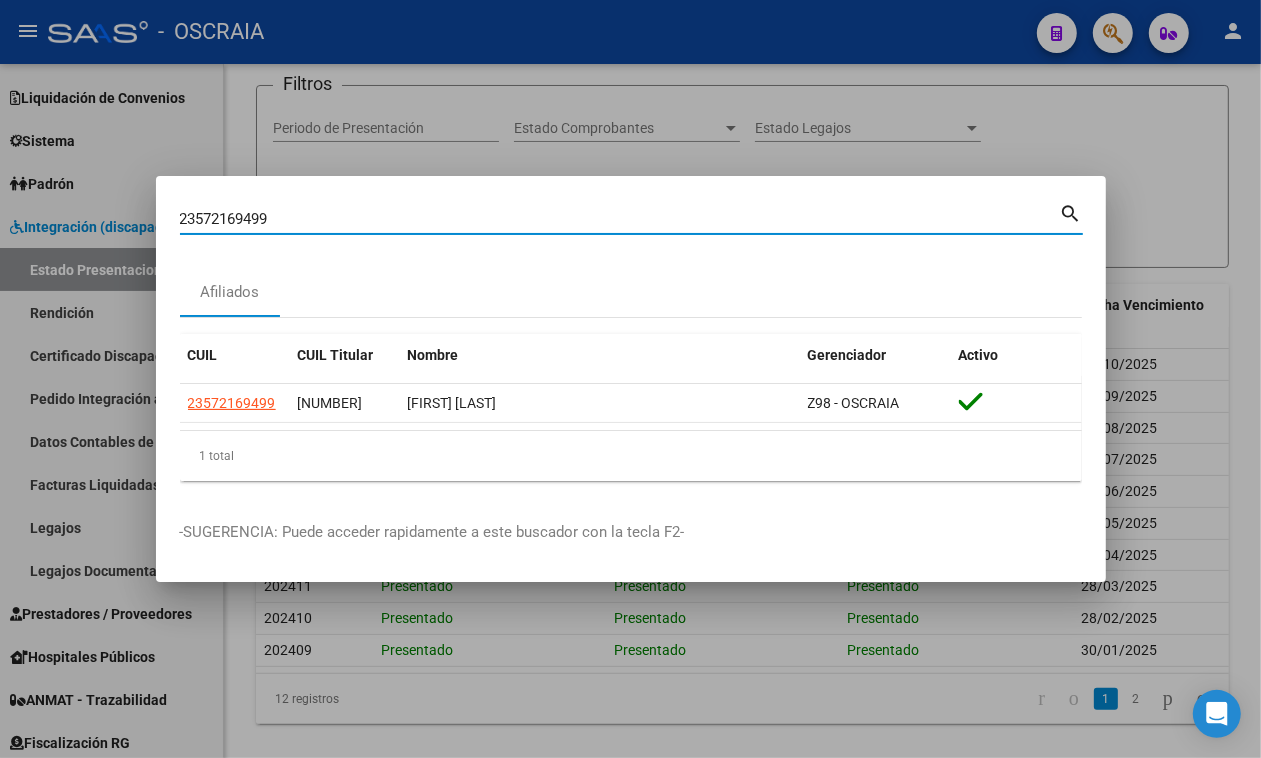 click on "23572169499" at bounding box center (620, 219) 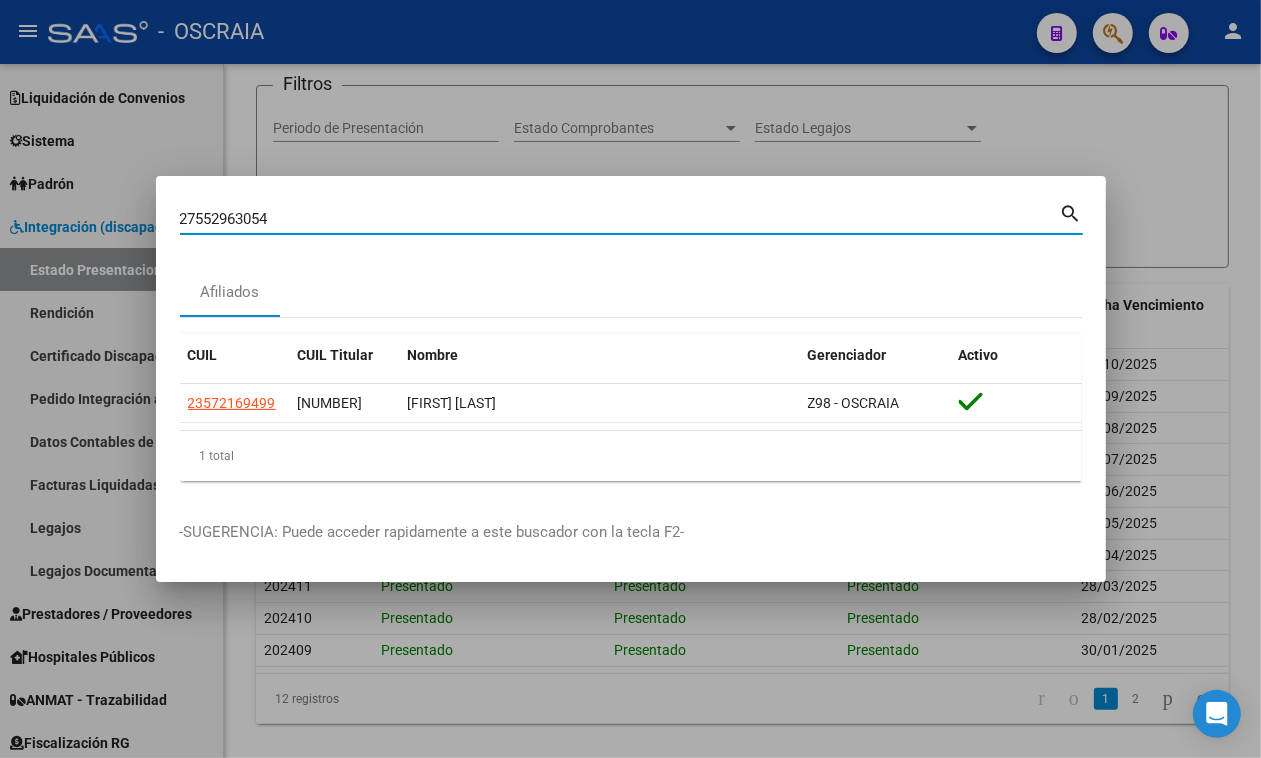 type on "27552963054" 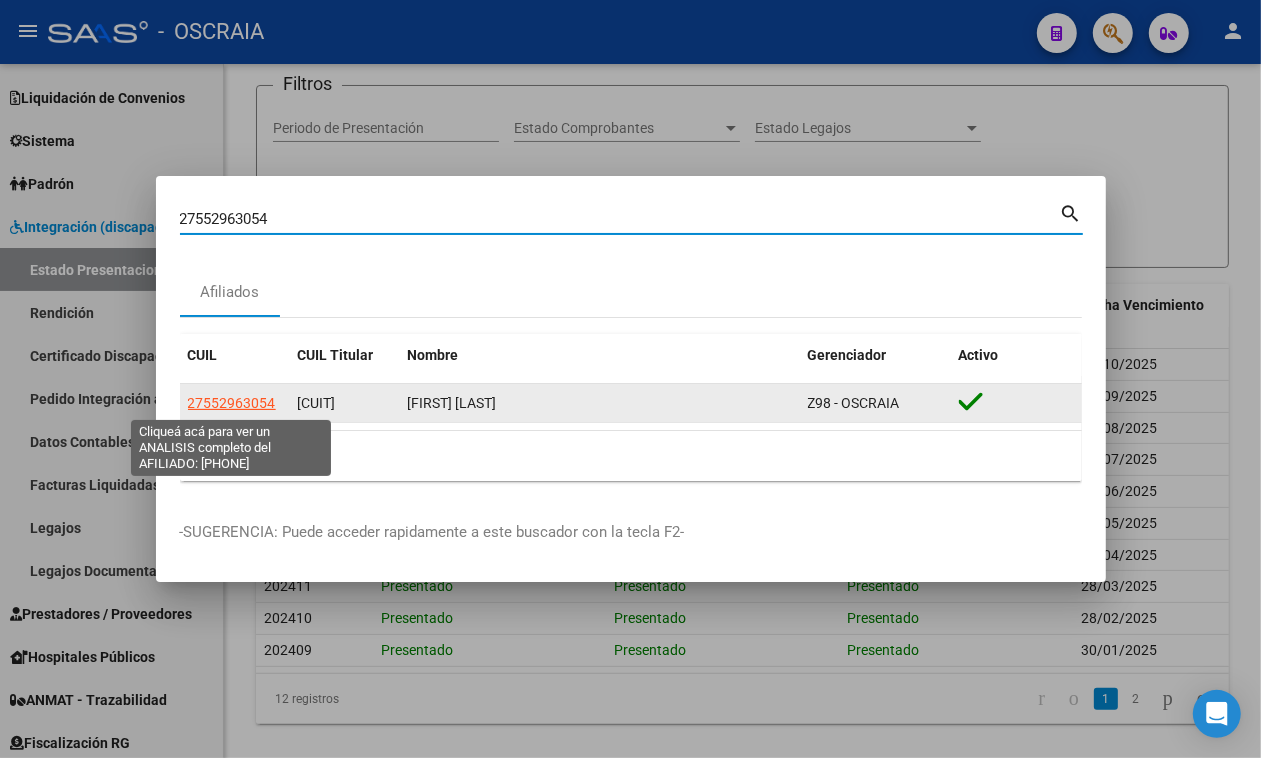 click on "27552963054" 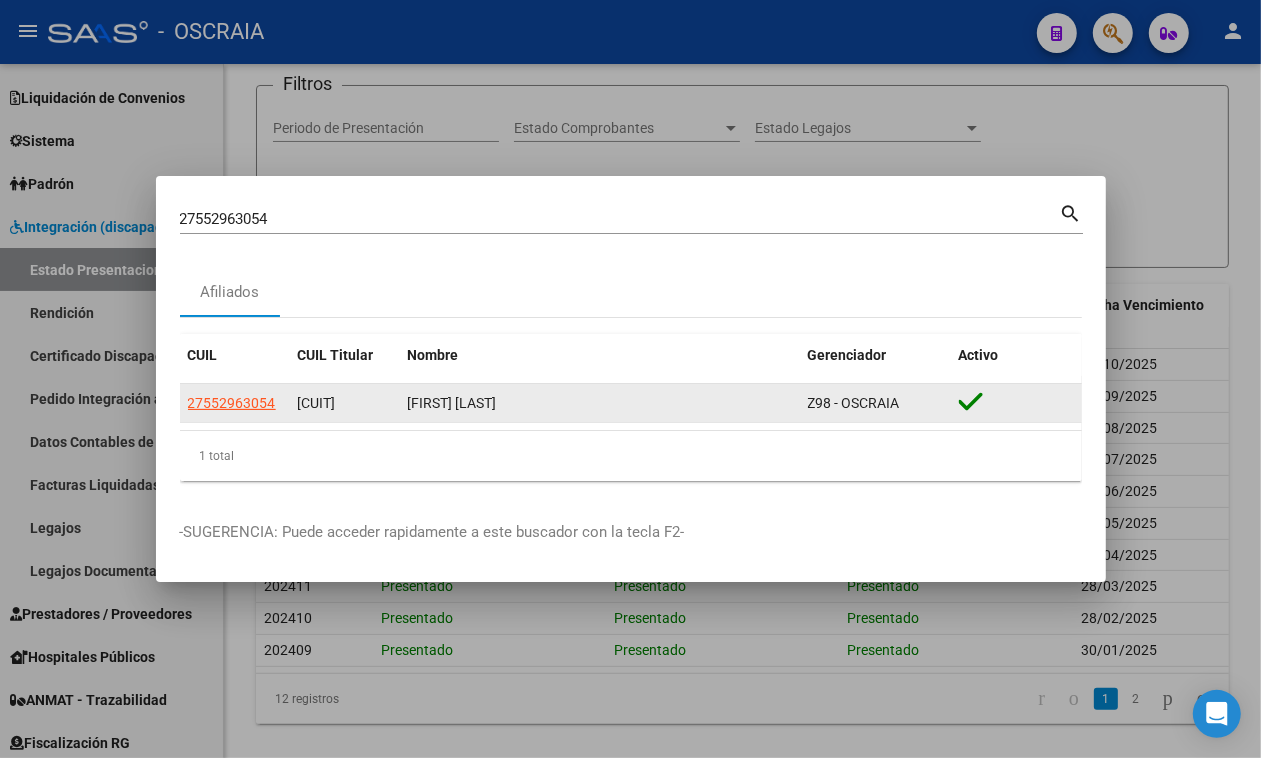 click on "[FIRST] [LAST]" 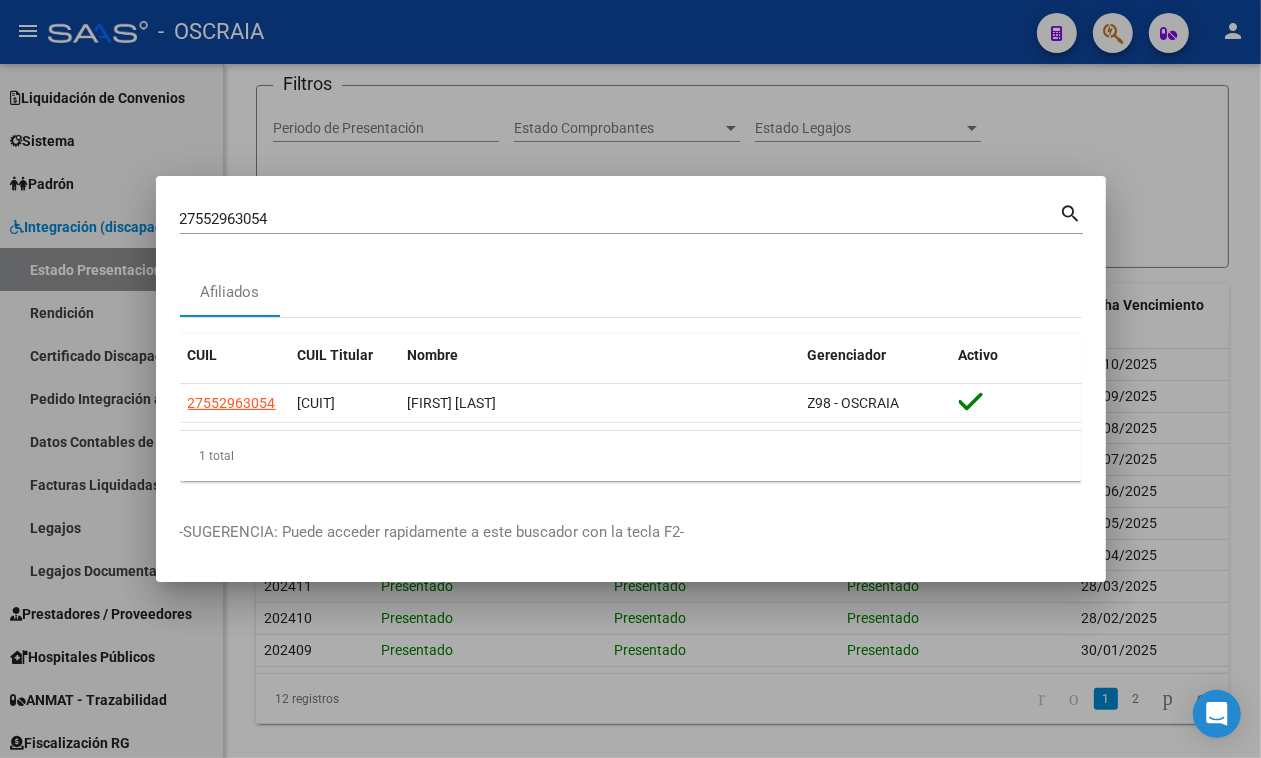 click at bounding box center [630, 379] 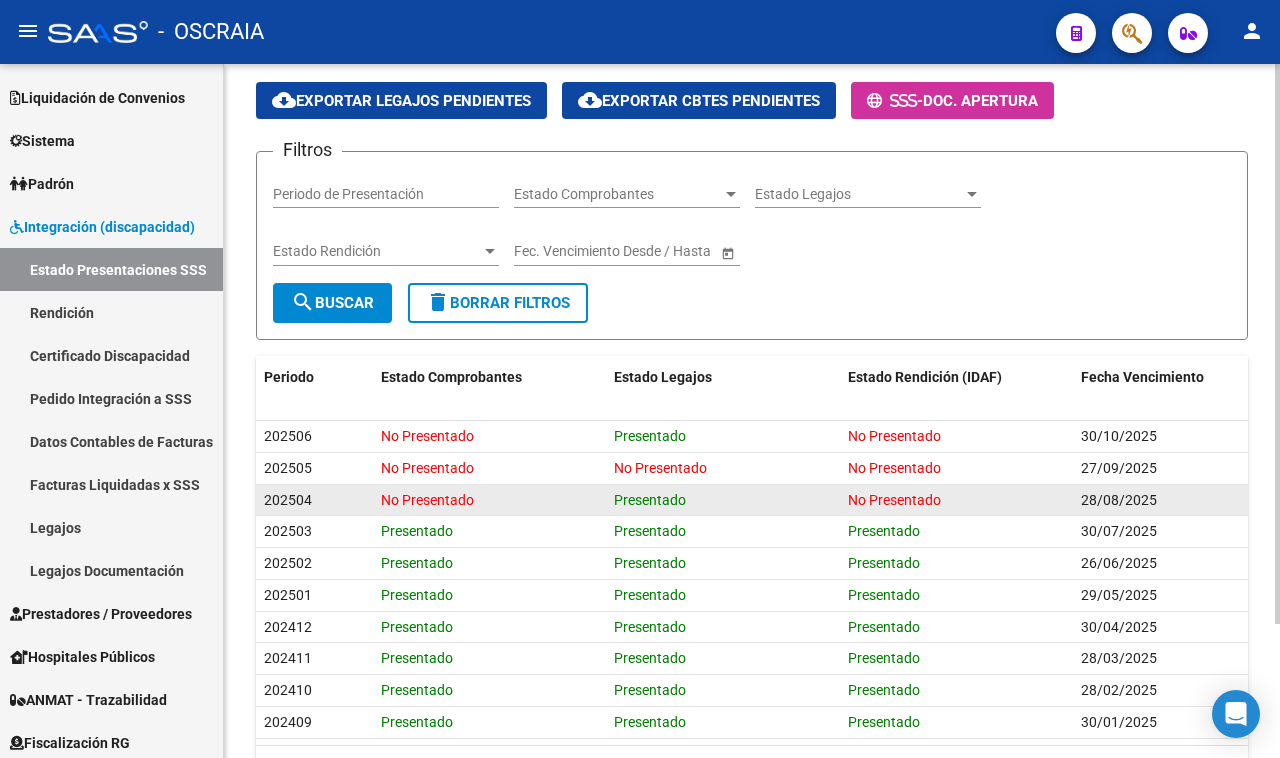 scroll, scrollTop: 125, scrollLeft: 0, axis: vertical 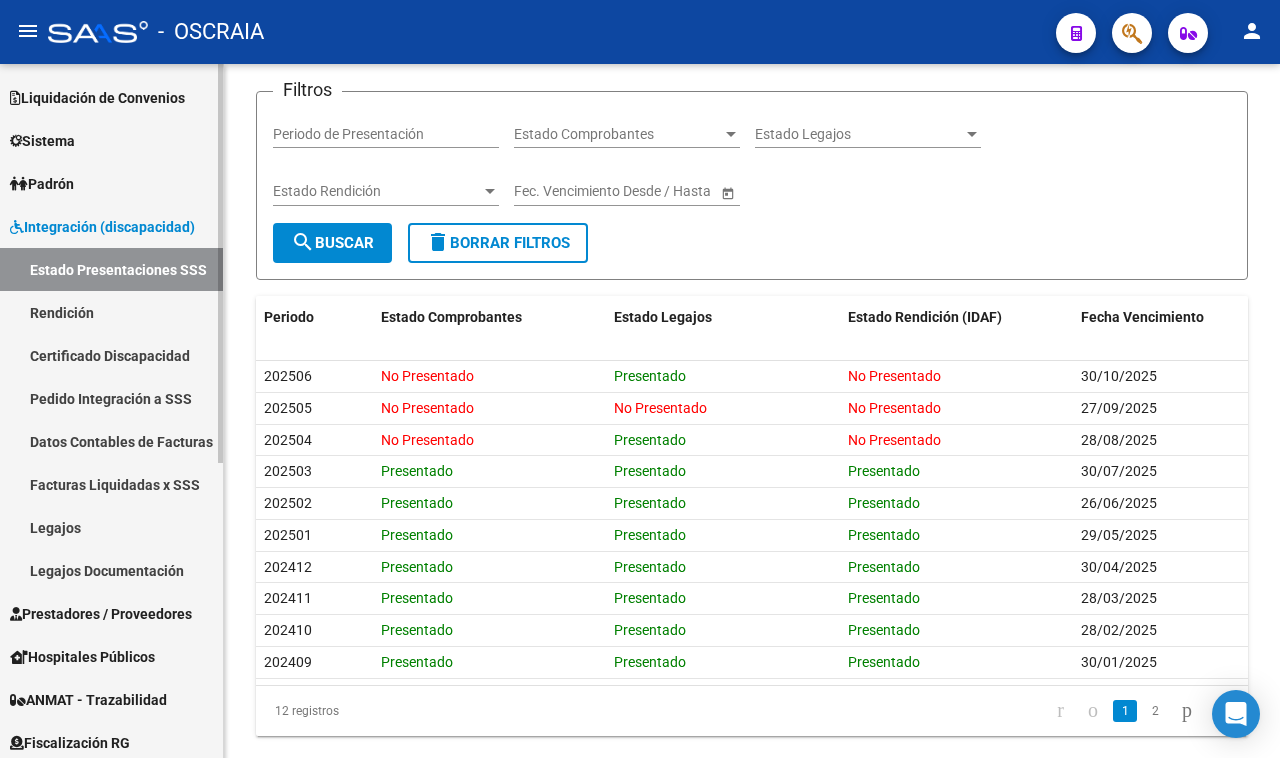click on "Facturas Liquidadas x SSS" at bounding box center [111, 484] 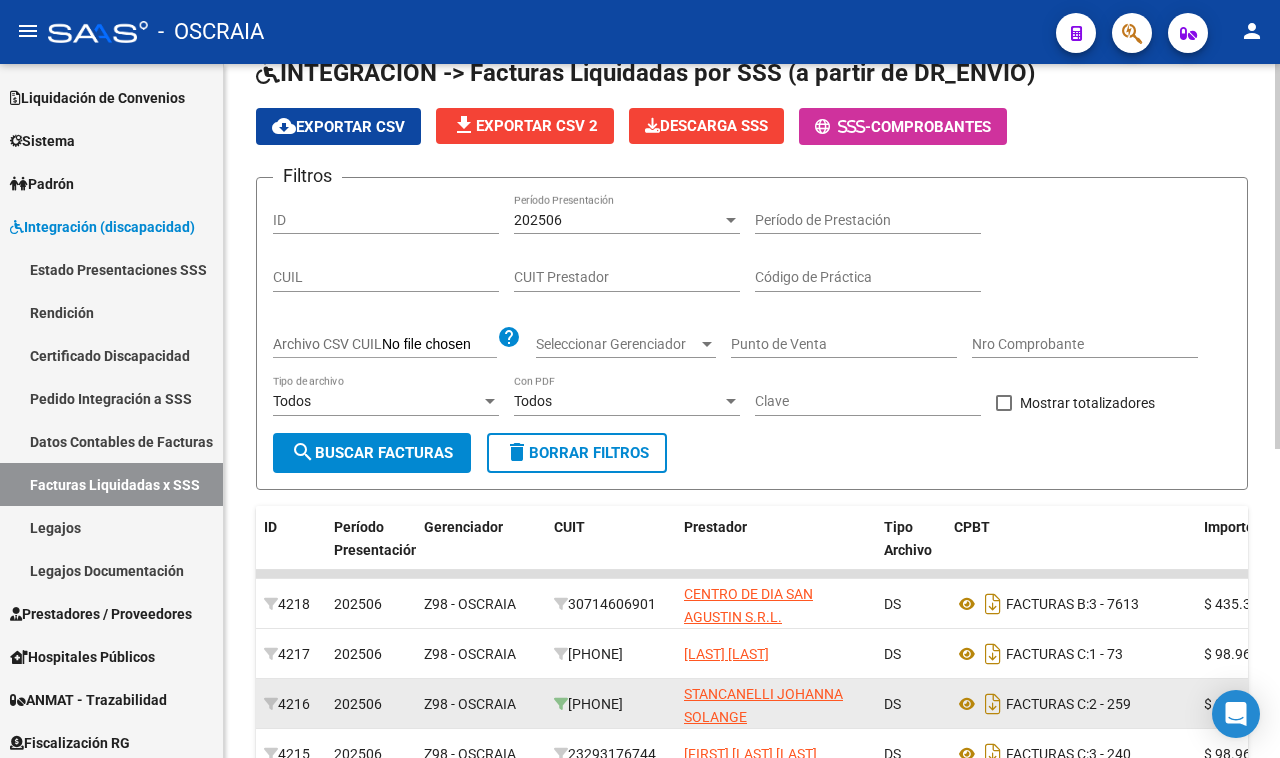 scroll, scrollTop: 0, scrollLeft: 0, axis: both 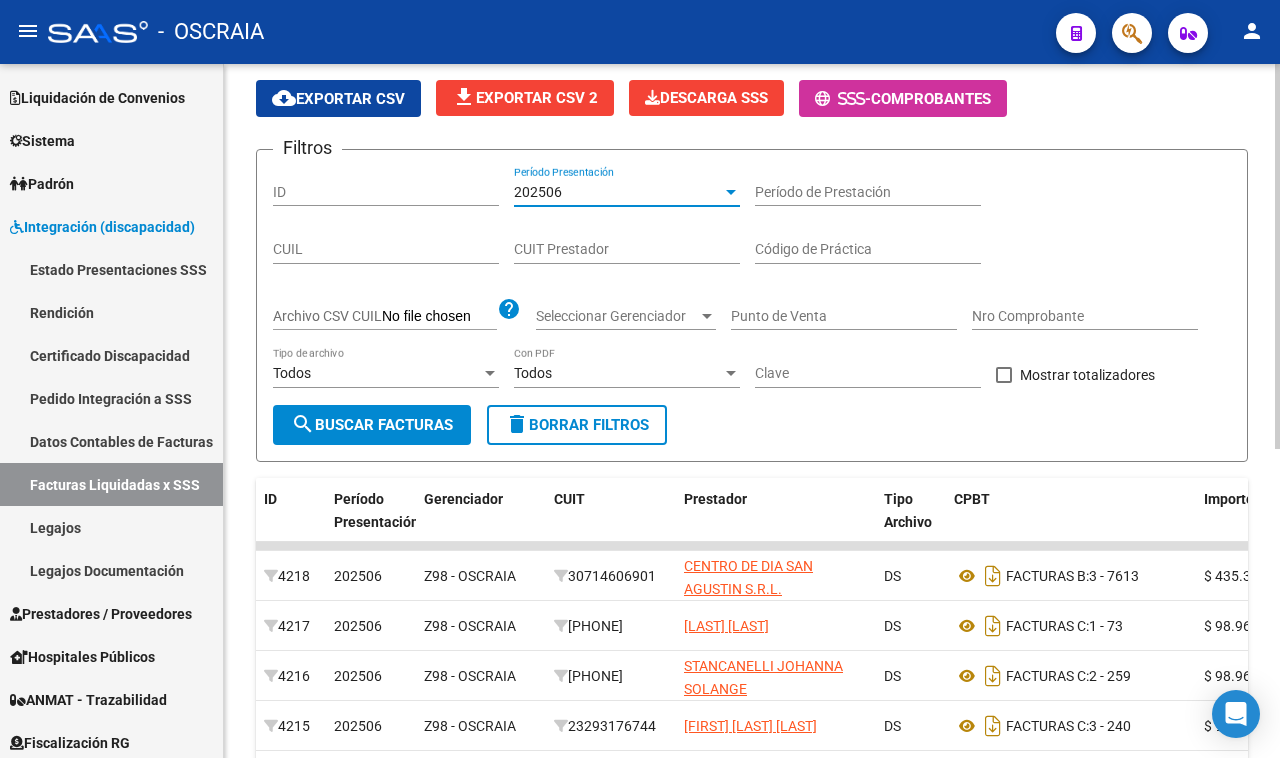 click on "202506" at bounding box center [618, 192] 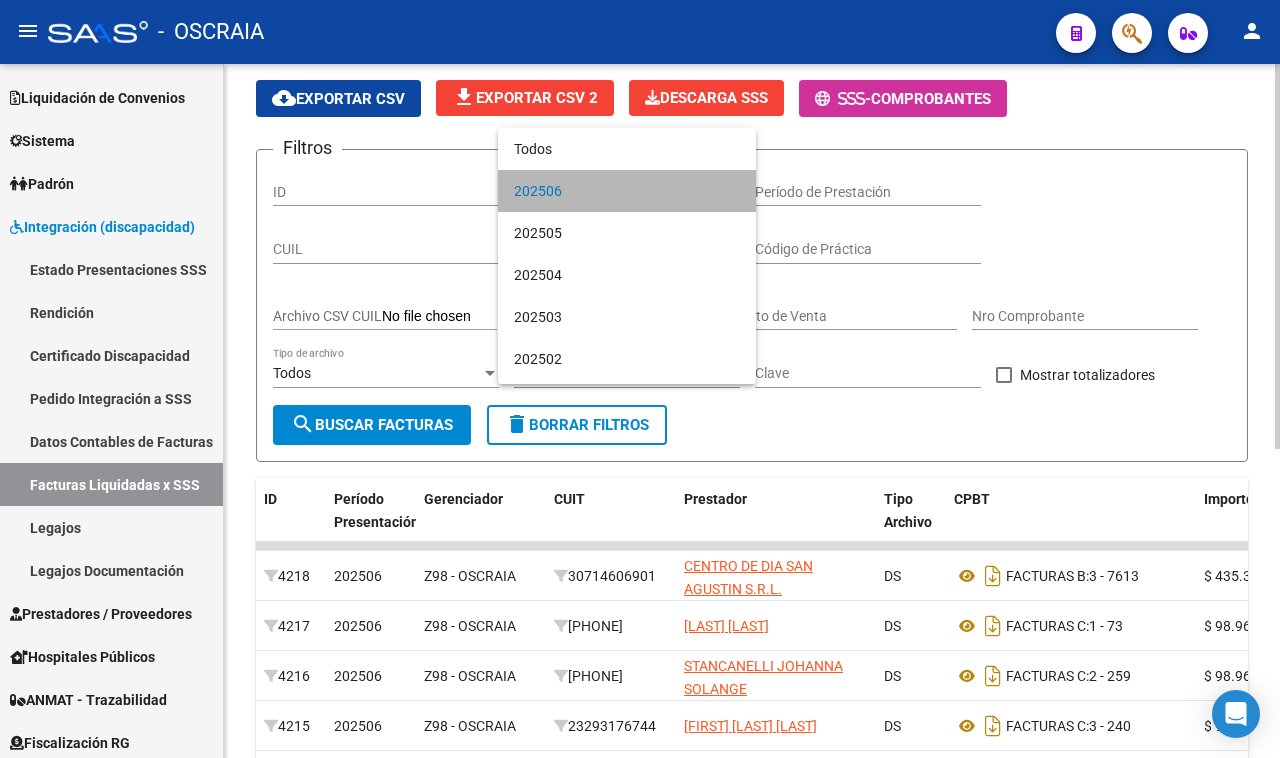 drag, startPoint x: 640, startPoint y: 178, endPoint x: 642, endPoint y: 132, distance: 46.043457 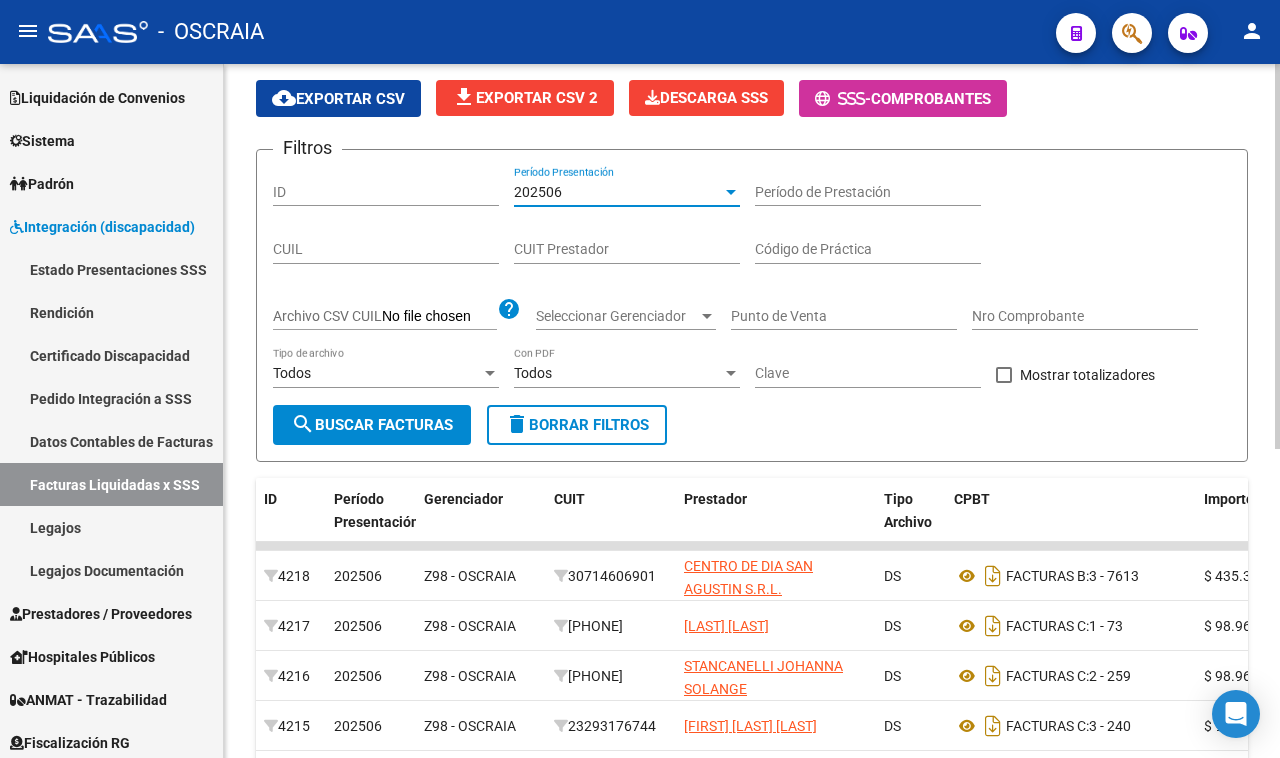 click on "Nro Comprobante" 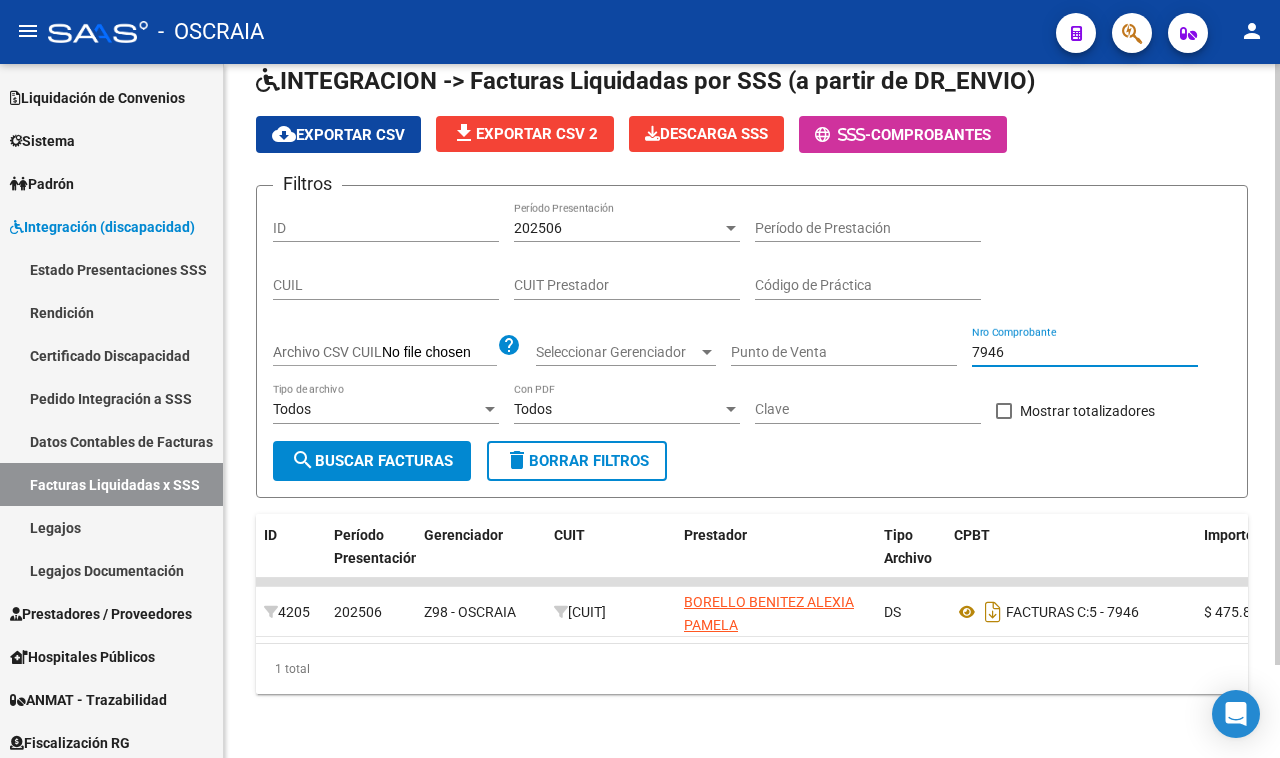 scroll, scrollTop: 107, scrollLeft: 0, axis: vertical 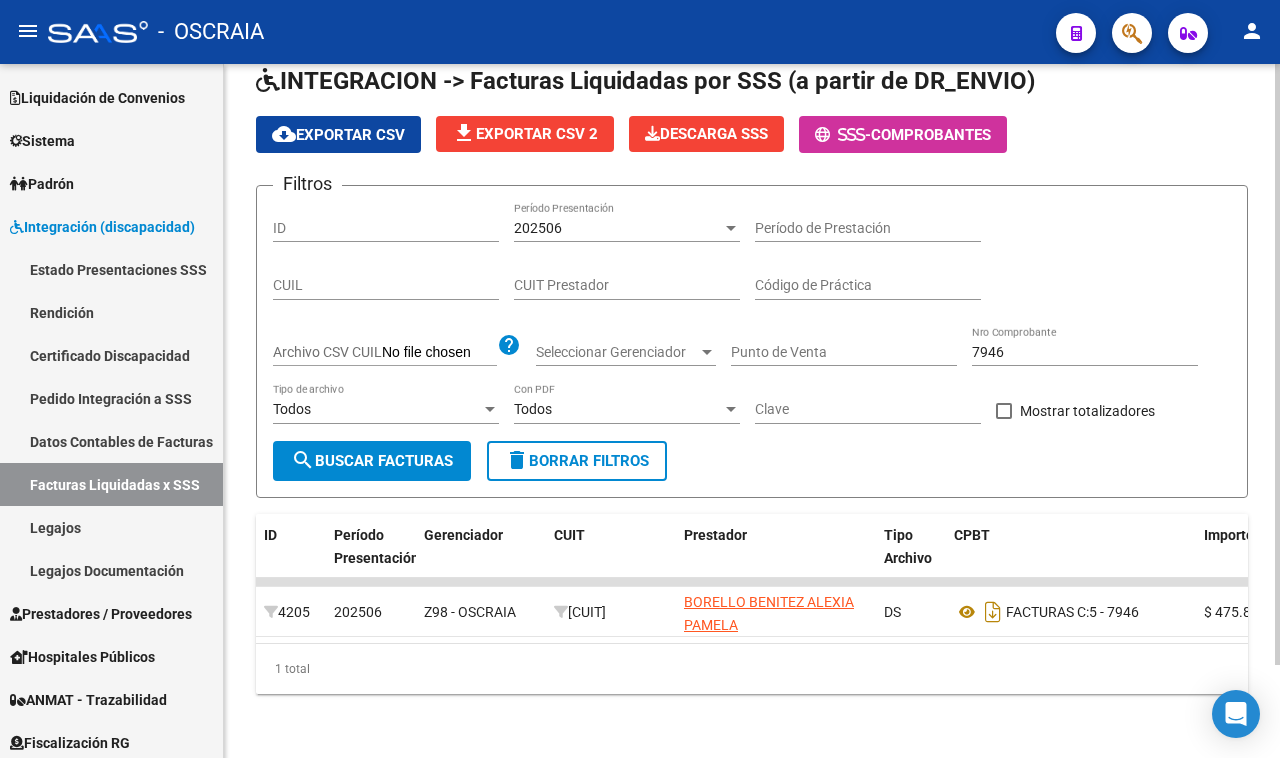 drag, startPoint x: 998, startPoint y: 342, endPoint x: 993, endPoint y: 327, distance: 15.811388 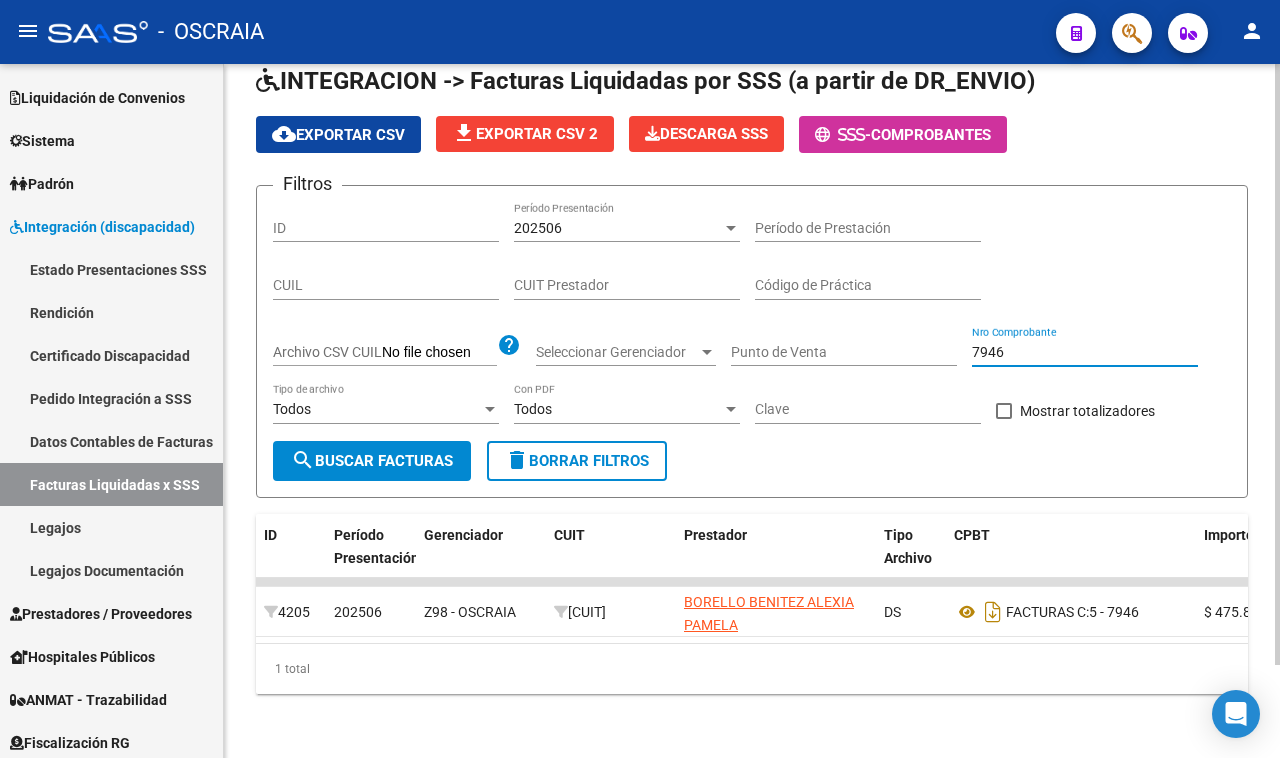 drag, startPoint x: 1018, startPoint y: 325, endPoint x: 876, endPoint y: 343, distance: 143.13629 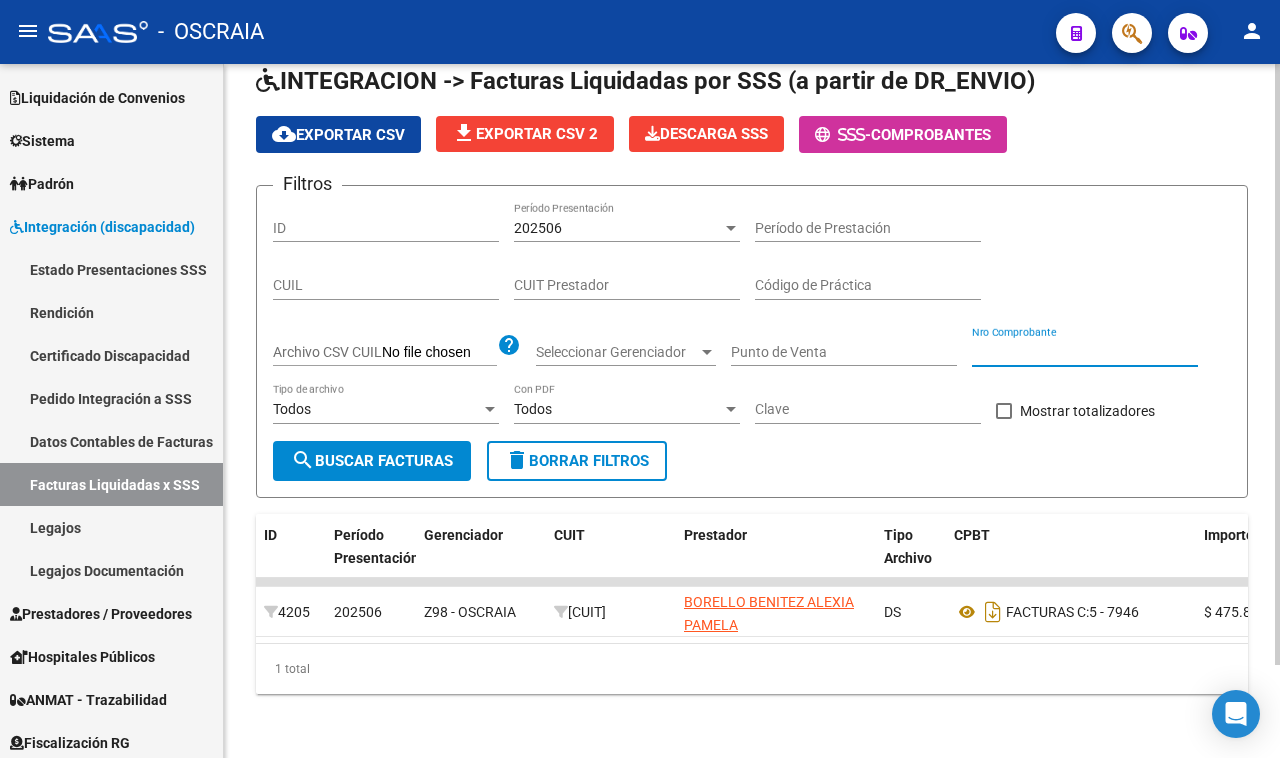 type 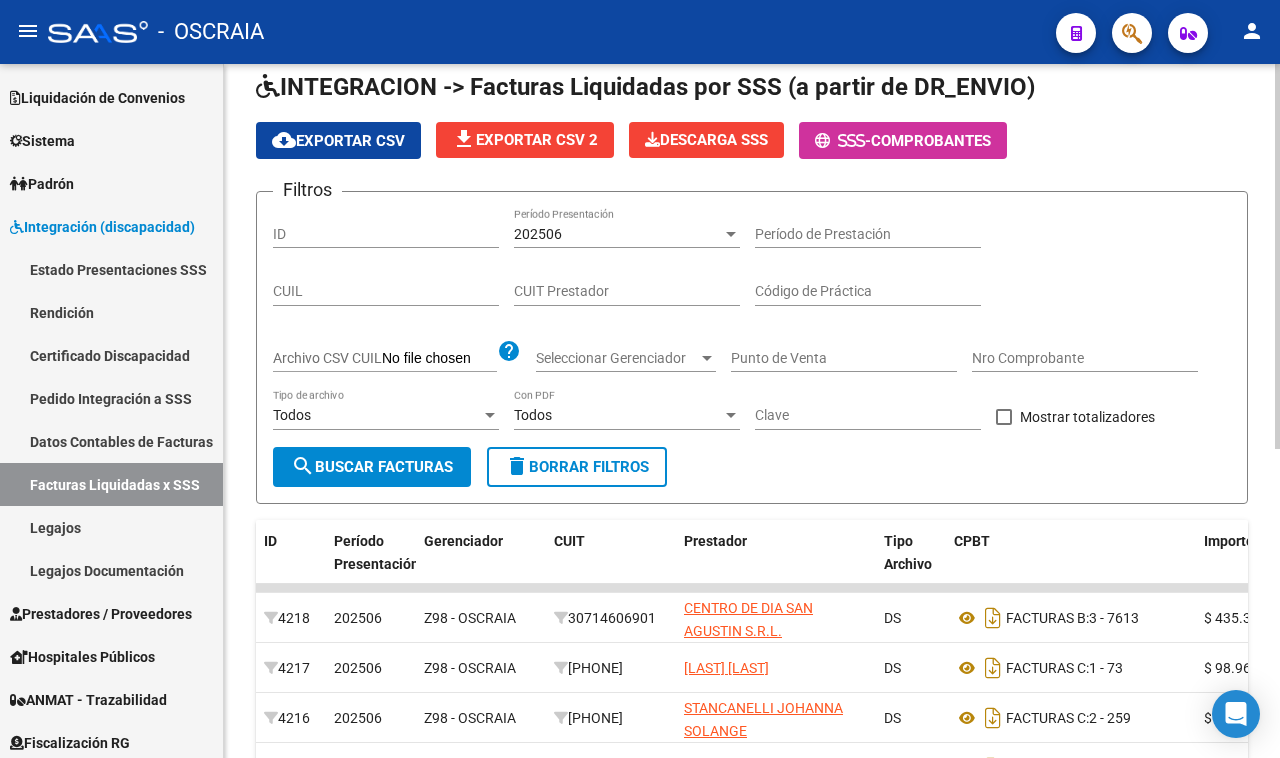 scroll, scrollTop: 0, scrollLeft: 0, axis: both 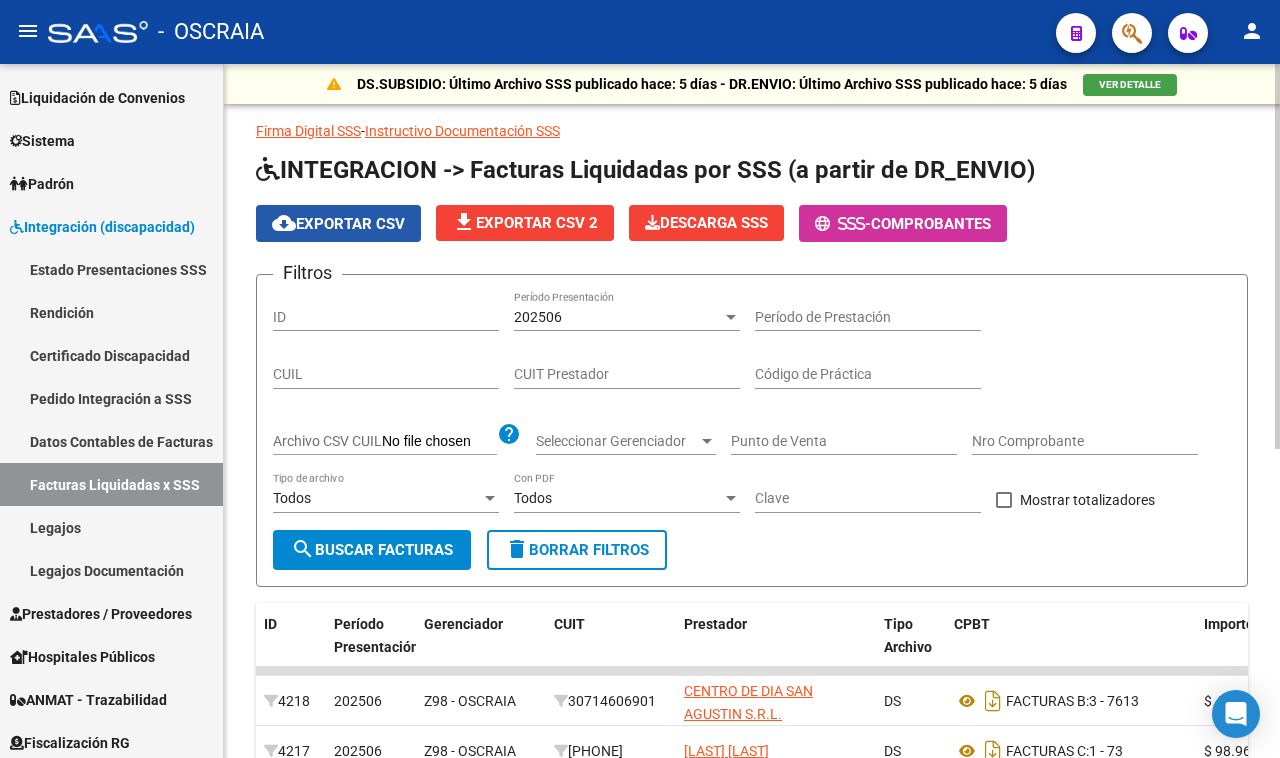 click on "cloud_download  Exportar CSV" 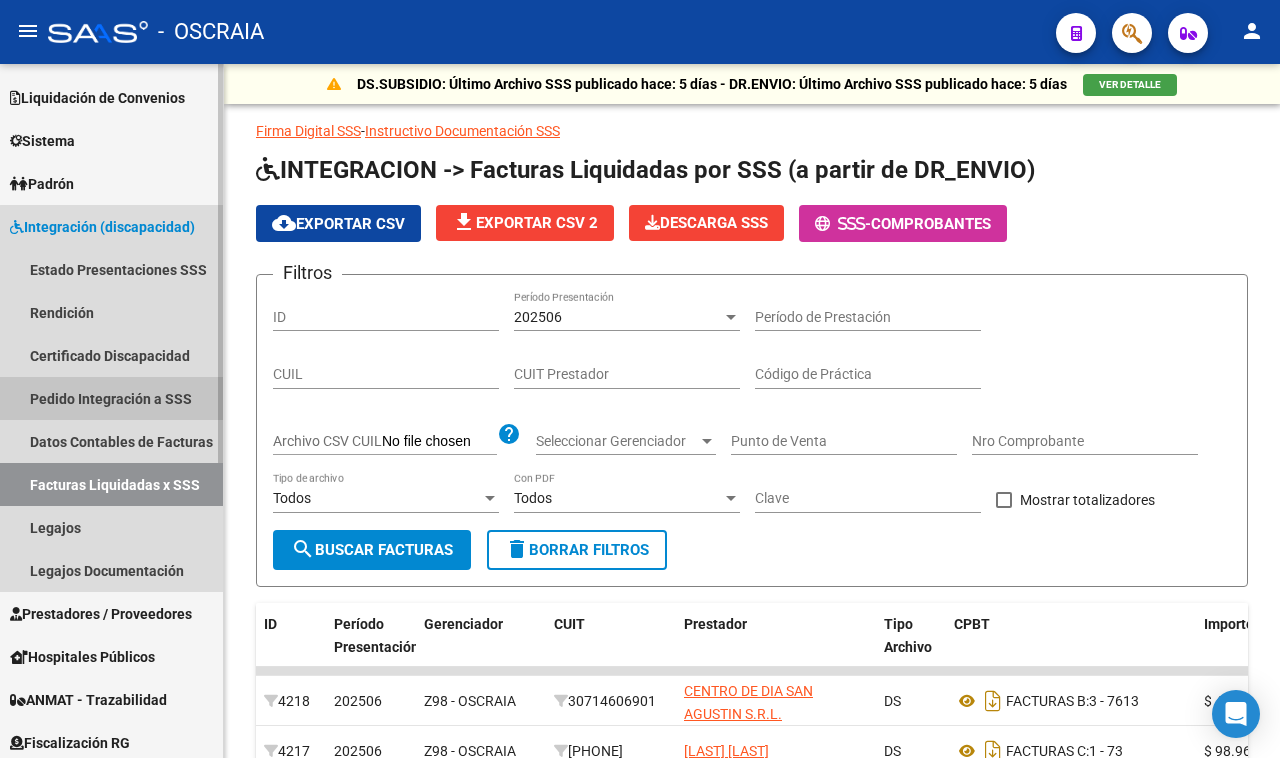 click on "Pedido Integración a SSS" at bounding box center (111, 398) 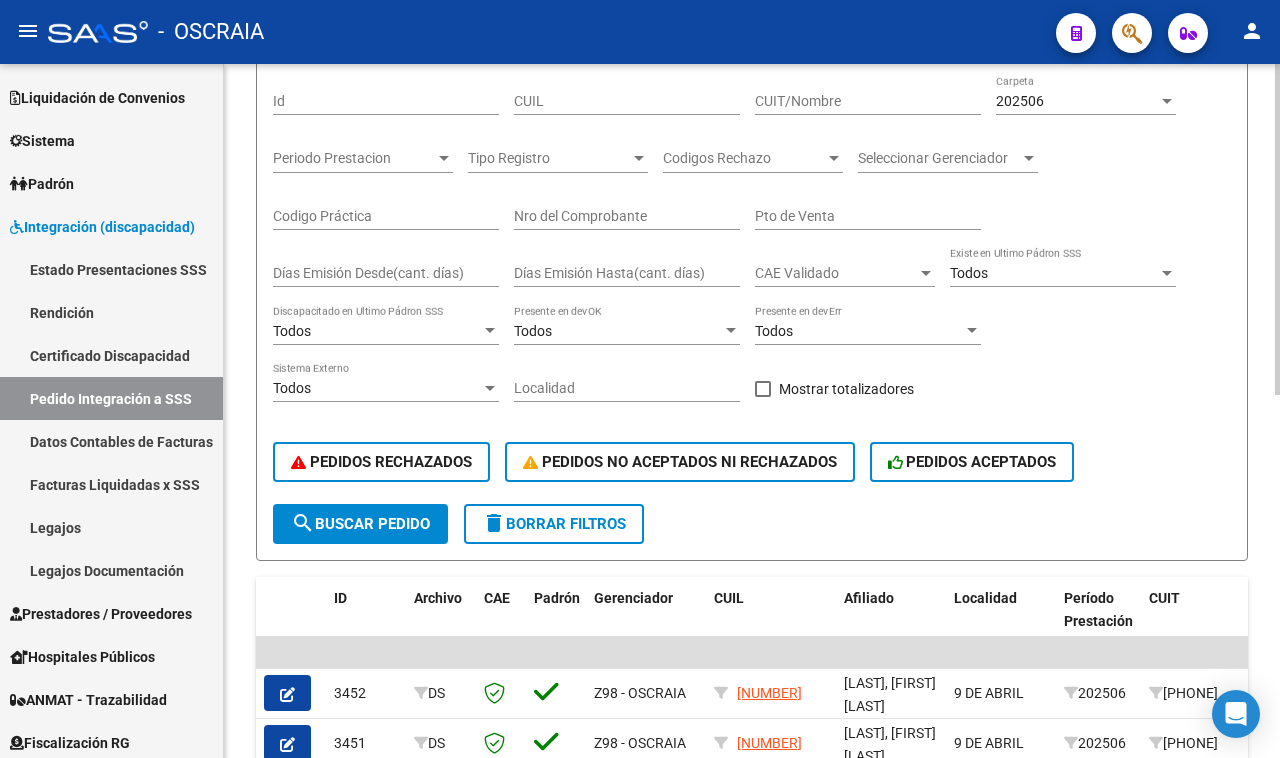 scroll, scrollTop: 250, scrollLeft: 0, axis: vertical 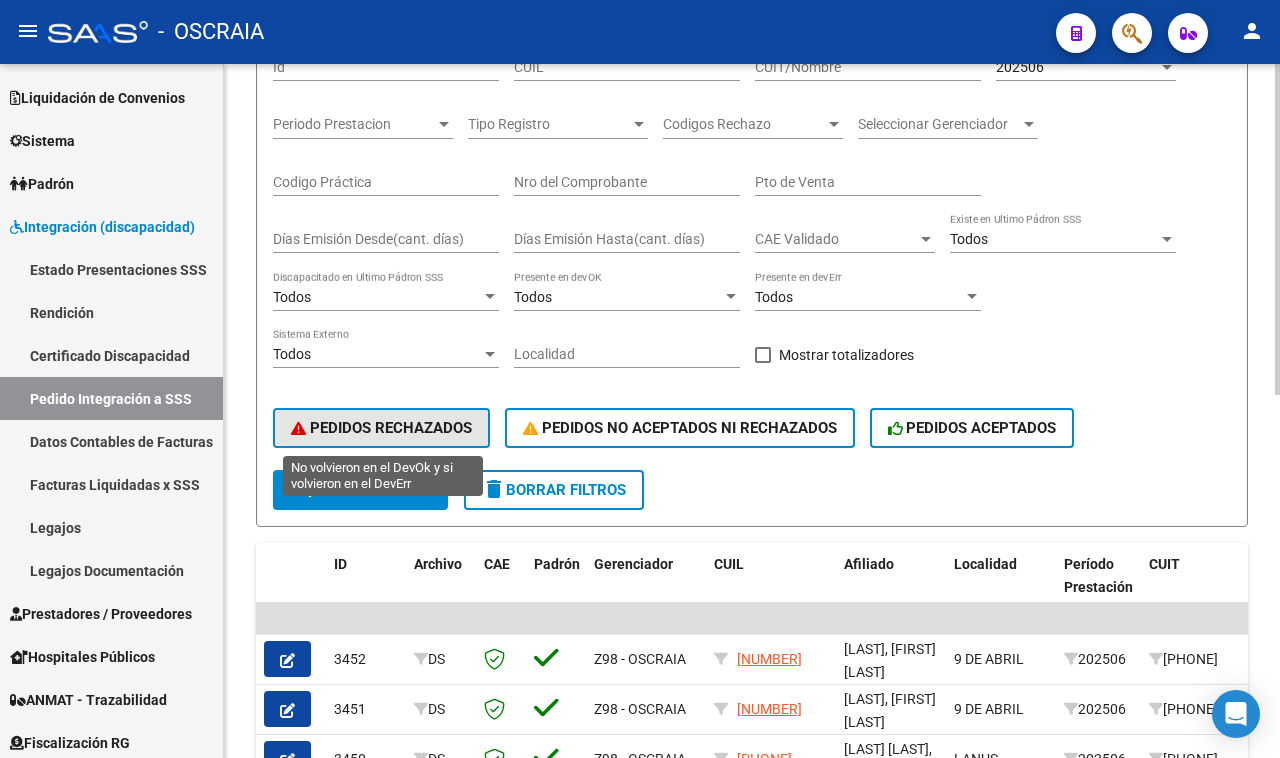 click on "PEDIDOS RECHAZADOS" 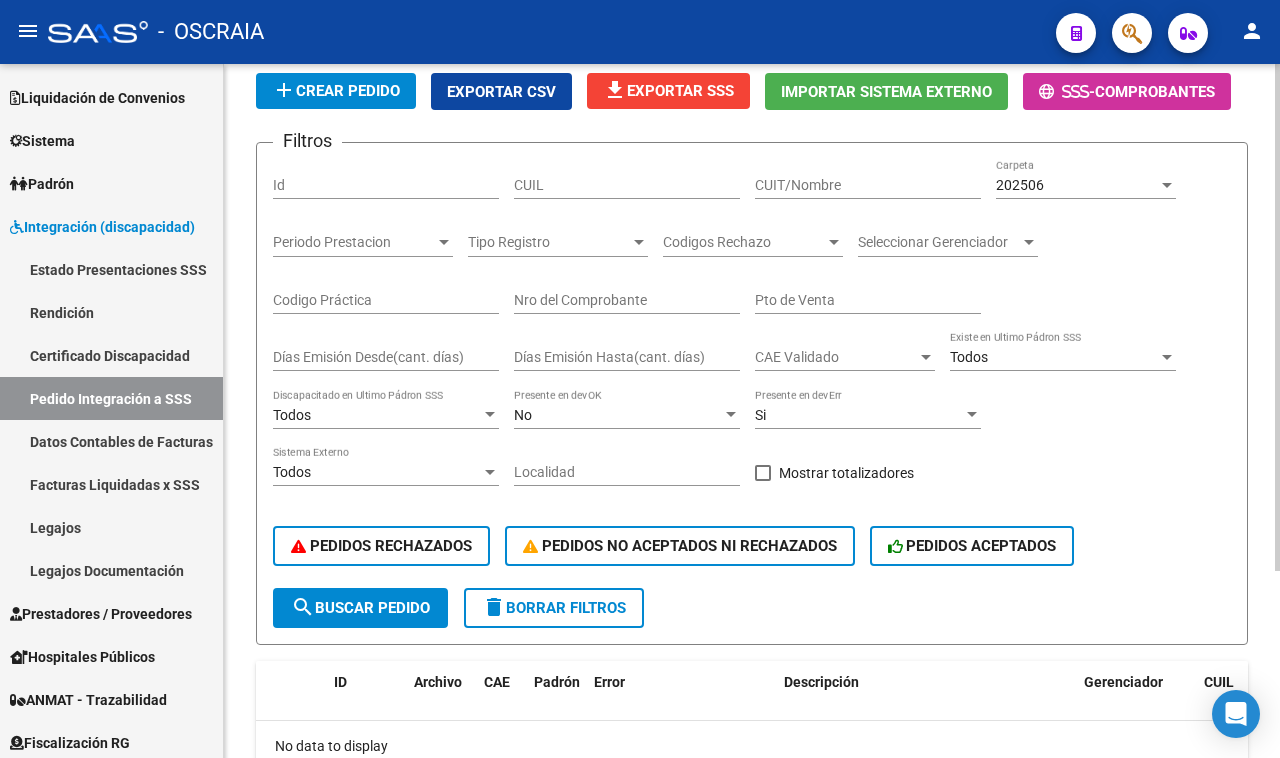 scroll, scrollTop: 257, scrollLeft: 0, axis: vertical 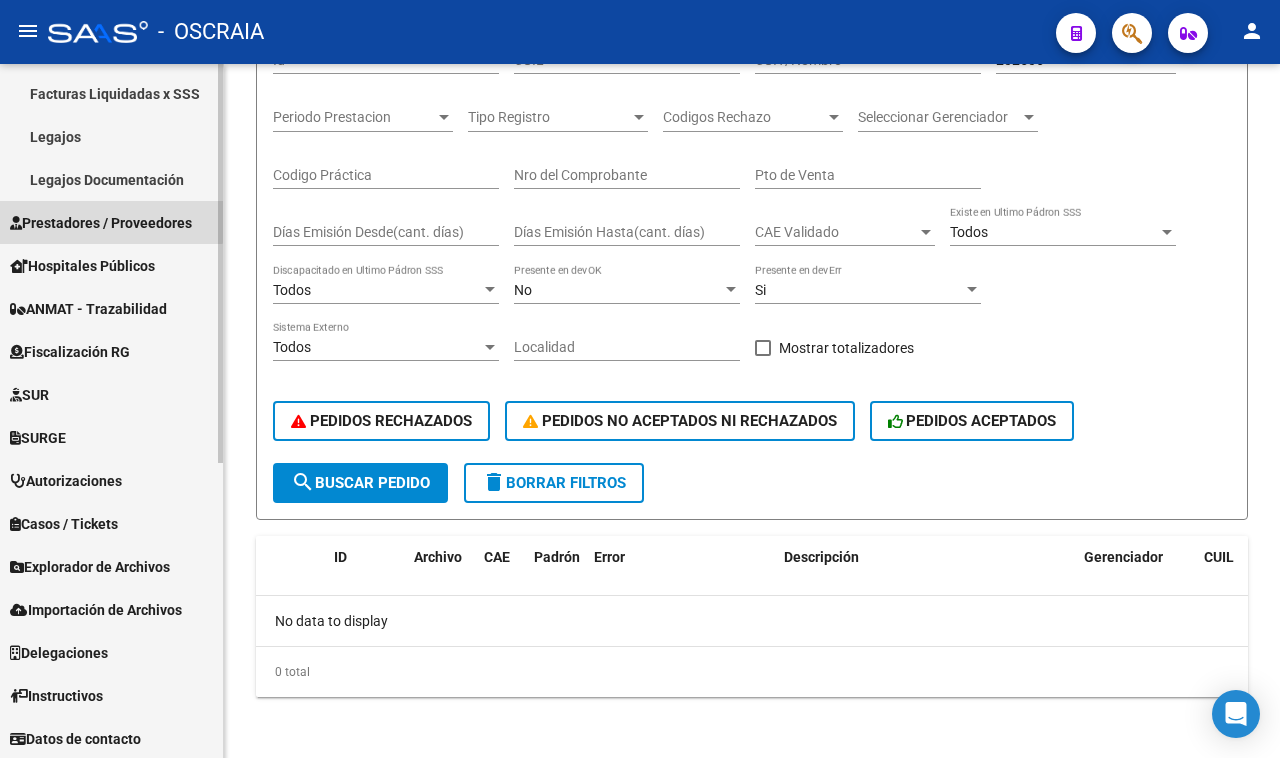 click on "Prestadores / Proveedores" at bounding box center [111, 222] 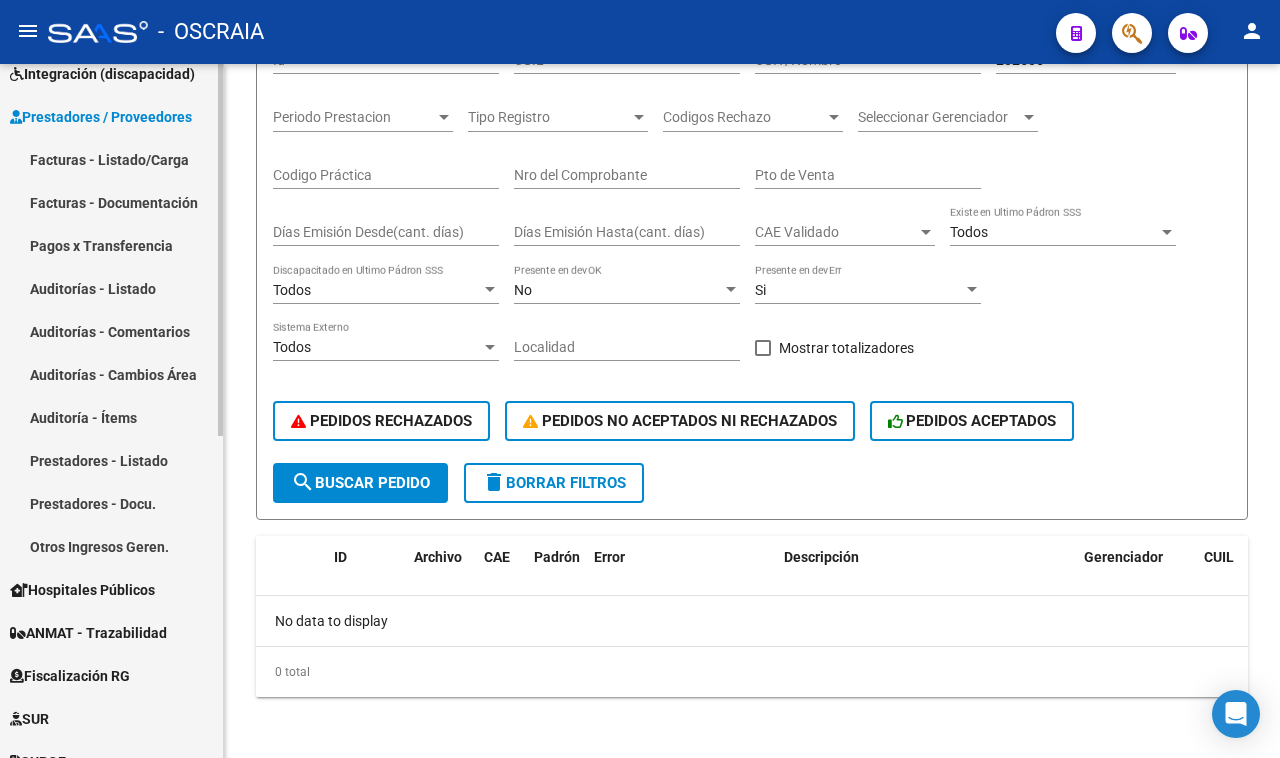 scroll, scrollTop: 266, scrollLeft: 0, axis: vertical 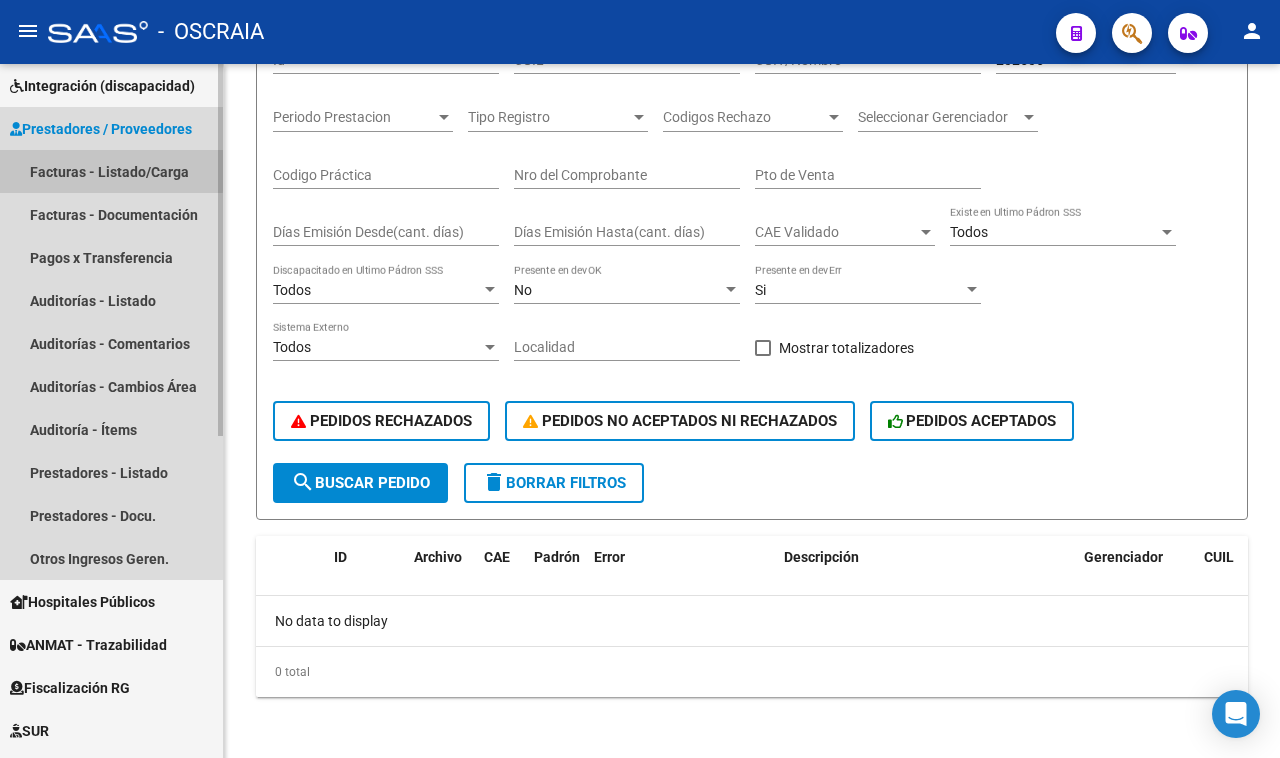 click on "Facturas - Listado/Carga" at bounding box center [111, 171] 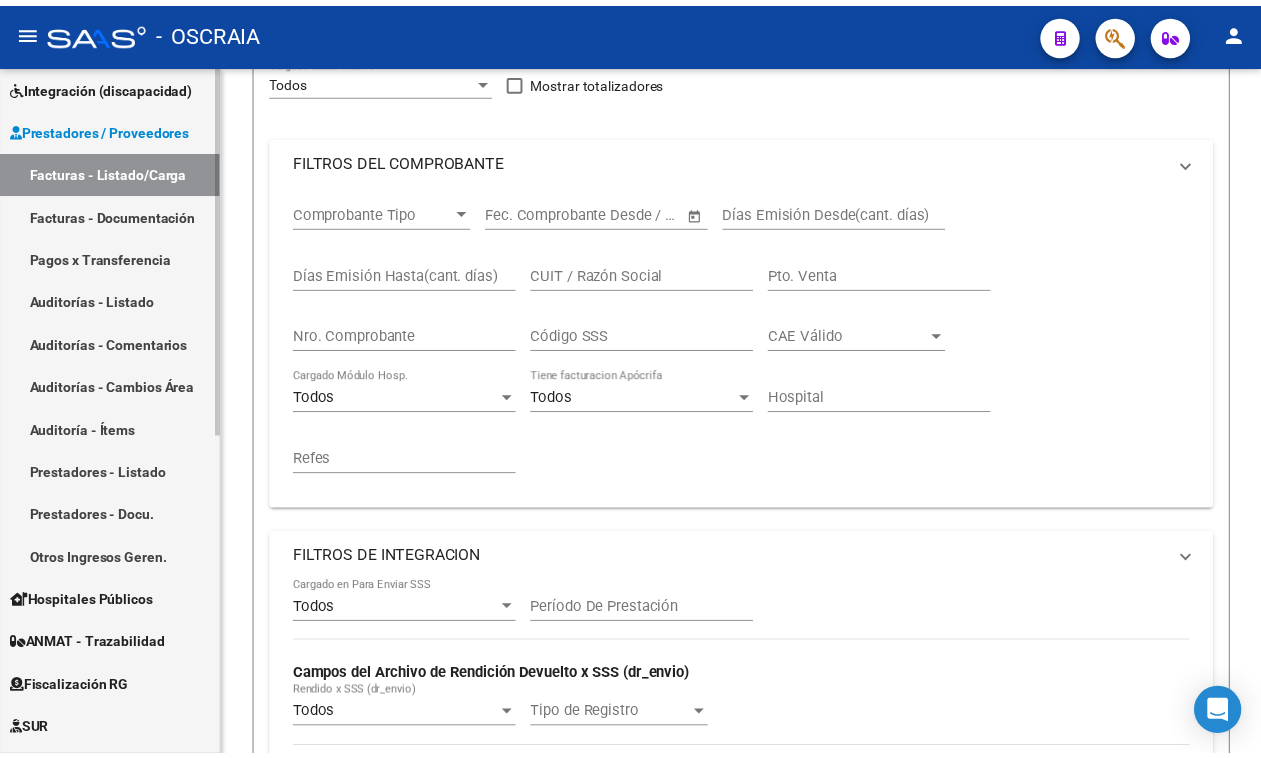scroll, scrollTop: 0, scrollLeft: 0, axis: both 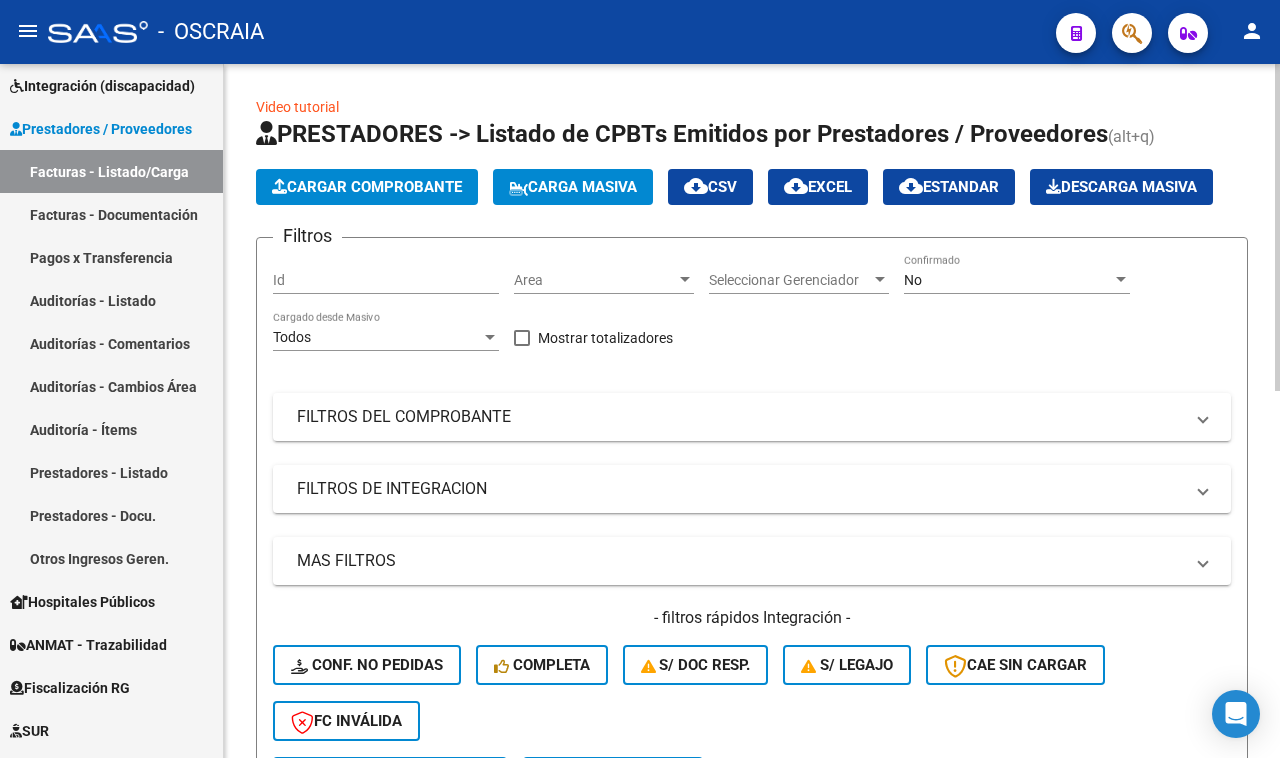 click on "Cargar Comprobante" 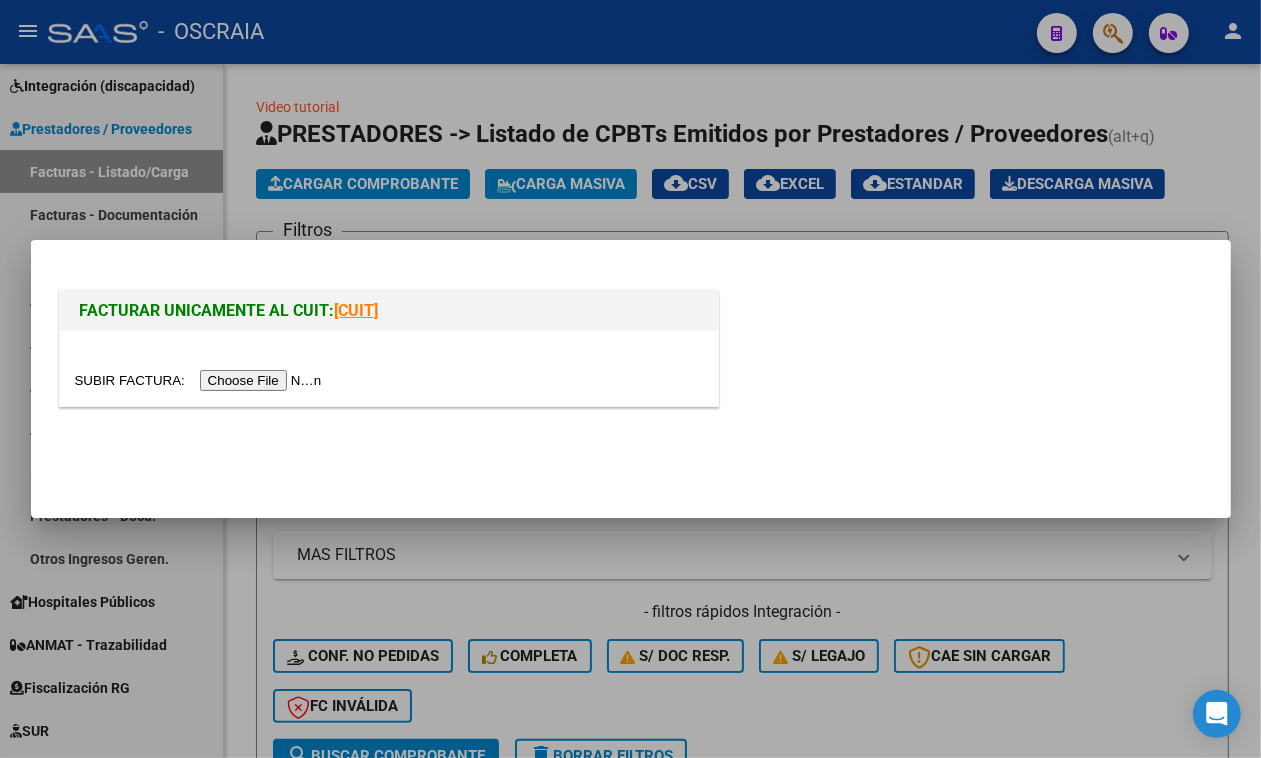 click at bounding box center (630, 379) 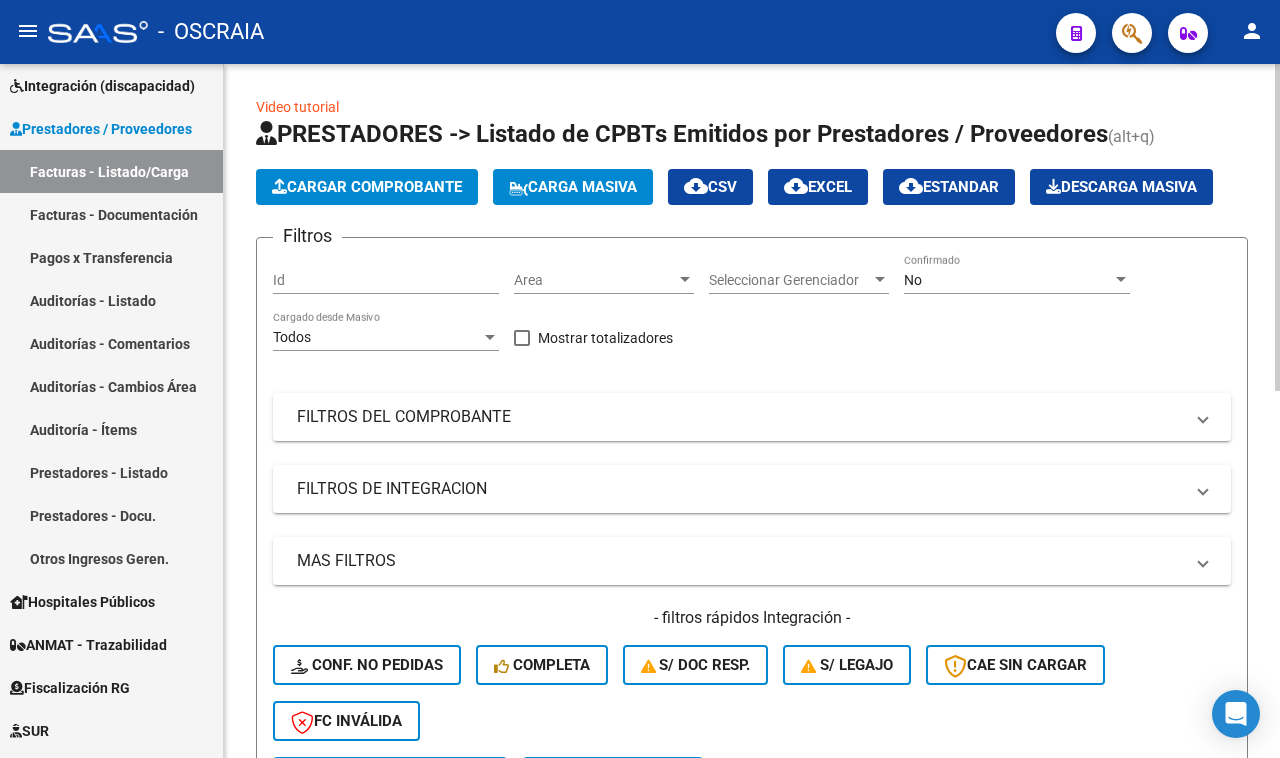 click on "Cargar Comprobante" 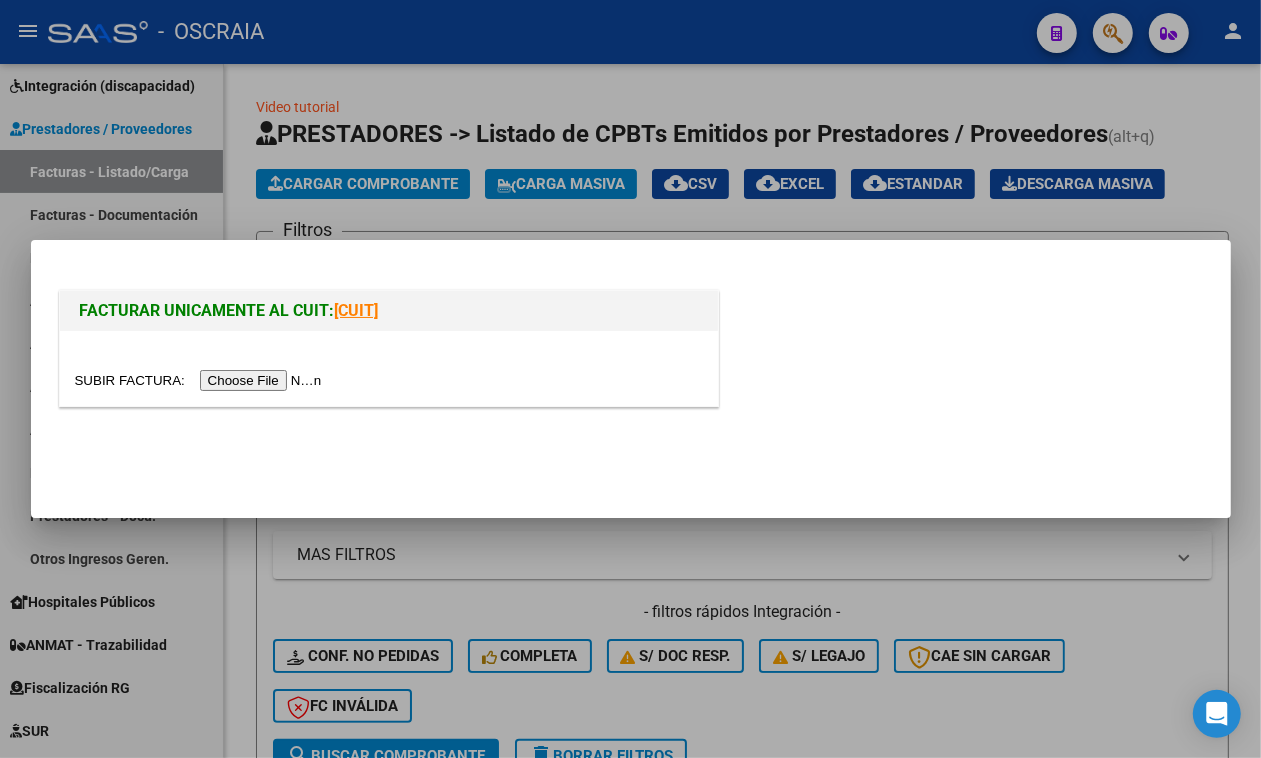 click at bounding box center [201, 380] 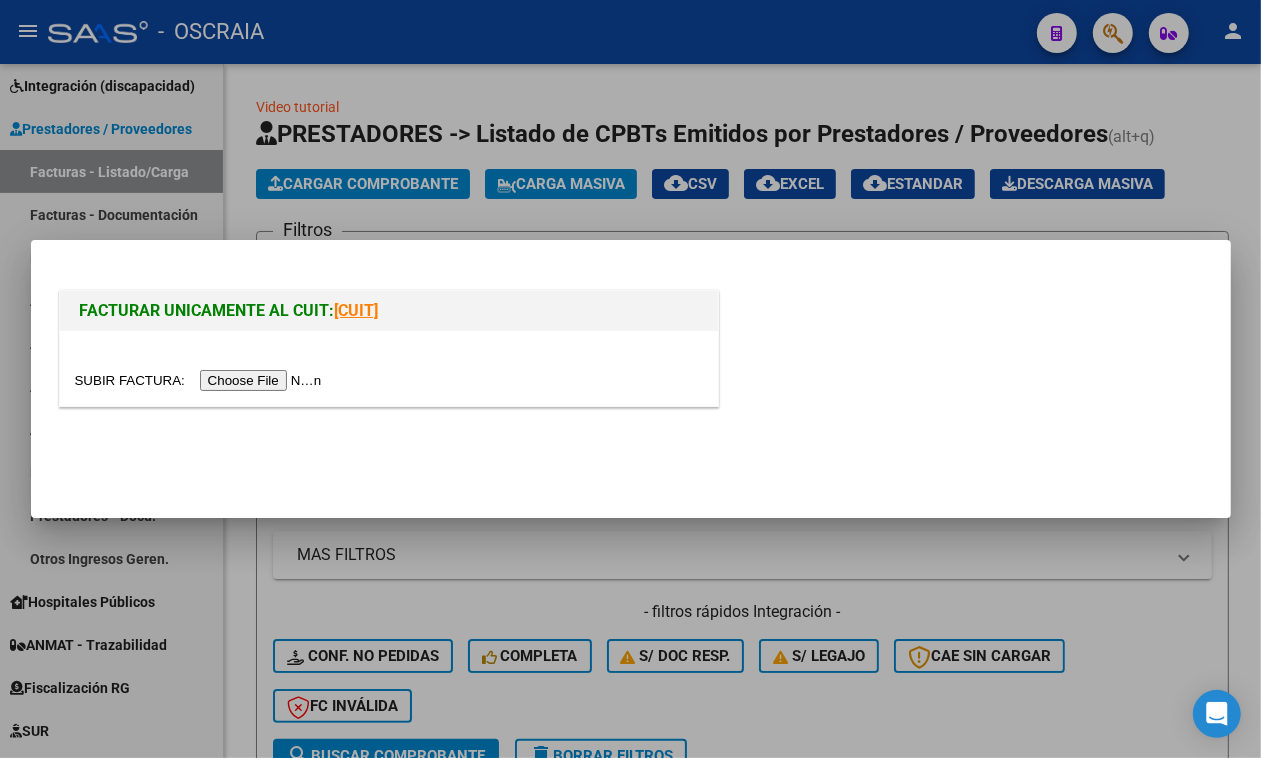 click at bounding box center [201, 380] 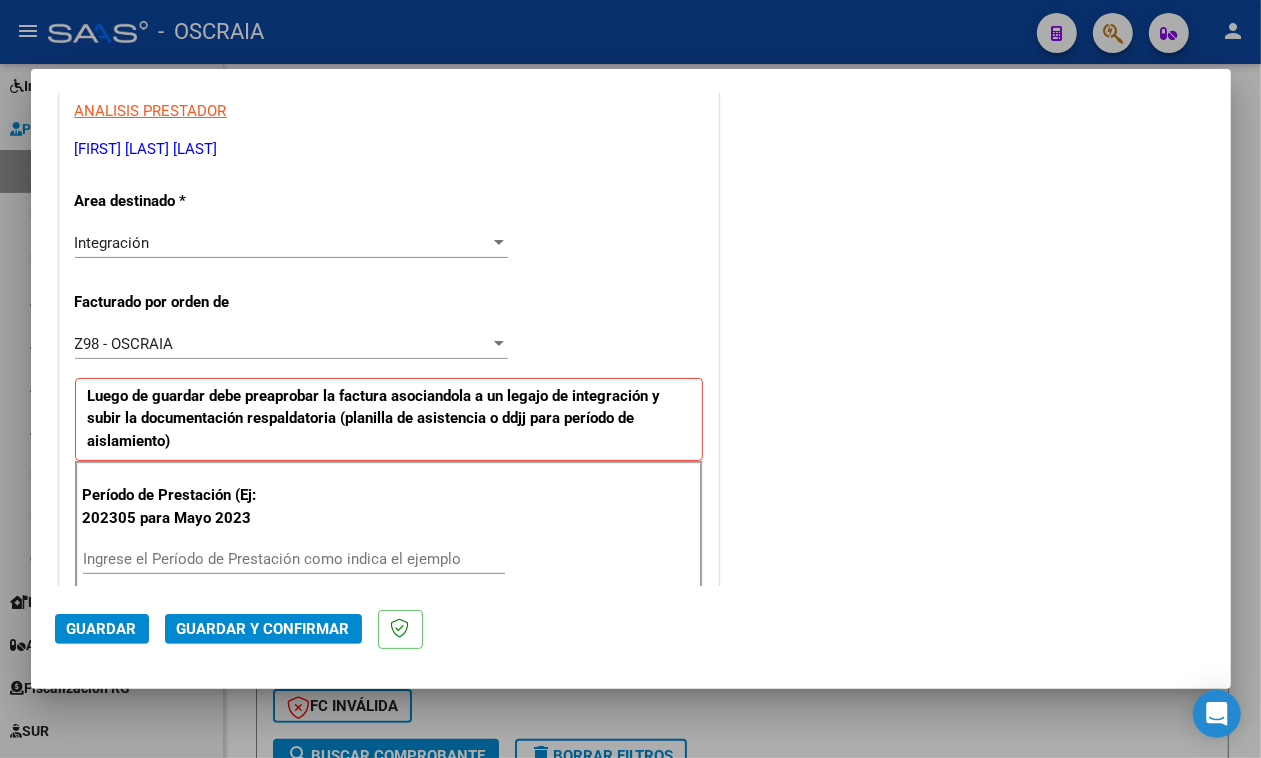 scroll, scrollTop: 500, scrollLeft: 0, axis: vertical 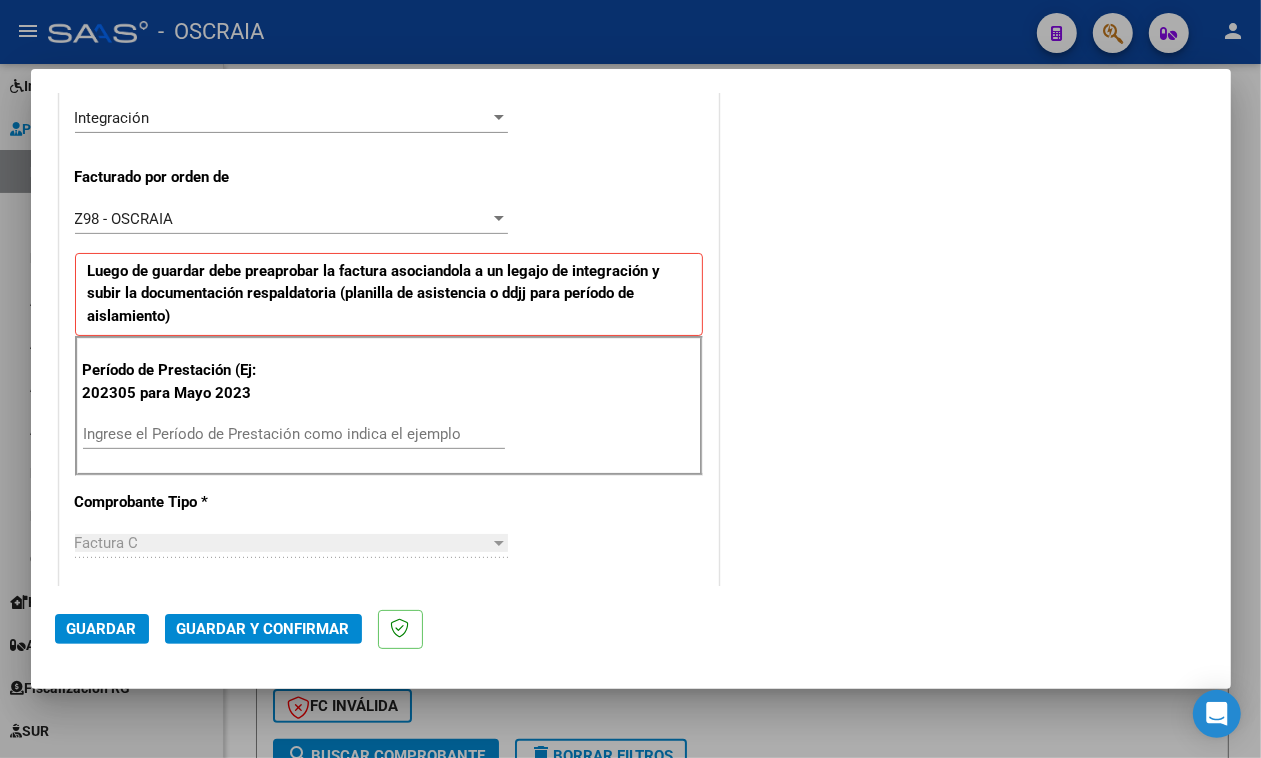 click on "Ingrese el Período de Prestación como indica el ejemplo" at bounding box center [294, 434] 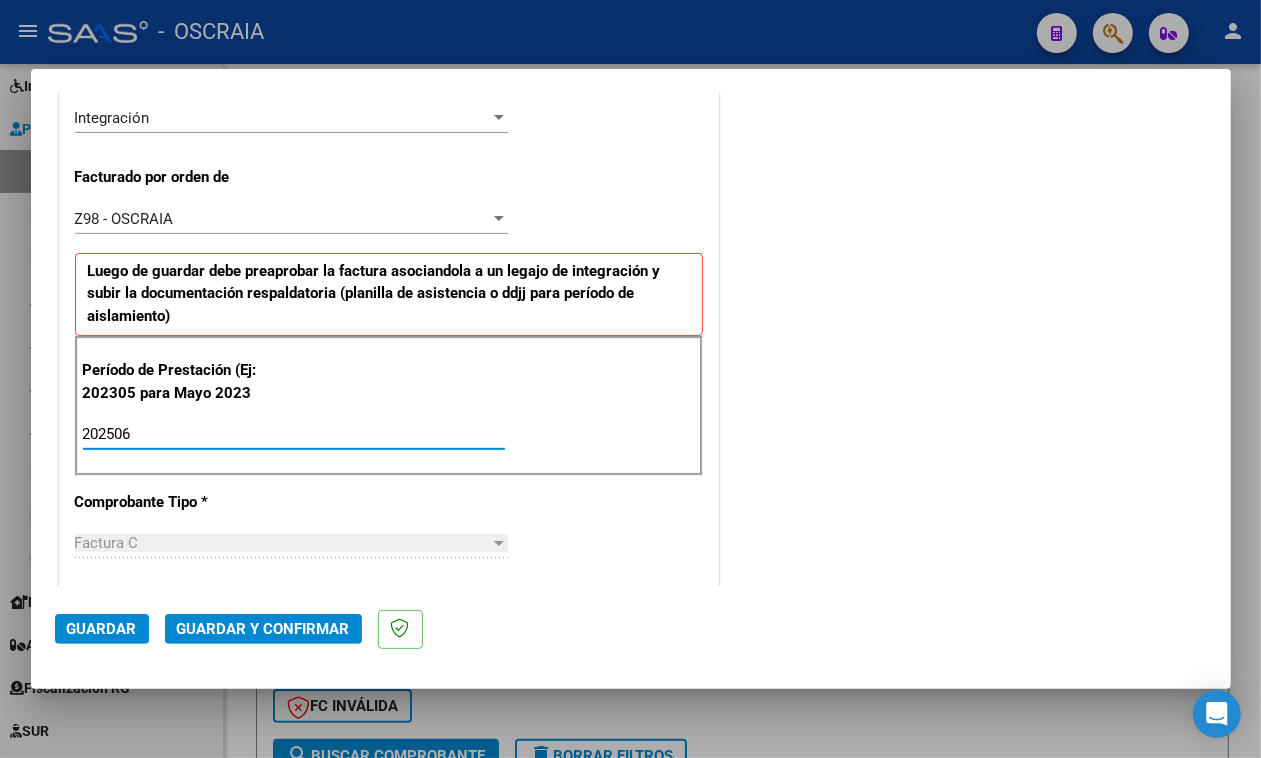 type on "202506" 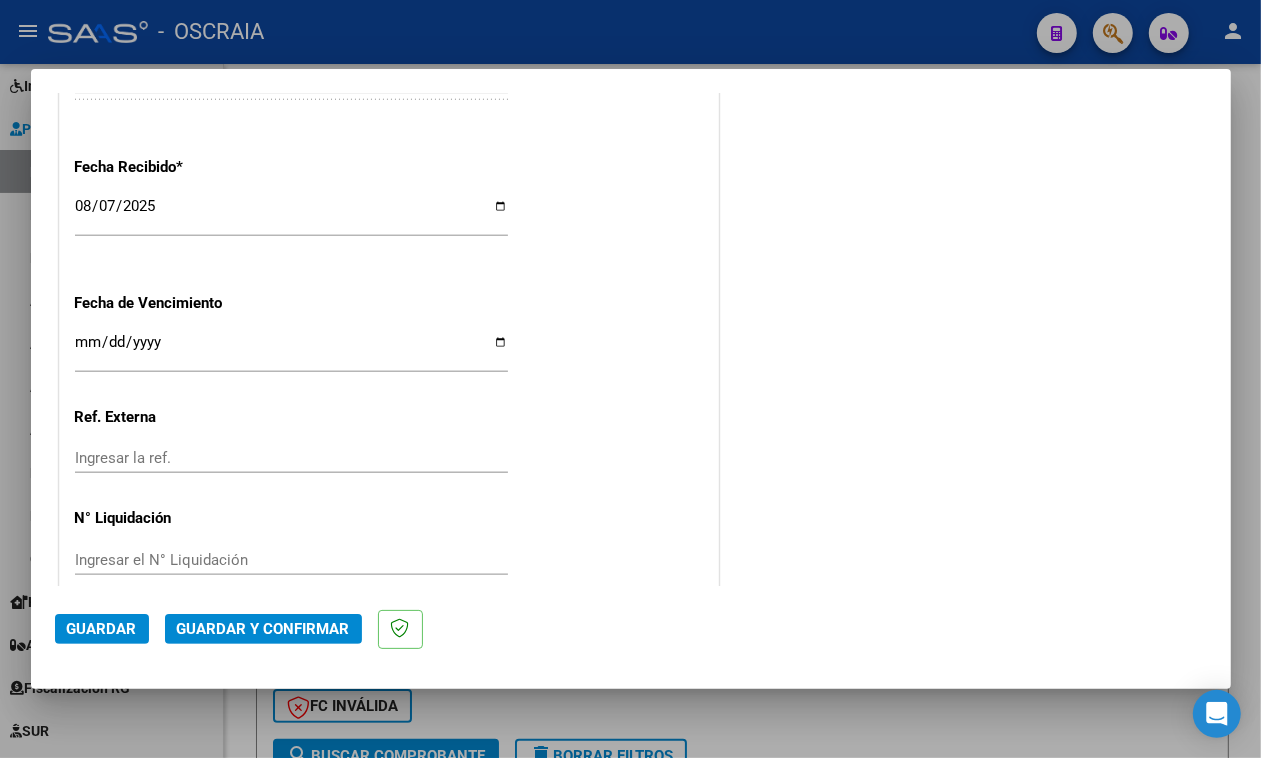 scroll, scrollTop: 1528, scrollLeft: 0, axis: vertical 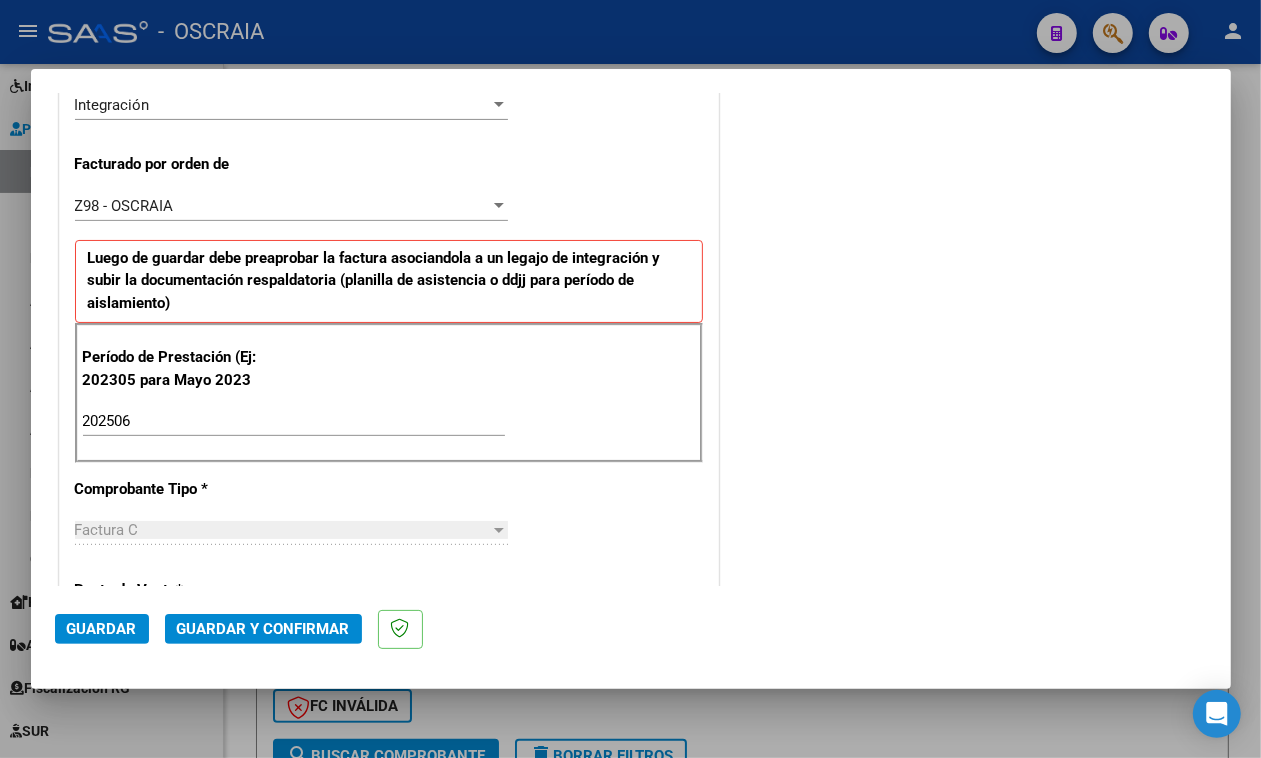 click on "Guardar" 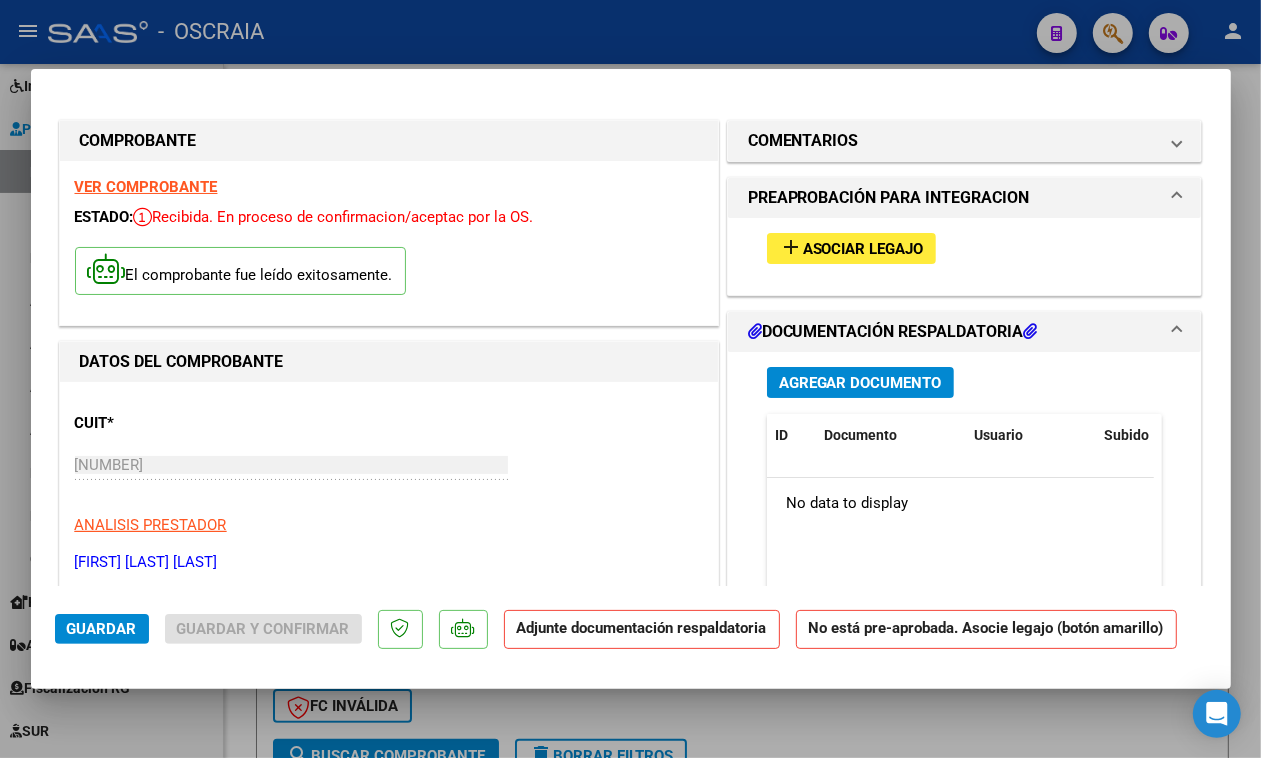 scroll, scrollTop: 375, scrollLeft: 0, axis: vertical 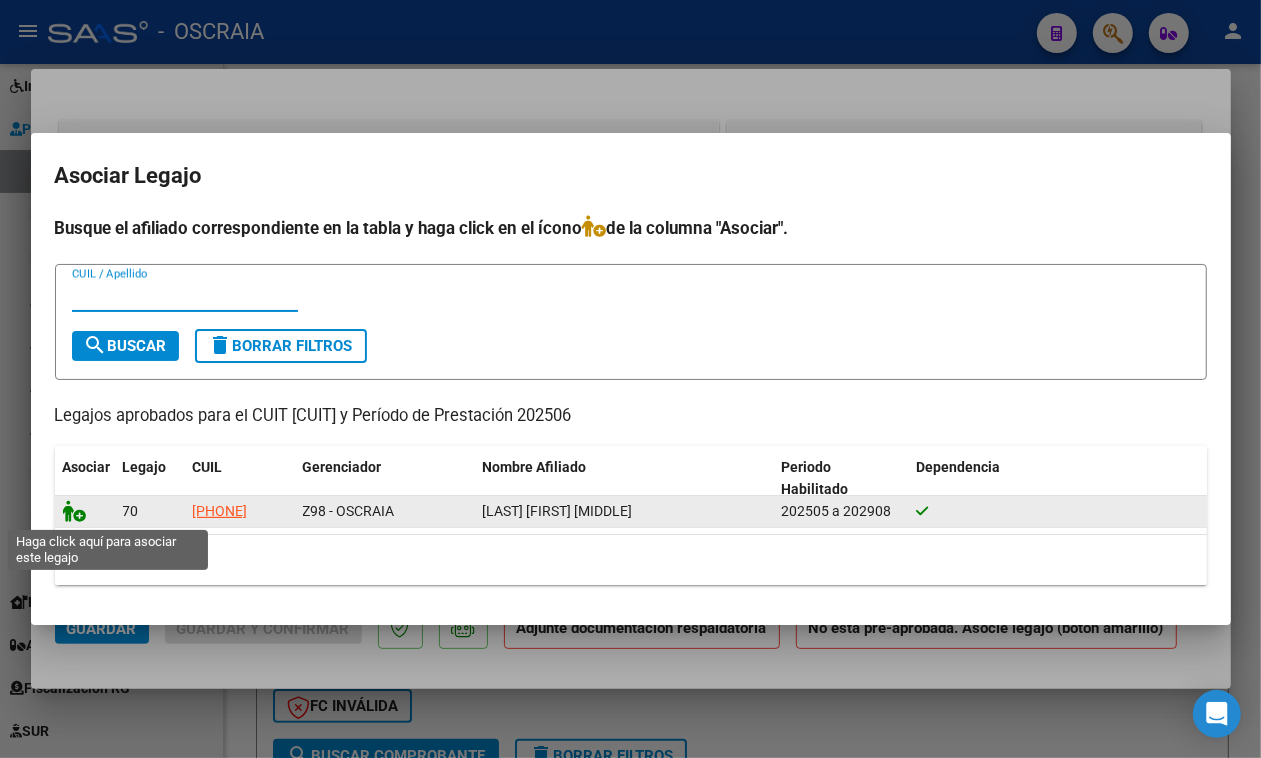 click 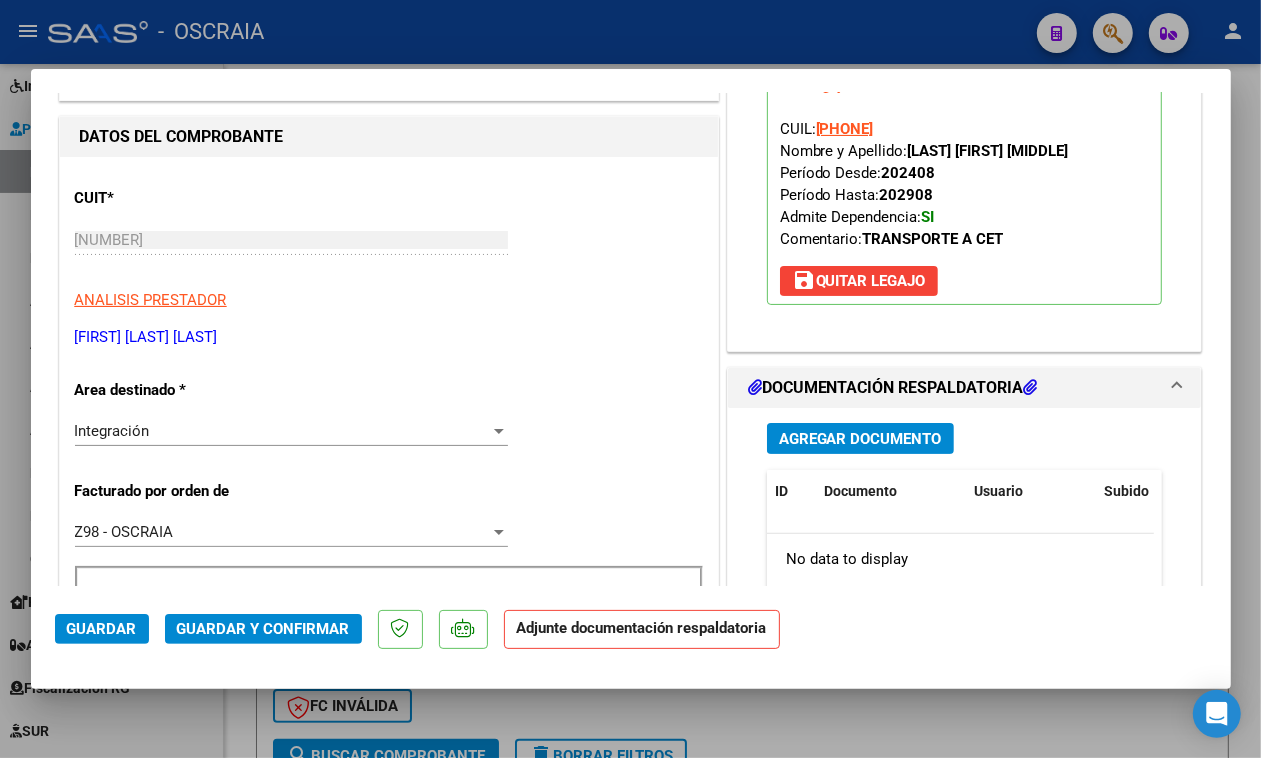 scroll, scrollTop: 250, scrollLeft: 0, axis: vertical 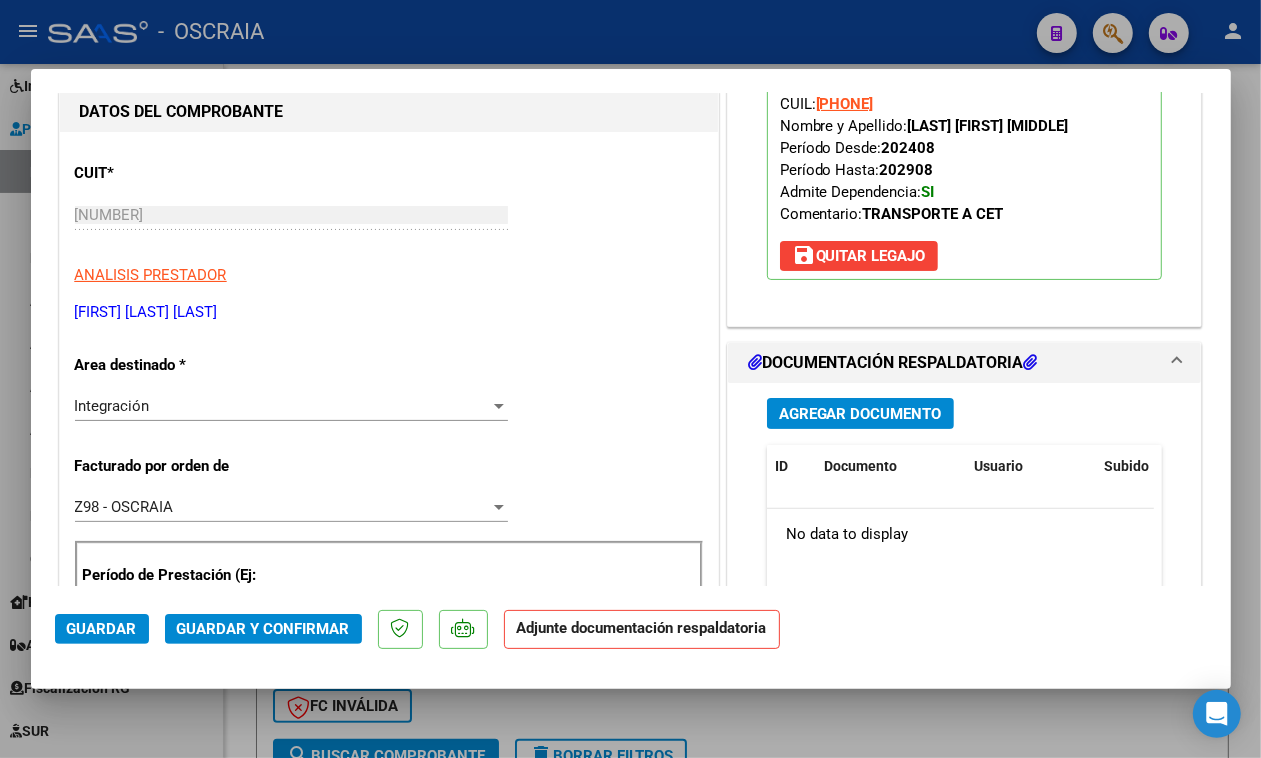 click on "Agregar Documento" at bounding box center (860, 414) 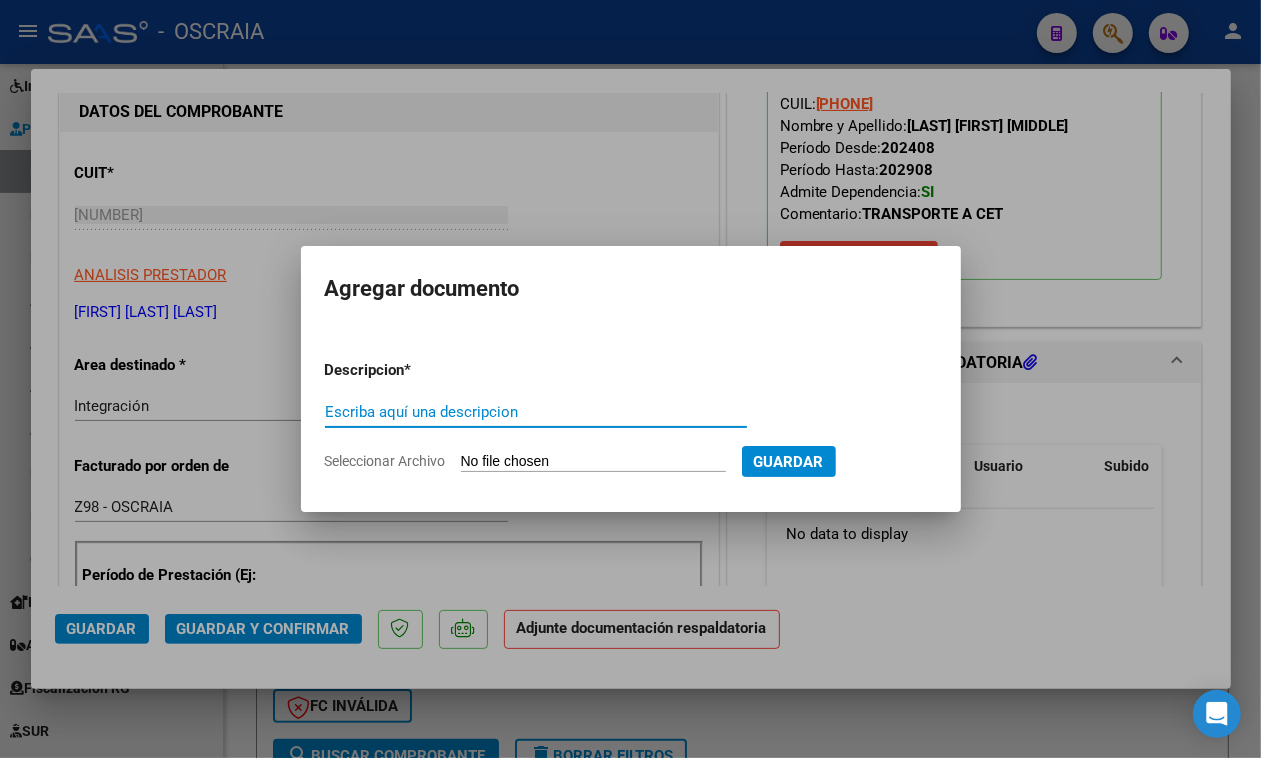 click on "Escriba aquí una descripcion" at bounding box center [536, 412] 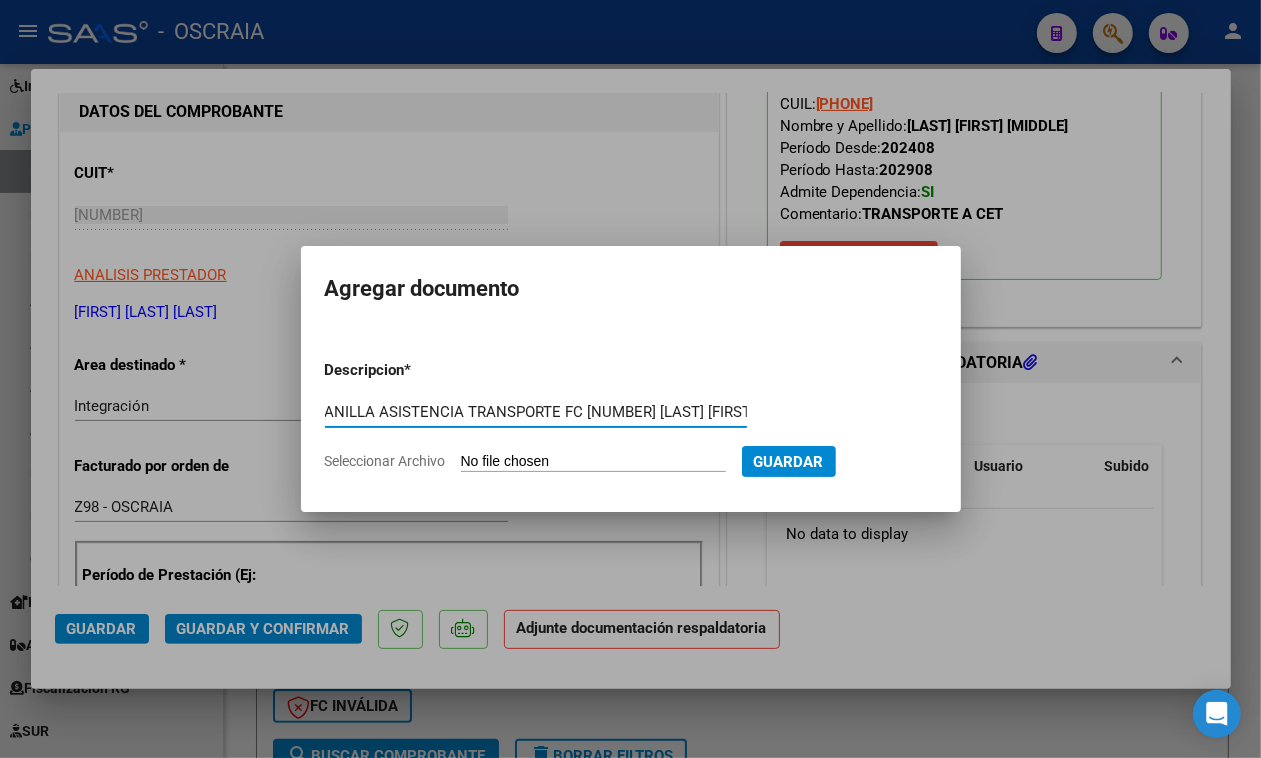 scroll, scrollTop: 0, scrollLeft: 27, axis: horizontal 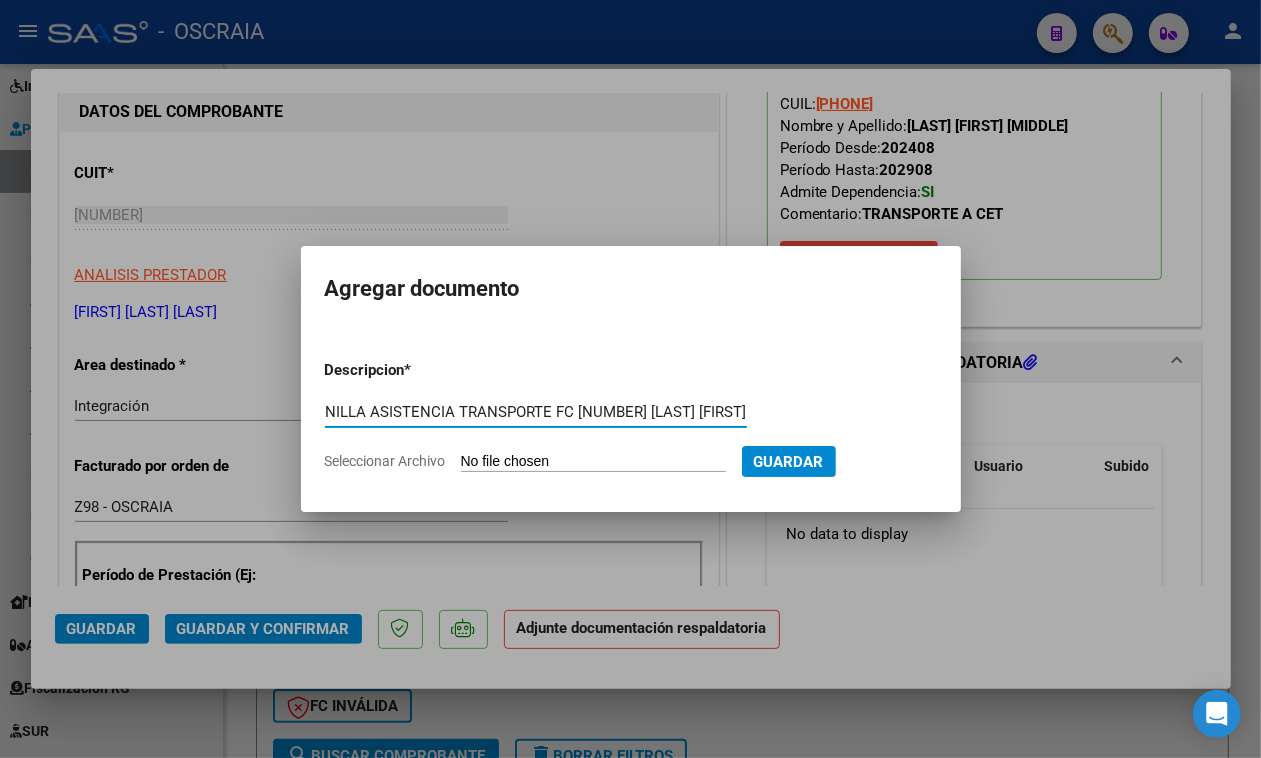 type on "PLANILLA ASISTENCIA TRANSPORTE FC [NUMBER] [LAST] [FIRST]" 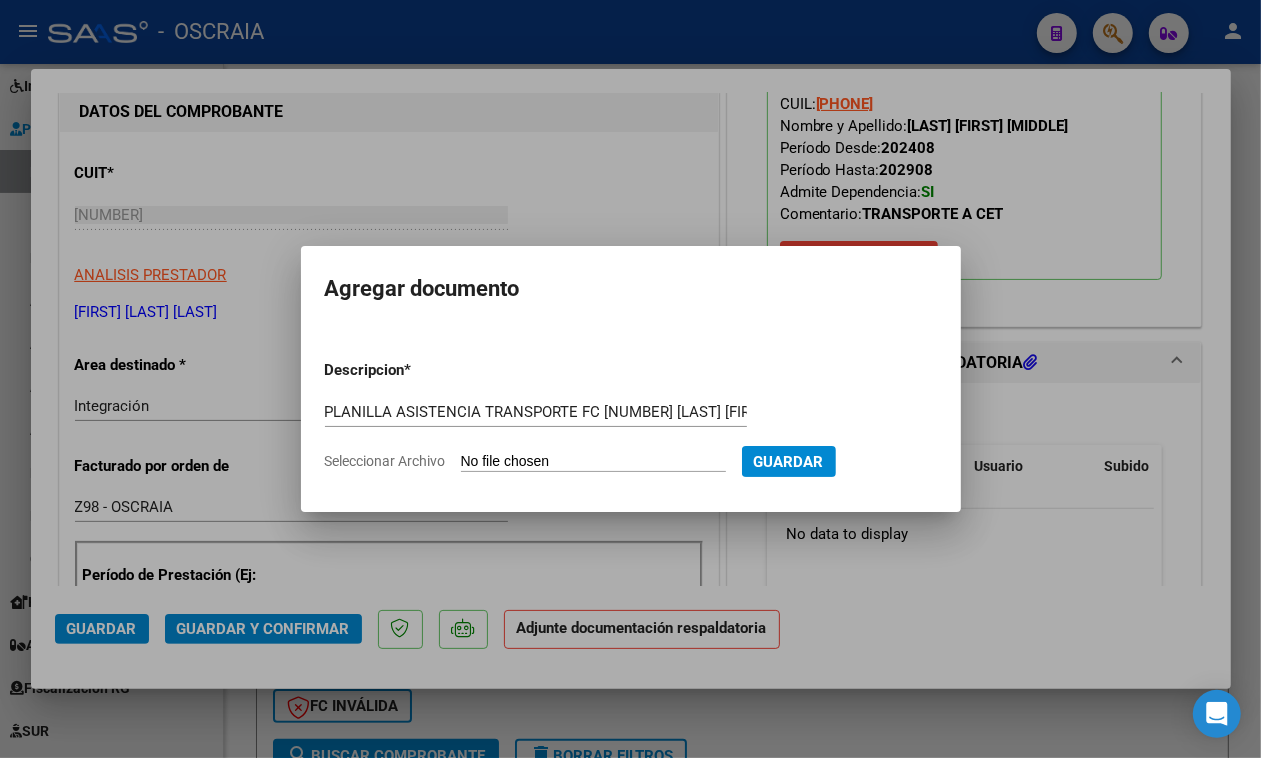 type on "C:\fakepath\PLANILLA DE ASISTENCIA DE TRANSPORTE PACHECO [LAST] FC 491.pdf" 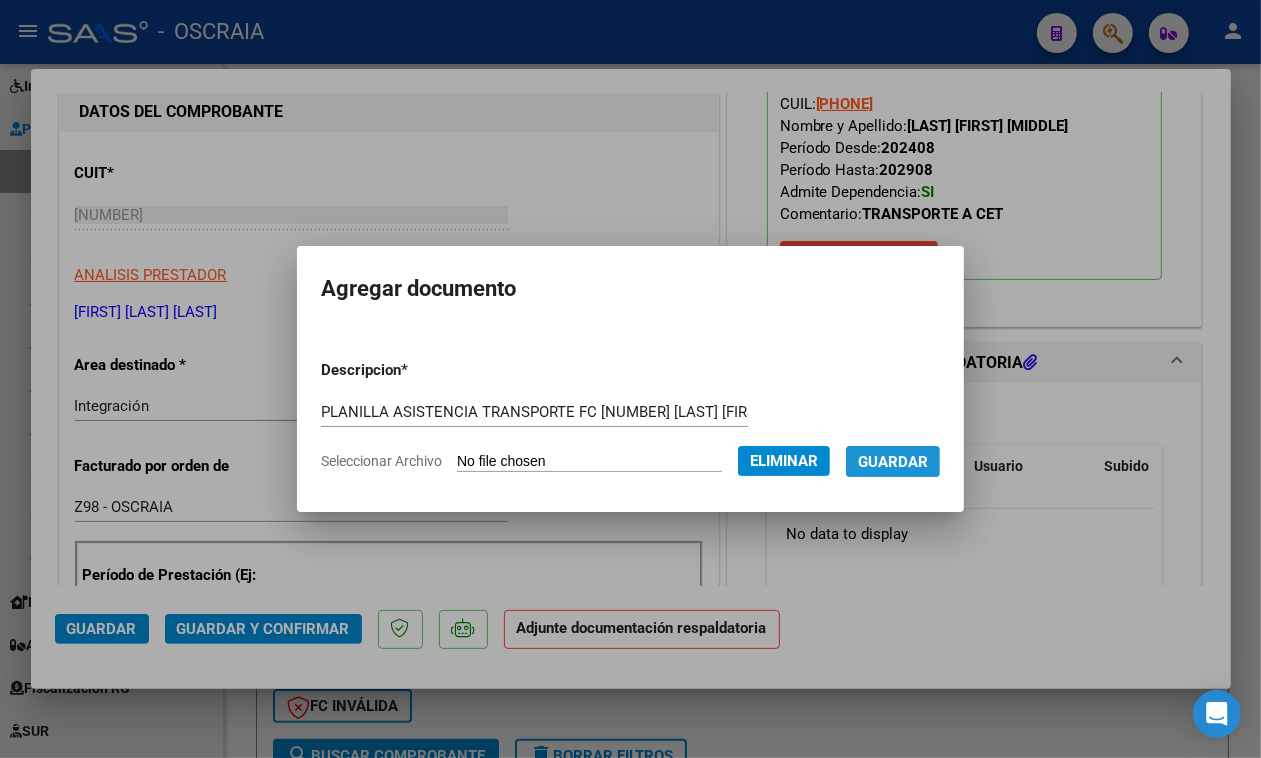 click on "Guardar" at bounding box center (893, 461) 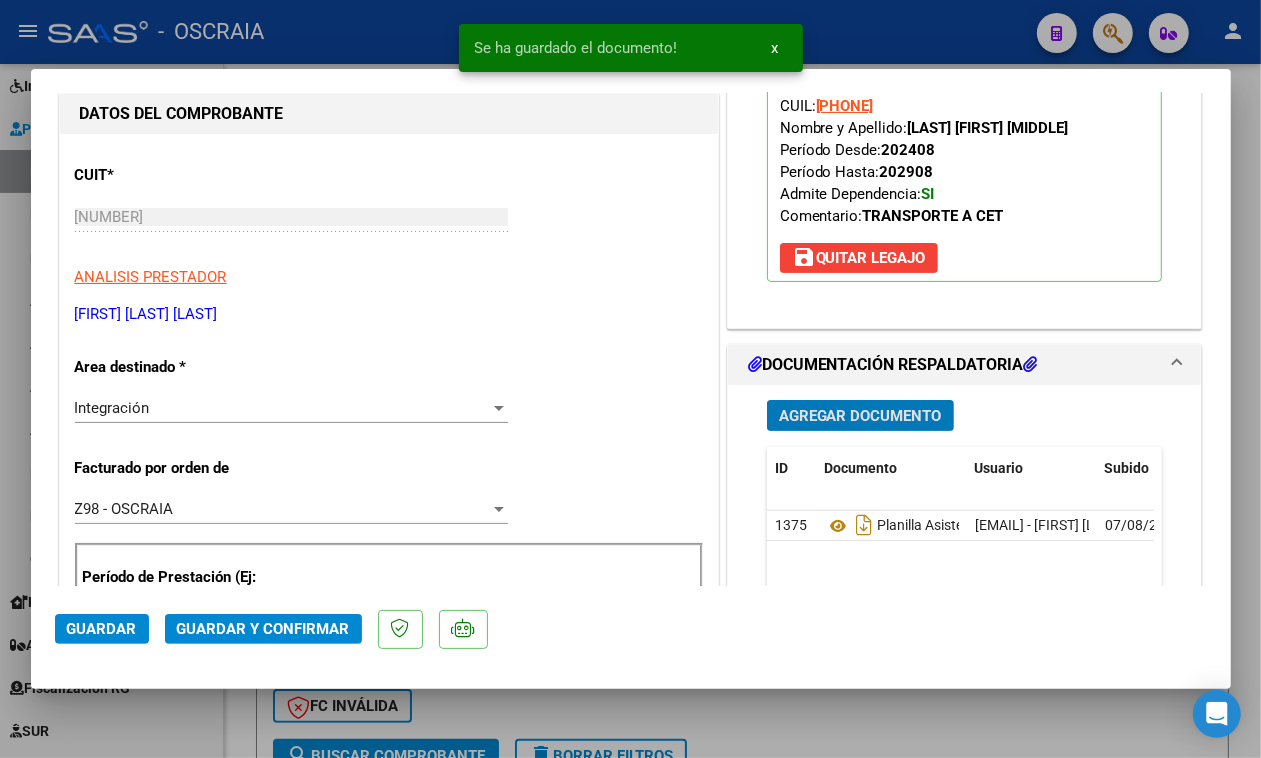 scroll, scrollTop: 250, scrollLeft: 0, axis: vertical 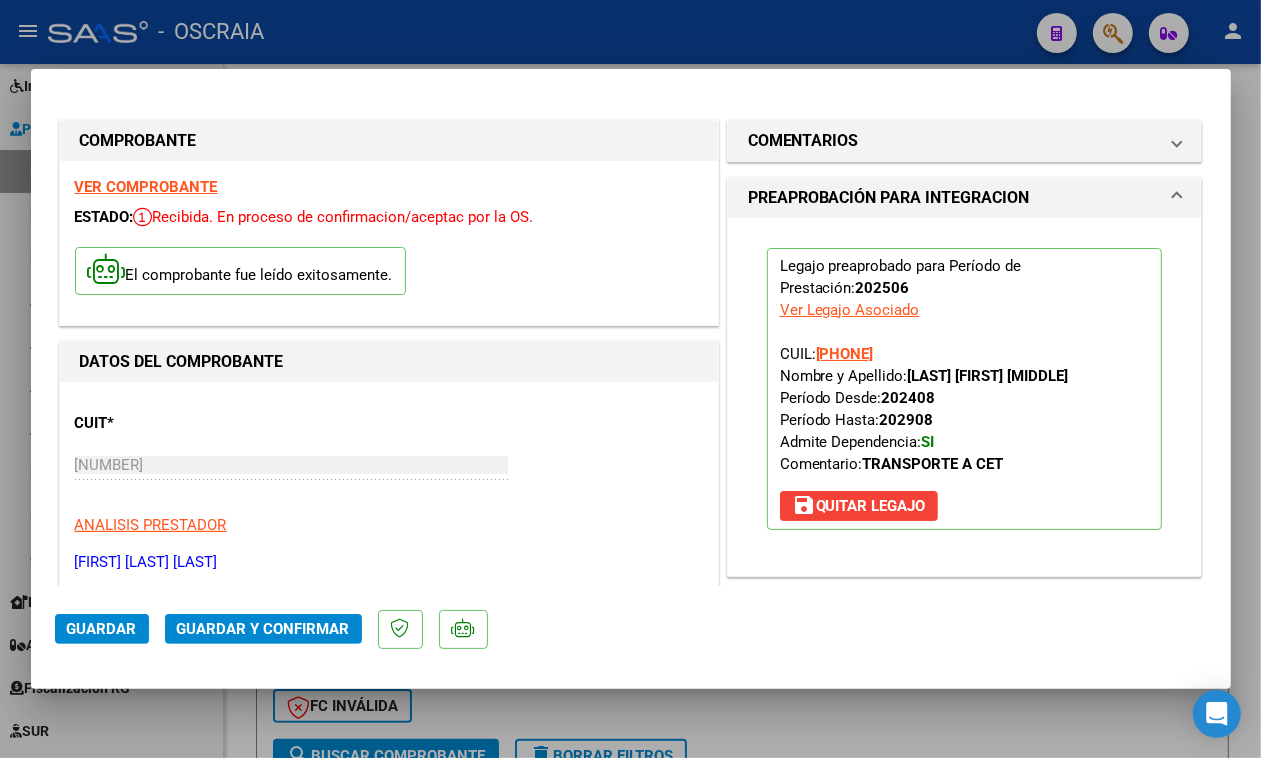 click on "Guardar y Confirmar" 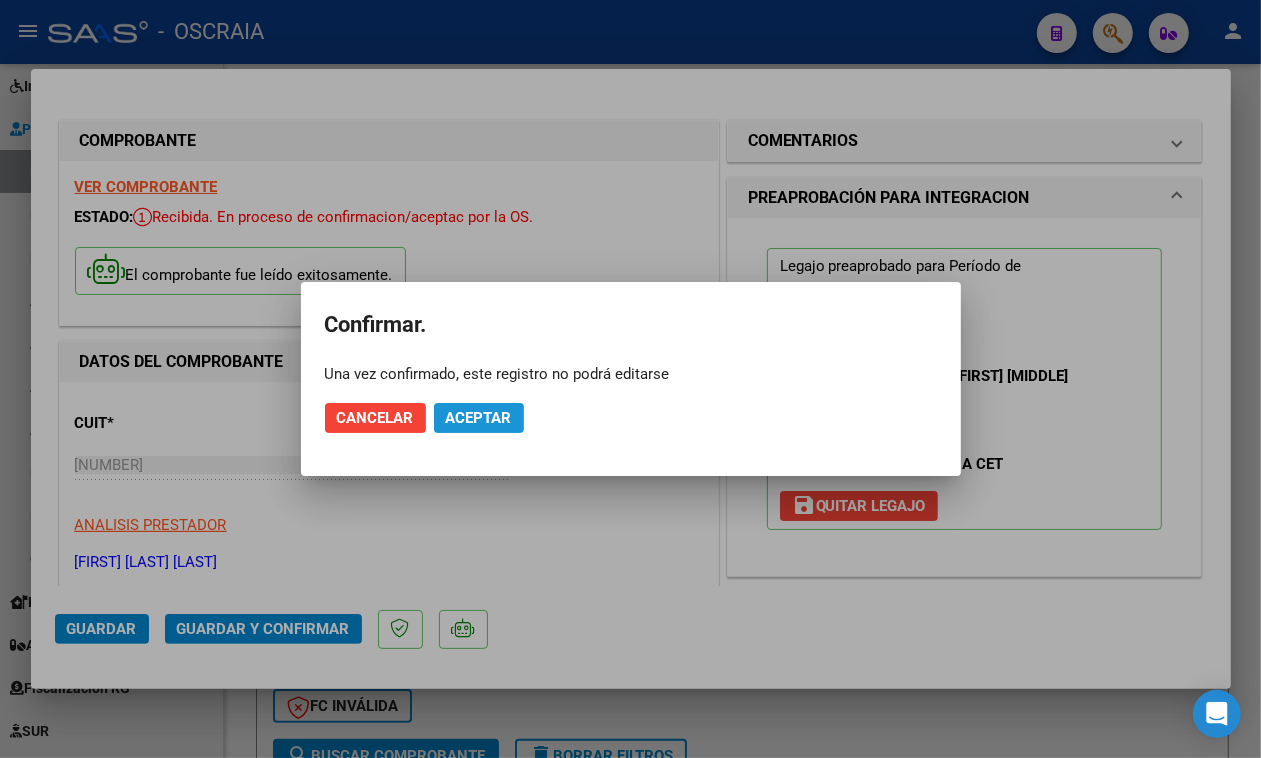 click on "Aceptar" 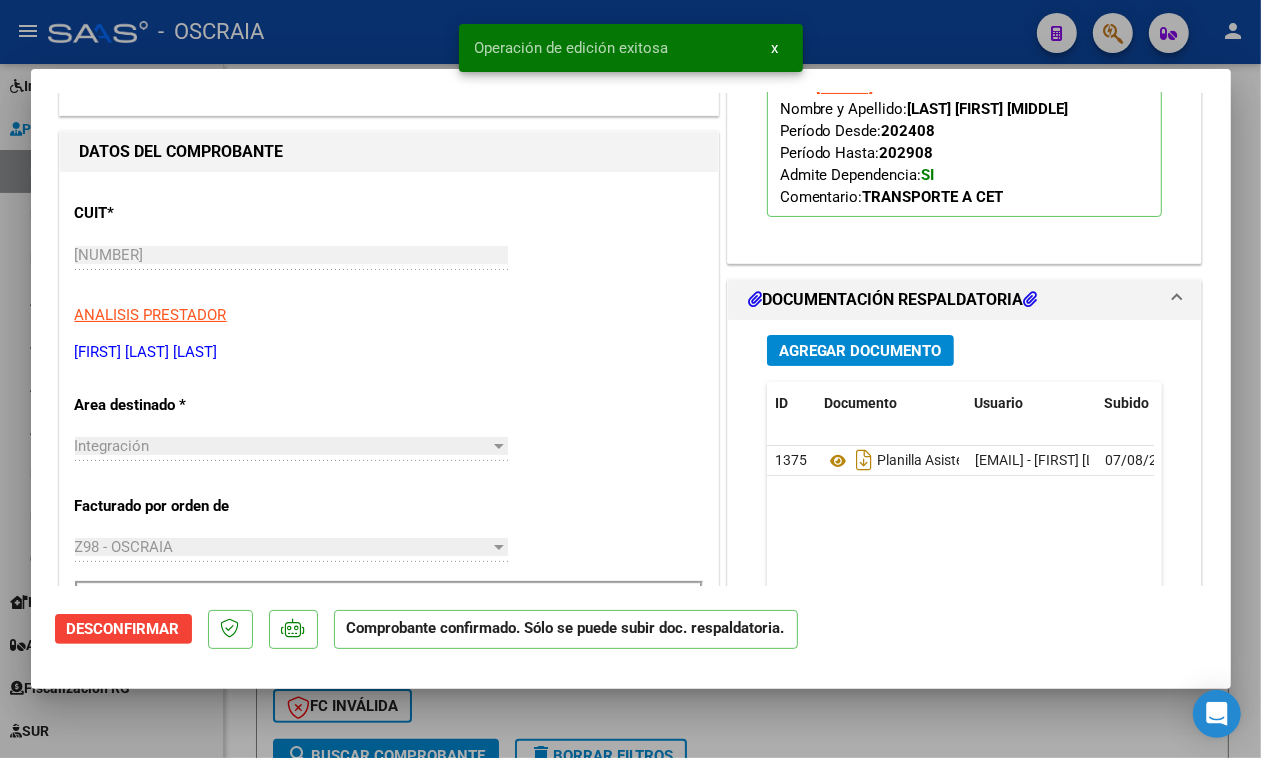 scroll, scrollTop: 0, scrollLeft: 0, axis: both 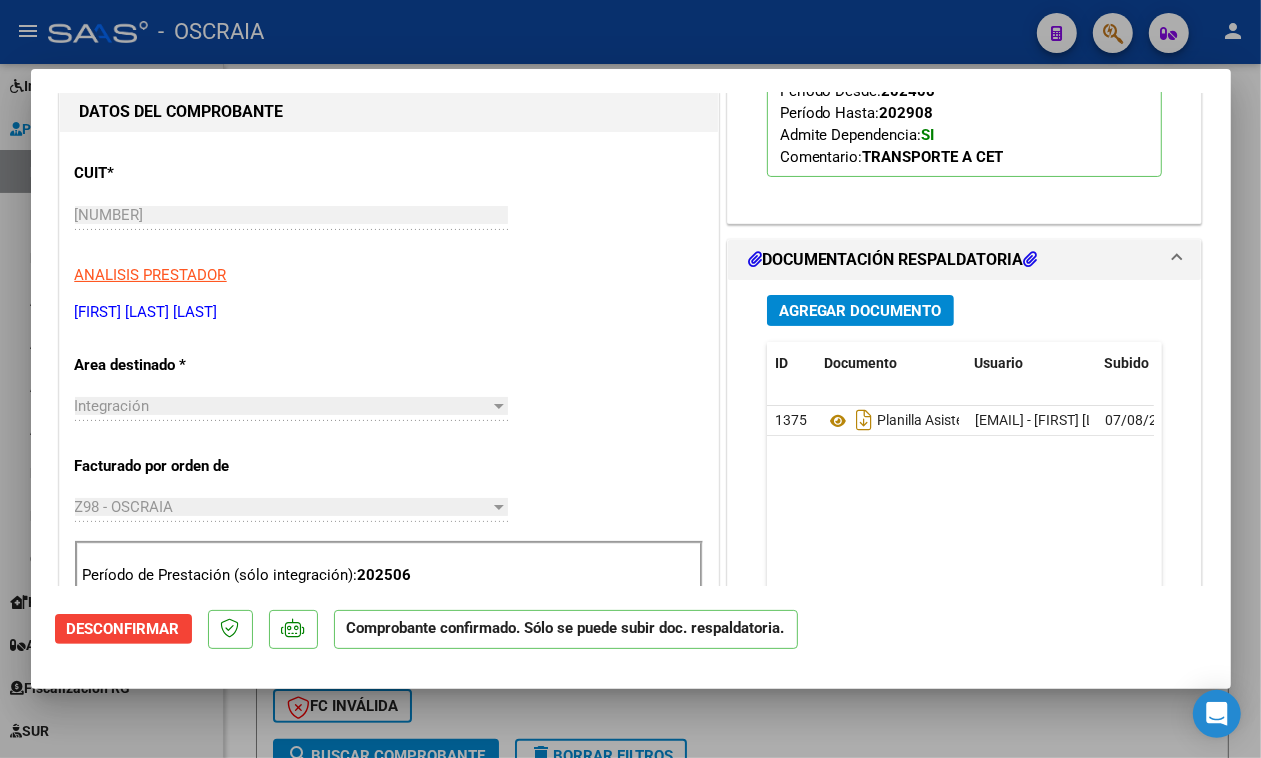 click at bounding box center (630, 379) 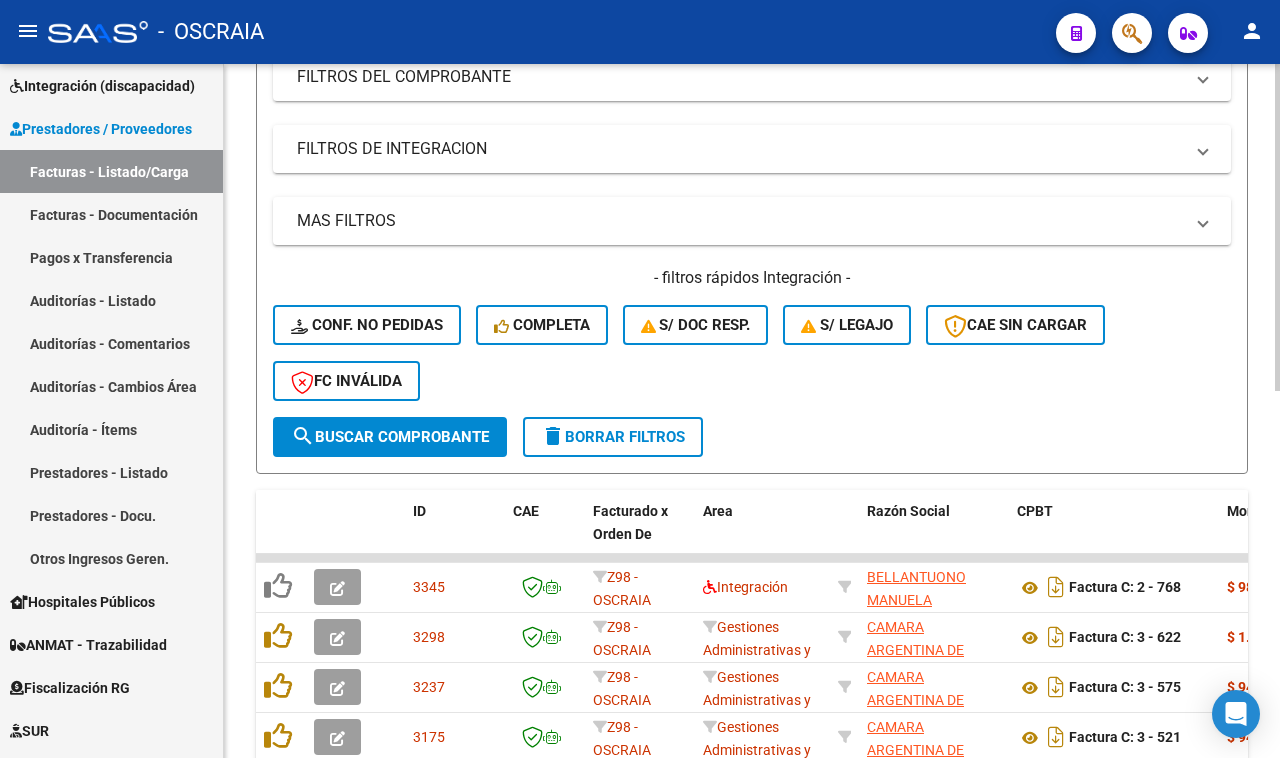 scroll, scrollTop: 375, scrollLeft: 0, axis: vertical 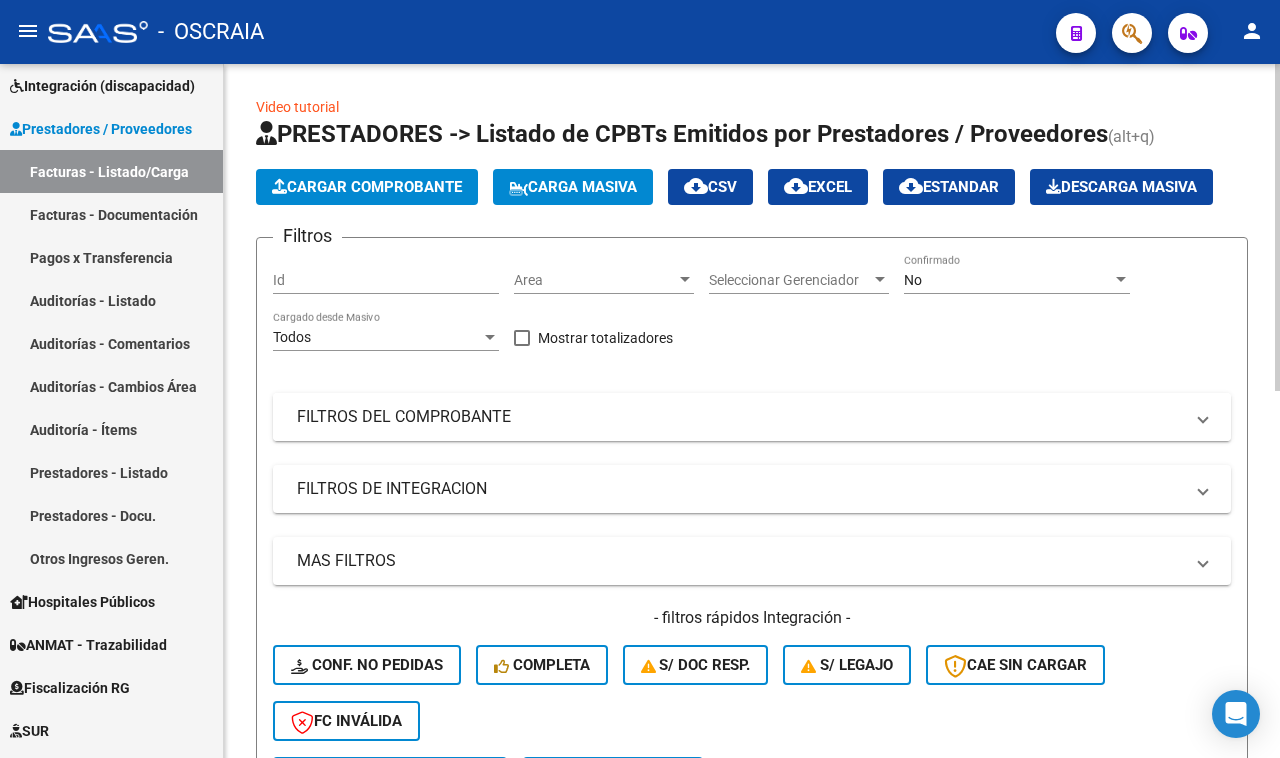 click on "FILTROS DEL COMPROBANTE" at bounding box center [740, 417] 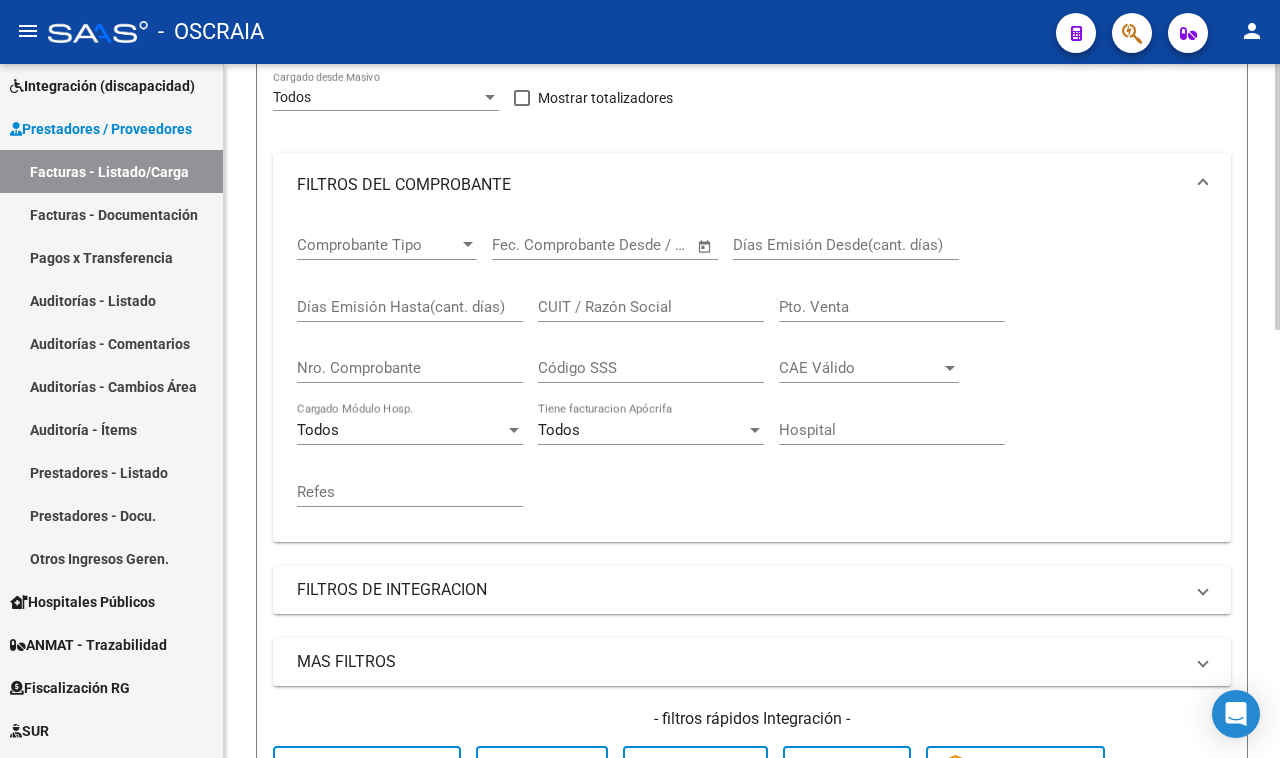 scroll, scrollTop: 250, scrollLeft: 0, axis: vertical 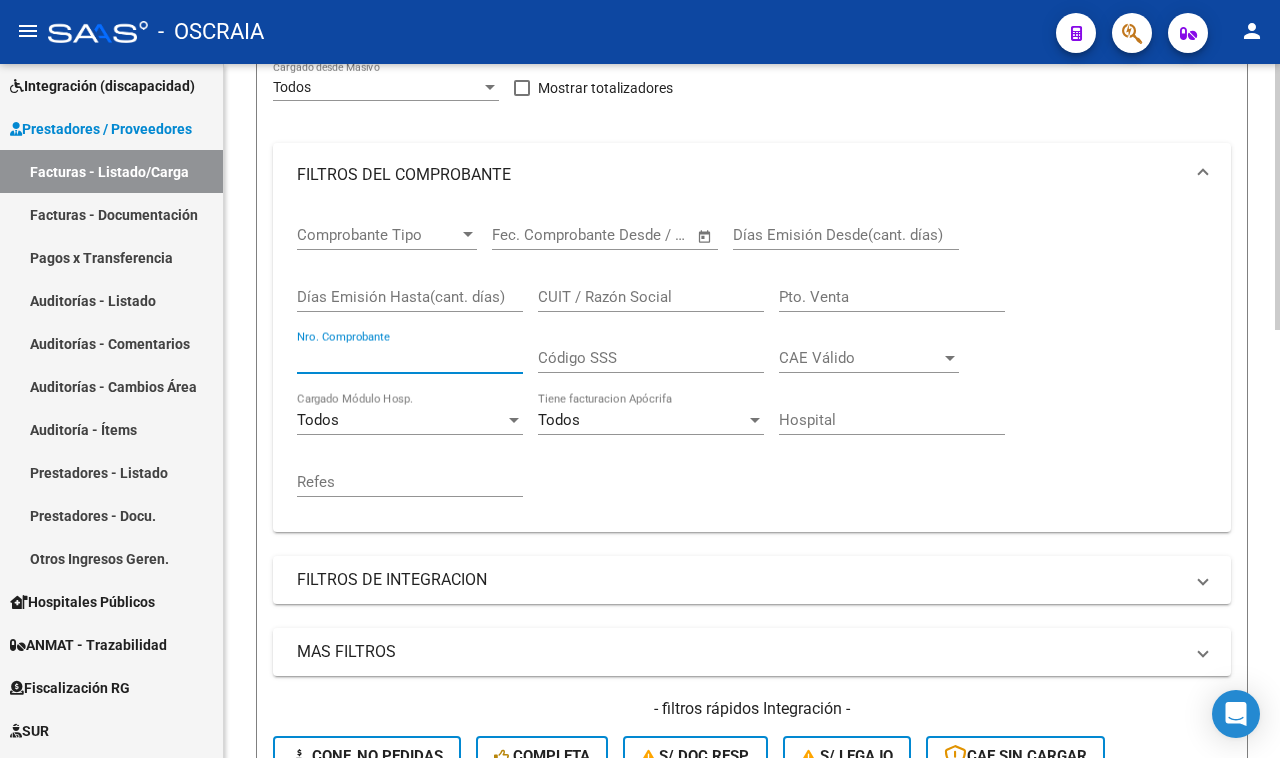 click on "Nro. Comprobante" at bounding box center (410, 358) 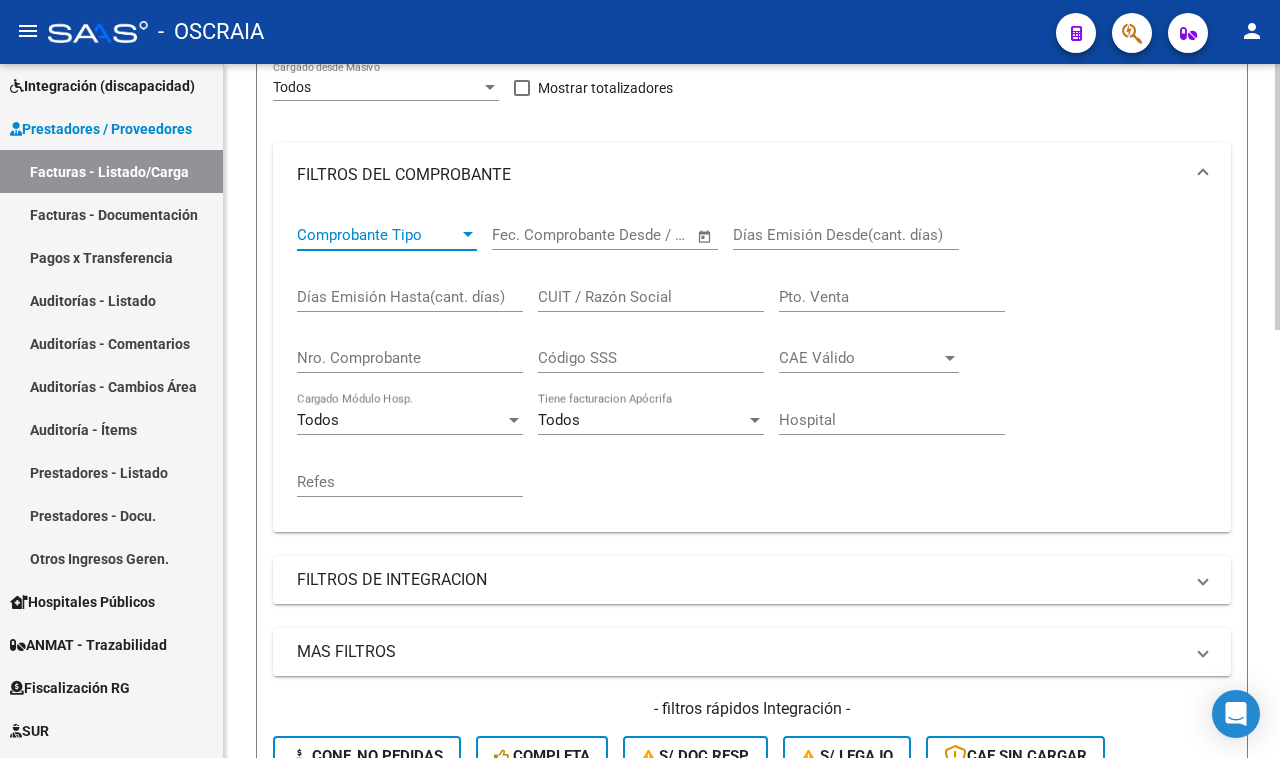 click on "Comprobante Tipo" at bounding box center [378, 235] 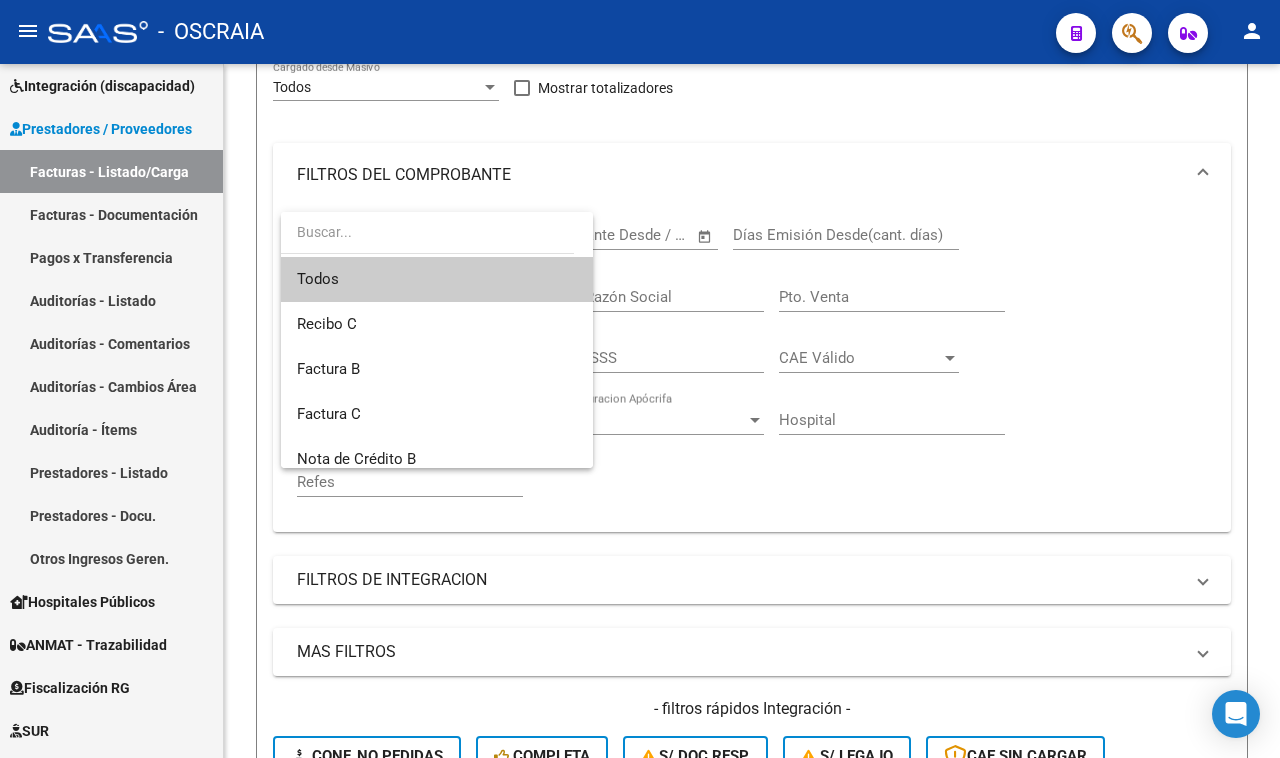 click at bounding box center [640, 379] 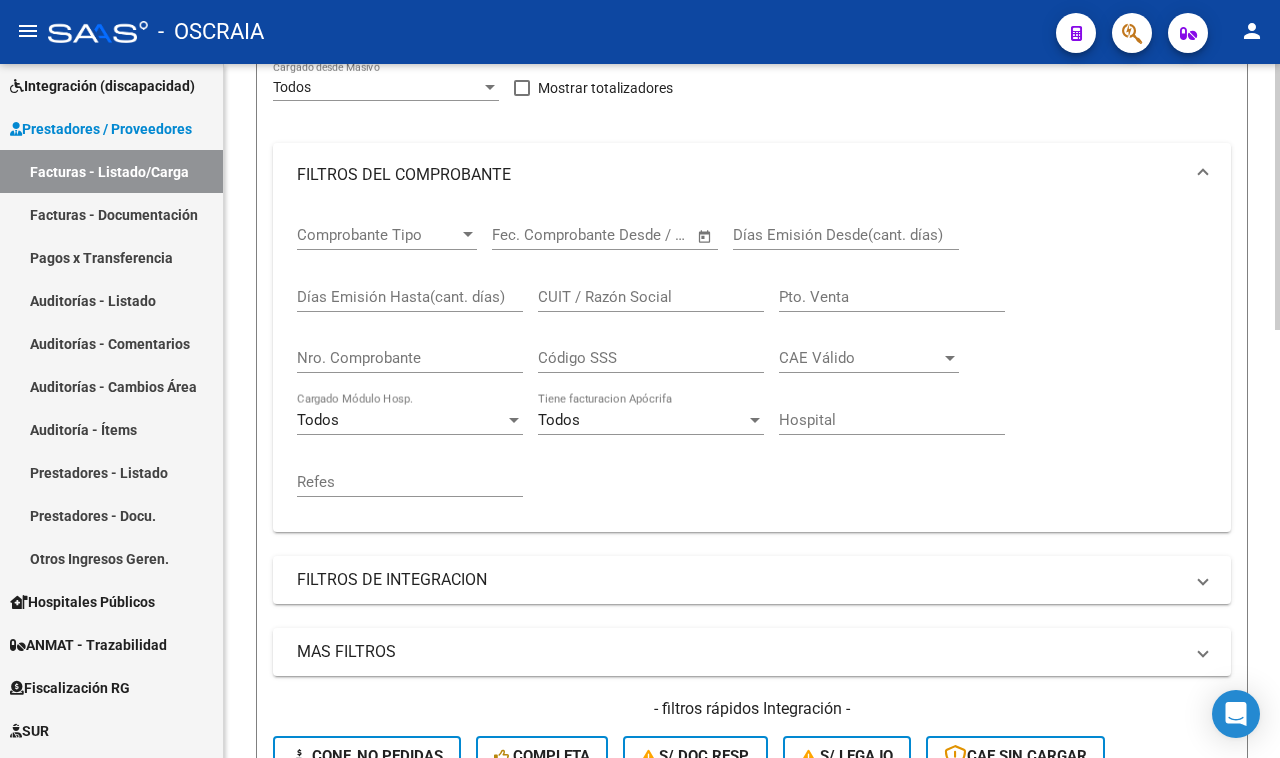 click on "Filtros Id Area Area Seleccionar Gerenciador Seleccionar Gerenciador No Confirmado Todos Cargado desde Masivo   Mostrar totalizadores   FILTROS DEL COMPROBANTE  Comprobante Tipo Comprobante Tipo Start date – End date Fec. Comprobante Desde / Hasta Días Emisión Desde(cant. días) Días Emisión Hasta(cant. días) CUIT / Razón Social Pto. Venta Nro. Comprobante Código SSS CAE Válido CAE Válido Todos Cargado Módulo Hosp. Todos Tiene facturacion Apócrifa Hospital Refes  FILTROS DE INTEGRACION  Todos Cargado en Para Enviar SSS Período De Prestación Campos del Archivo de Rendición Devuelto x SSS (dr_envio) Todos Rendido x SSS (dr_envio) Tipo de Registro Tipo de Registro Período Presentación Período Presentación Campos del Legajo Asociado (preaprobación) Afiliado Legajo (cuil/nombre) Todos Solo facturas preaprobadas  MAS FILTROS  Todos Con Doc. Respaldatoria Todos Con Trazabilidad Todos Asociado a Expediente Sur Auditoría Auditoría Auditoría Id Start date – End date Start date – End date Op" 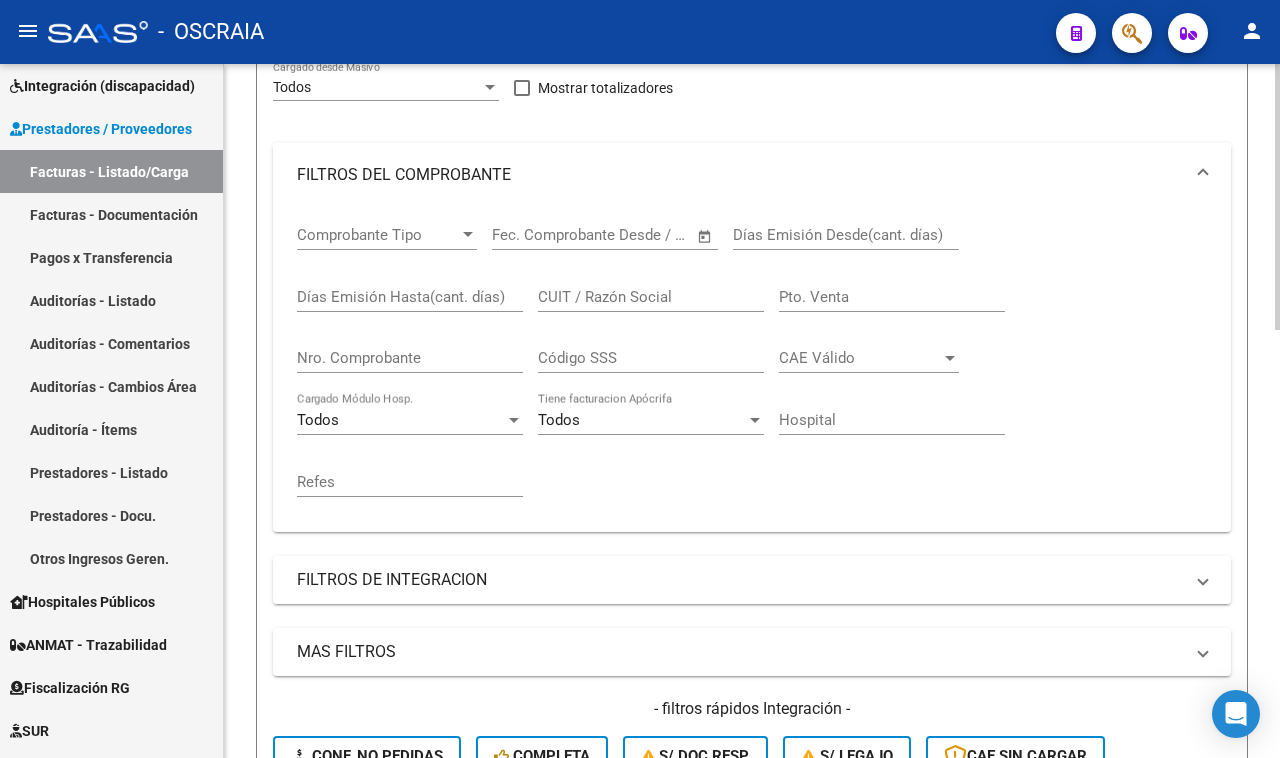 click on "FILTROS DE INTEGRACION" at bounding box center (740, 580) 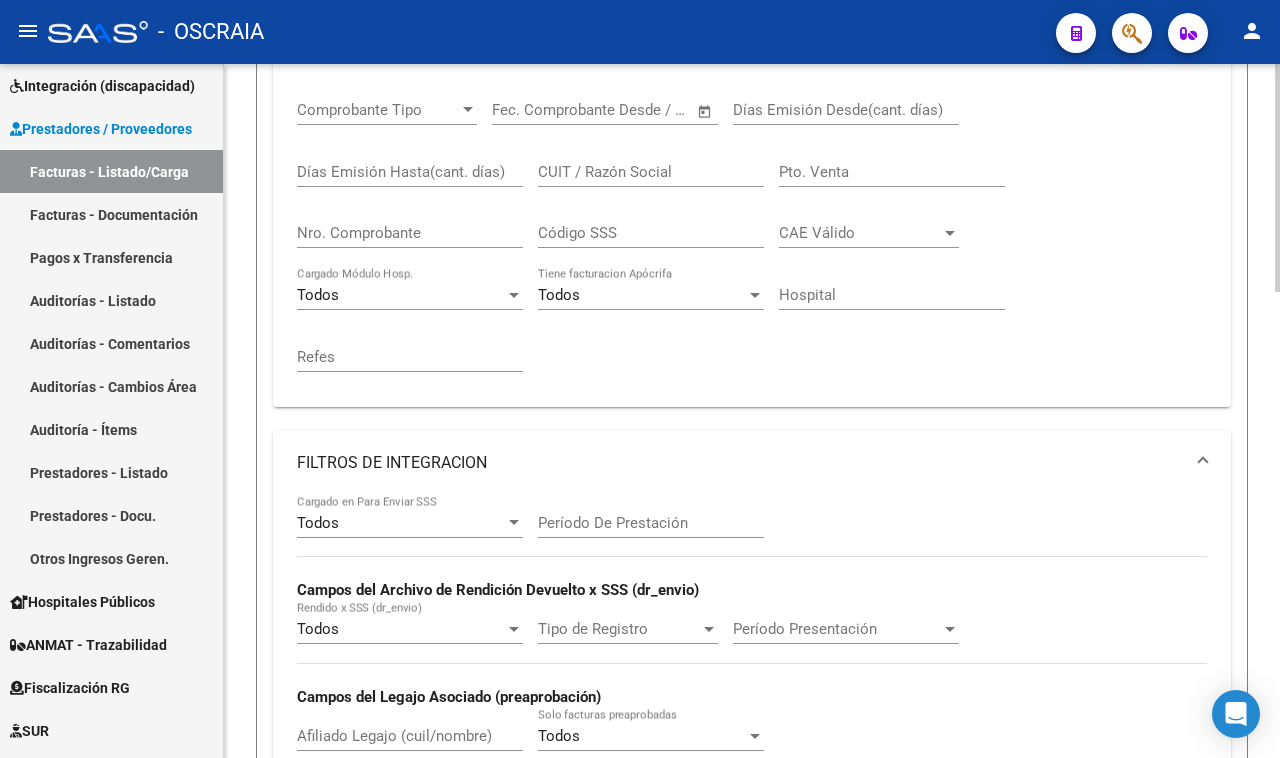 scroll, scrollTop: 500, scrollLeft: 0, axis: vertical 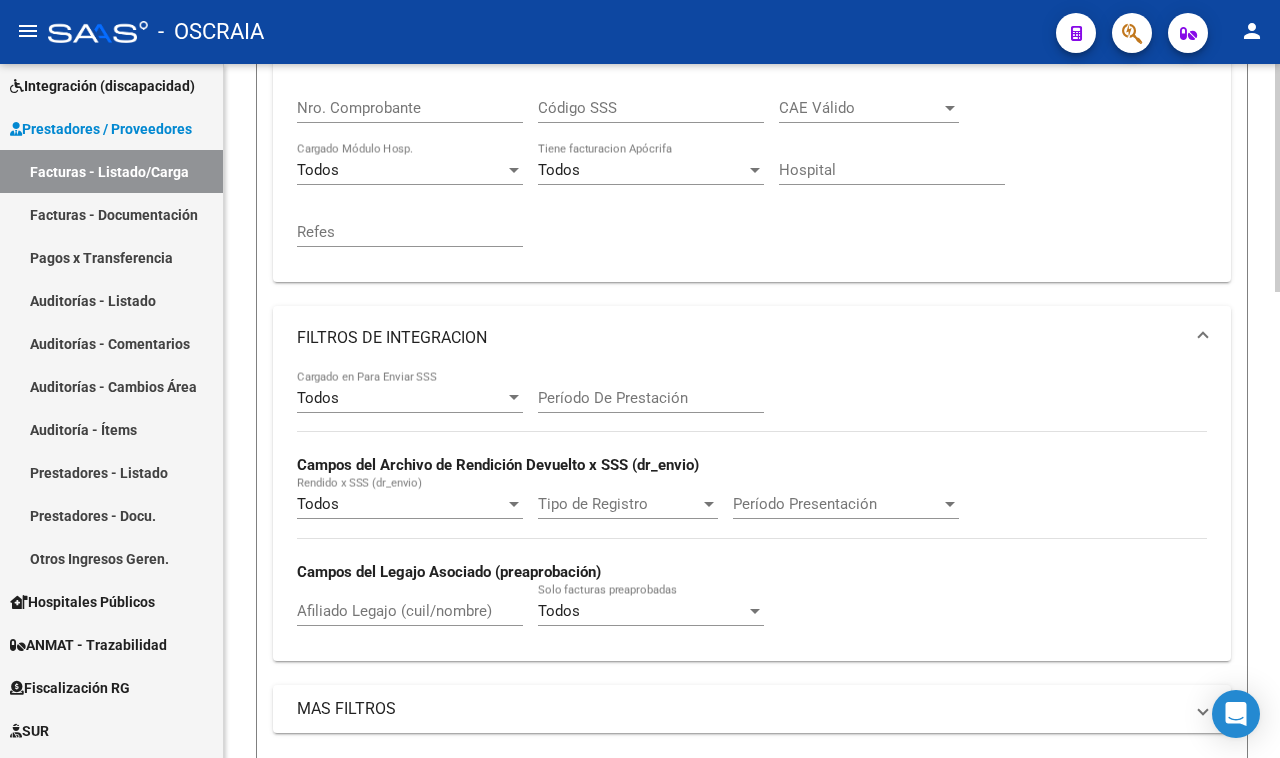 click on "Todos" at bounding box center [401, 398] 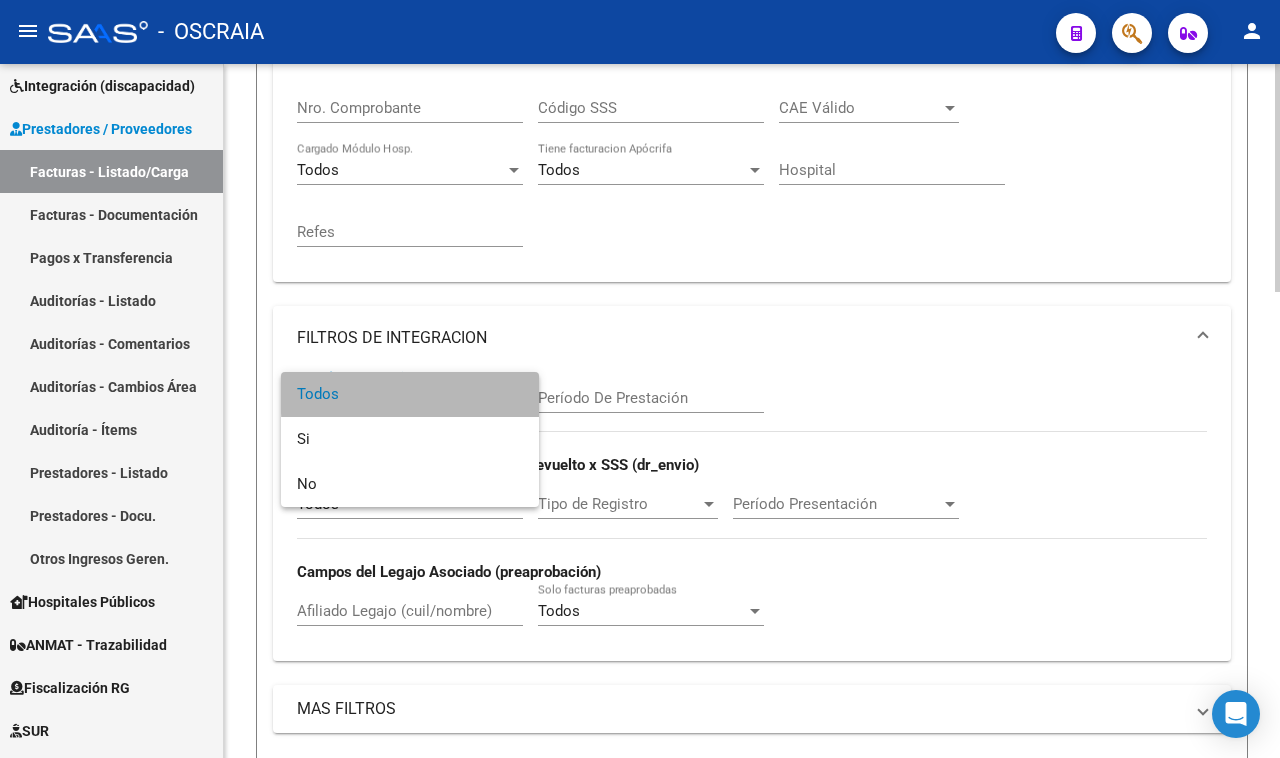 click on "Todos" at bounding box center (410, 394) 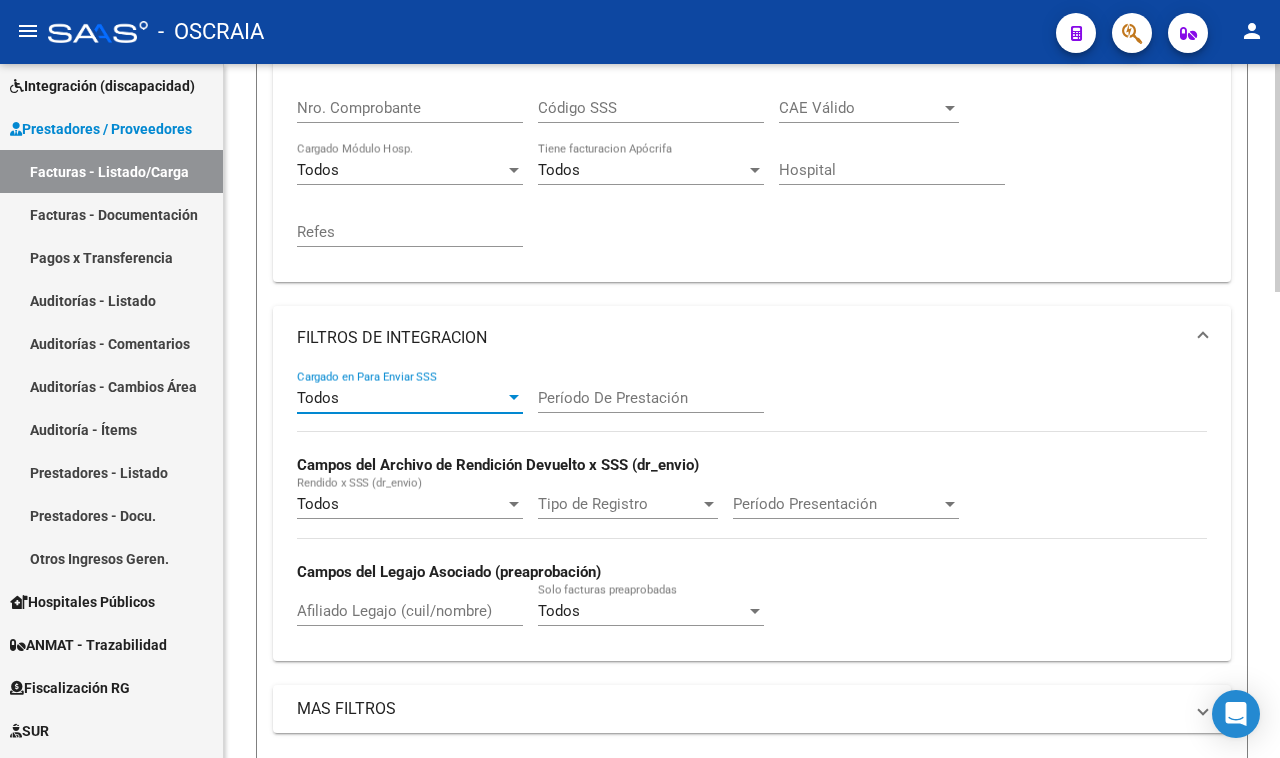click on "Período De Prestación" at bounding box center (651, 398) 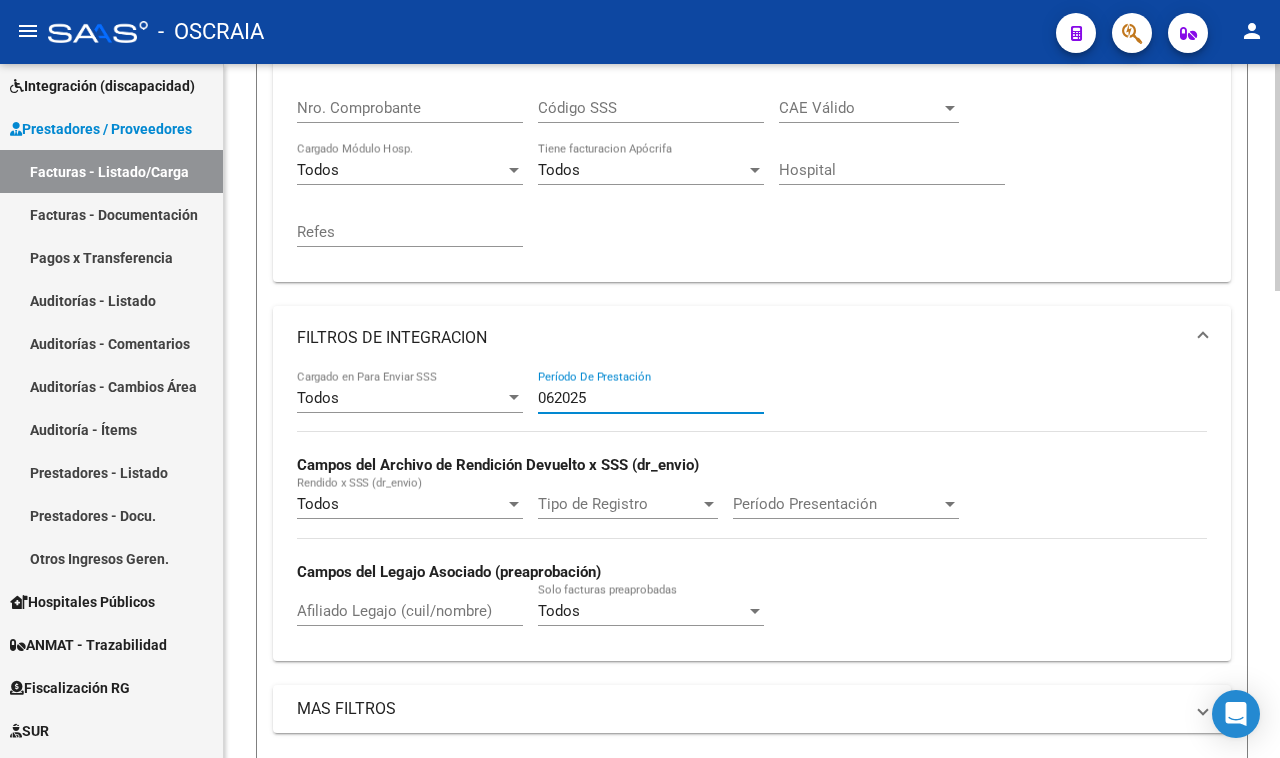 drag, startPoint x: 668, startPoint y: 386, endPoint x: 392, endPoint y: 400, distance: 276.35486 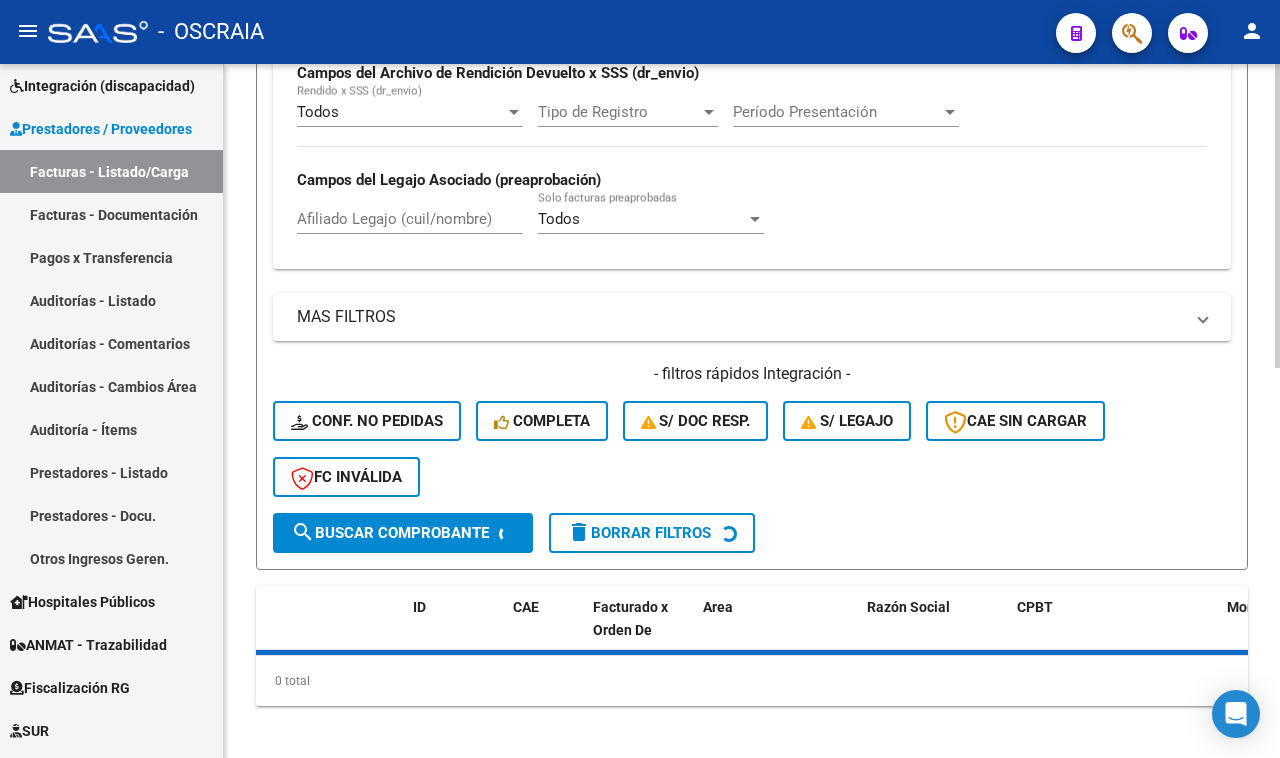 scroll, scrollTop: 896, scrollLeft: 0, axis: vertical 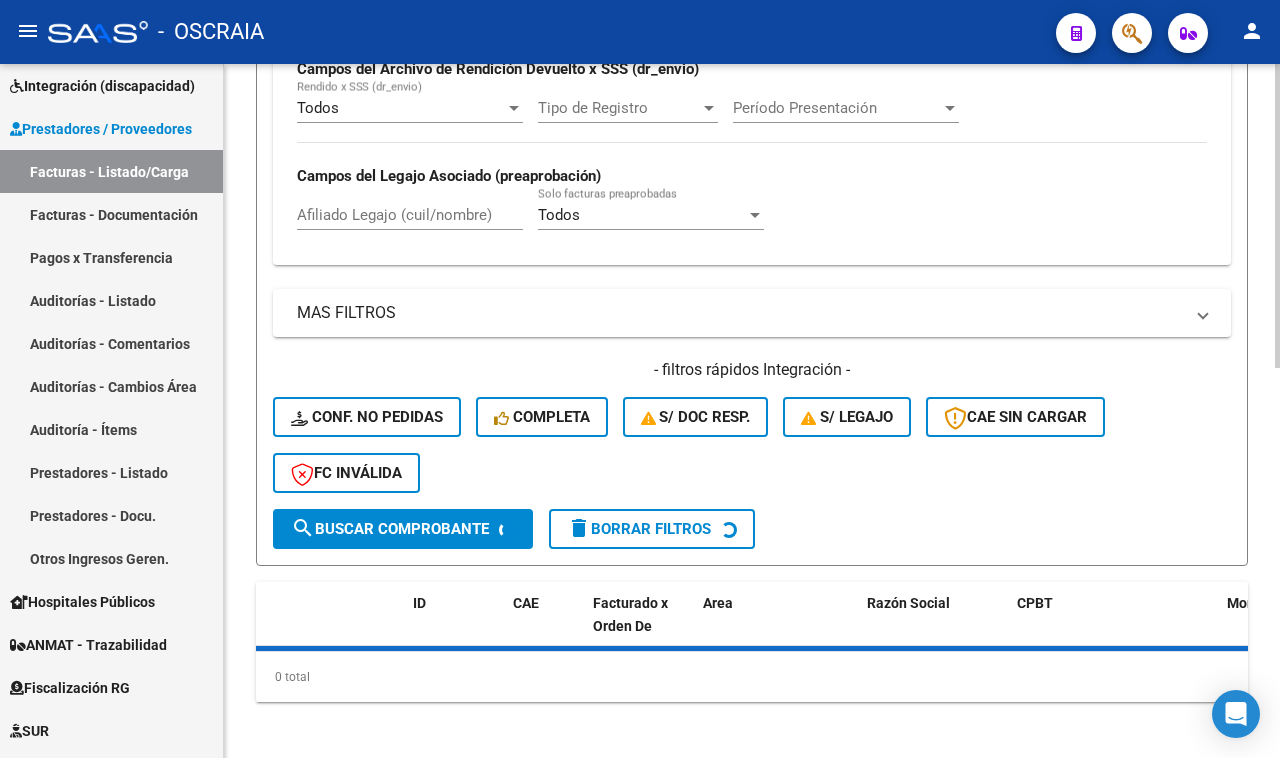 click 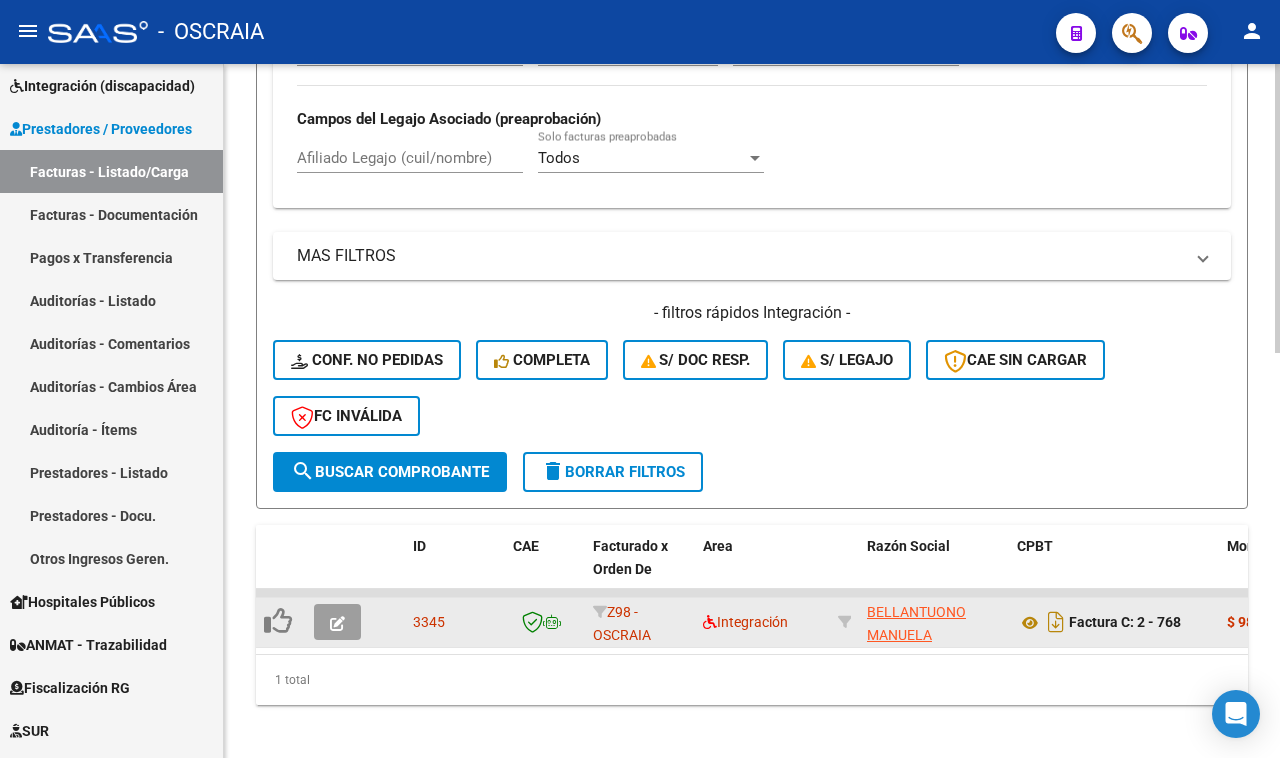 scroll, scrollTop: 976, scrollLeft: 0, axis: vertical 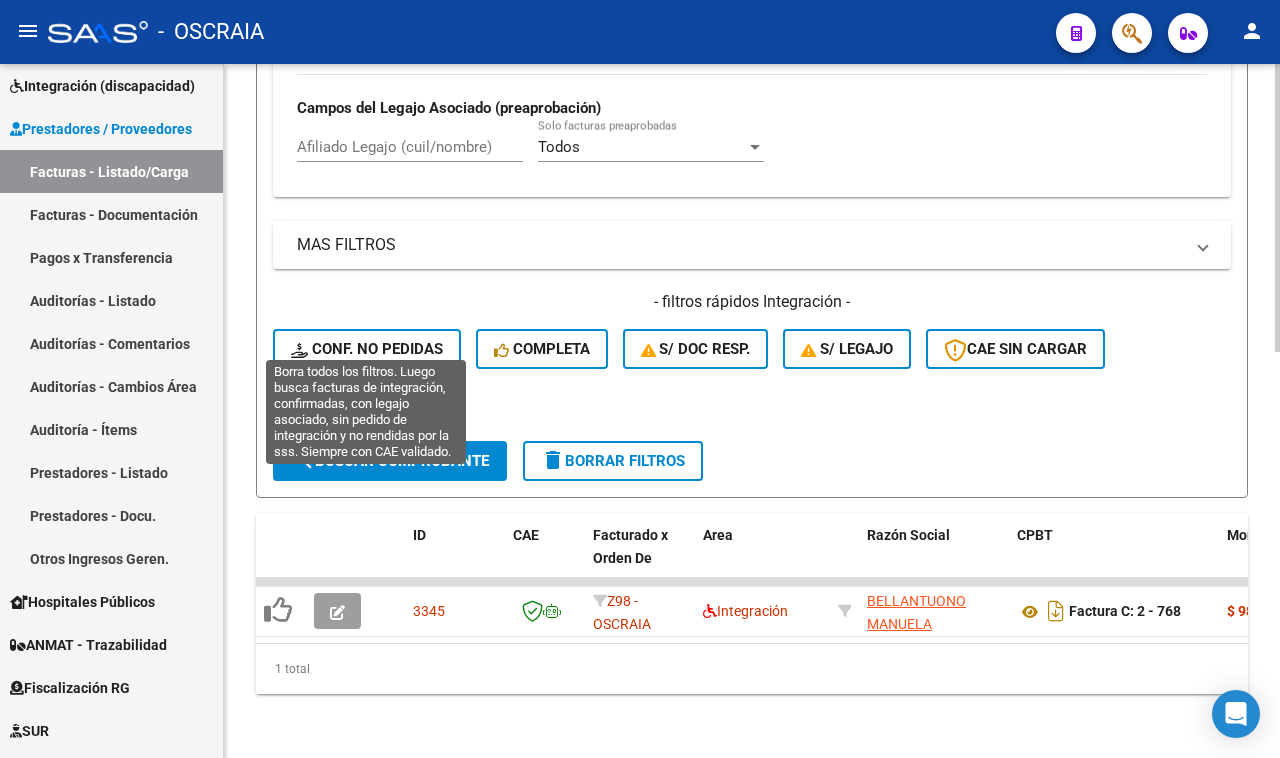 type on "202506" 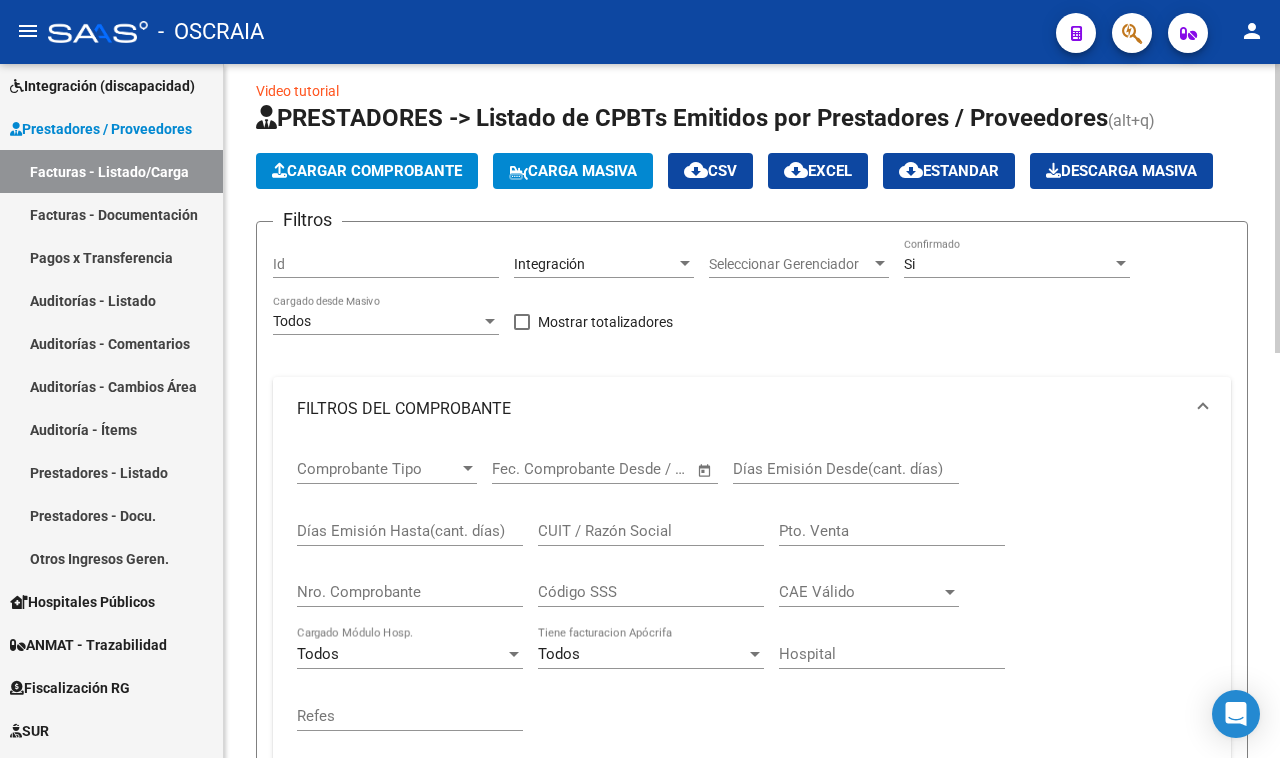 scroll, scrollTop: 0, scrollLeft: 0, axis: both 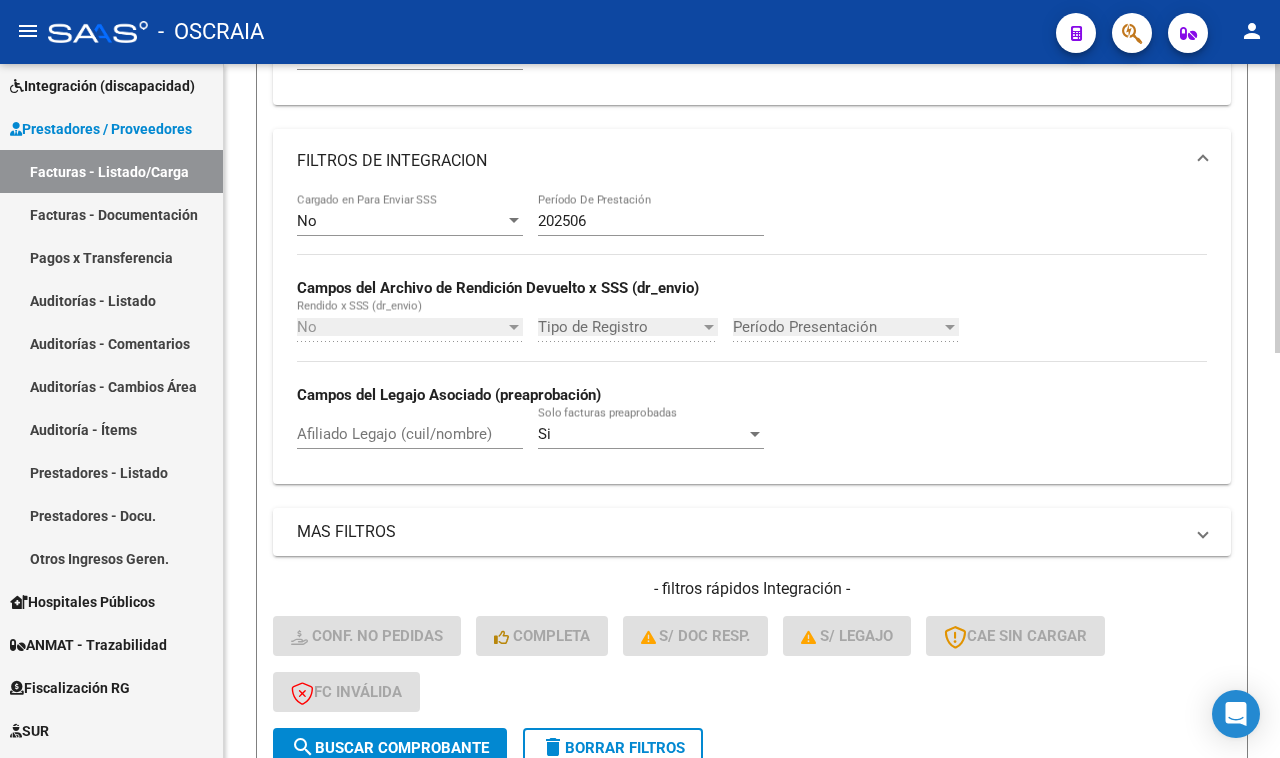 click 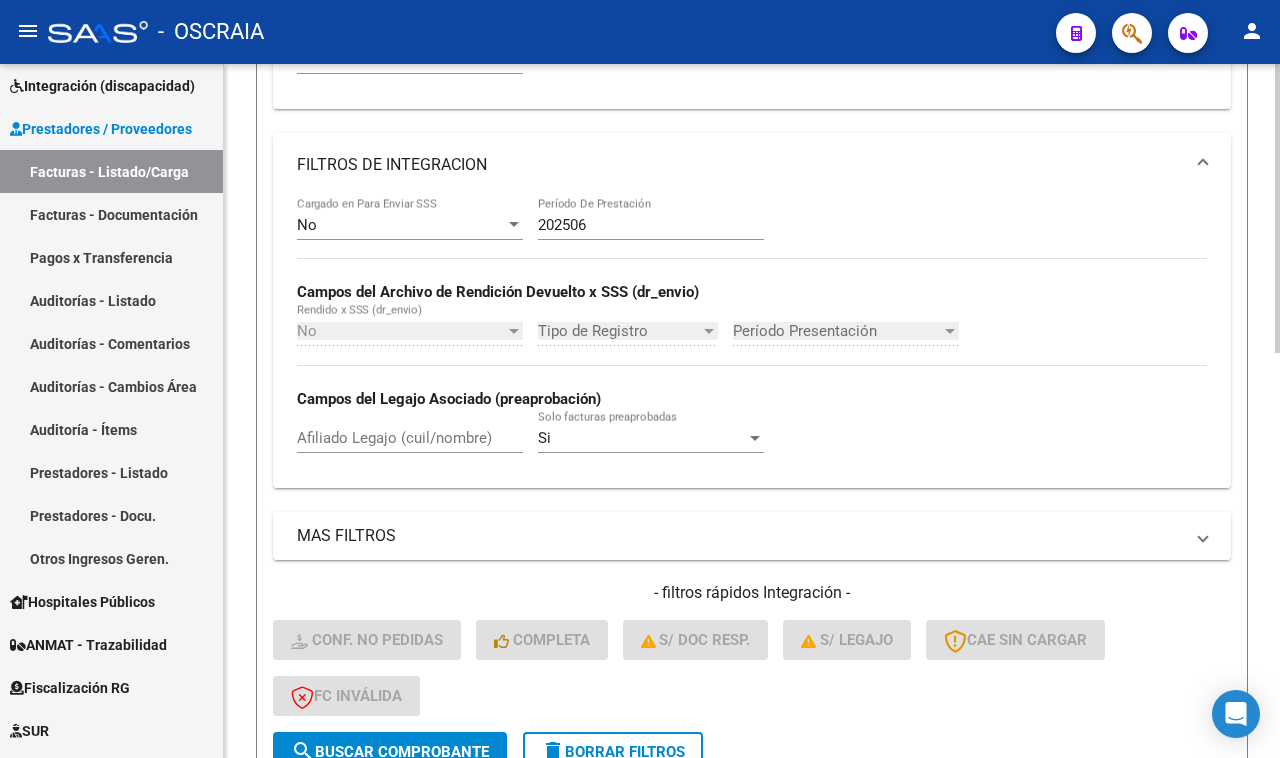 scroll, scrollTop: 548, scrollLeft: 0, axis: vertical 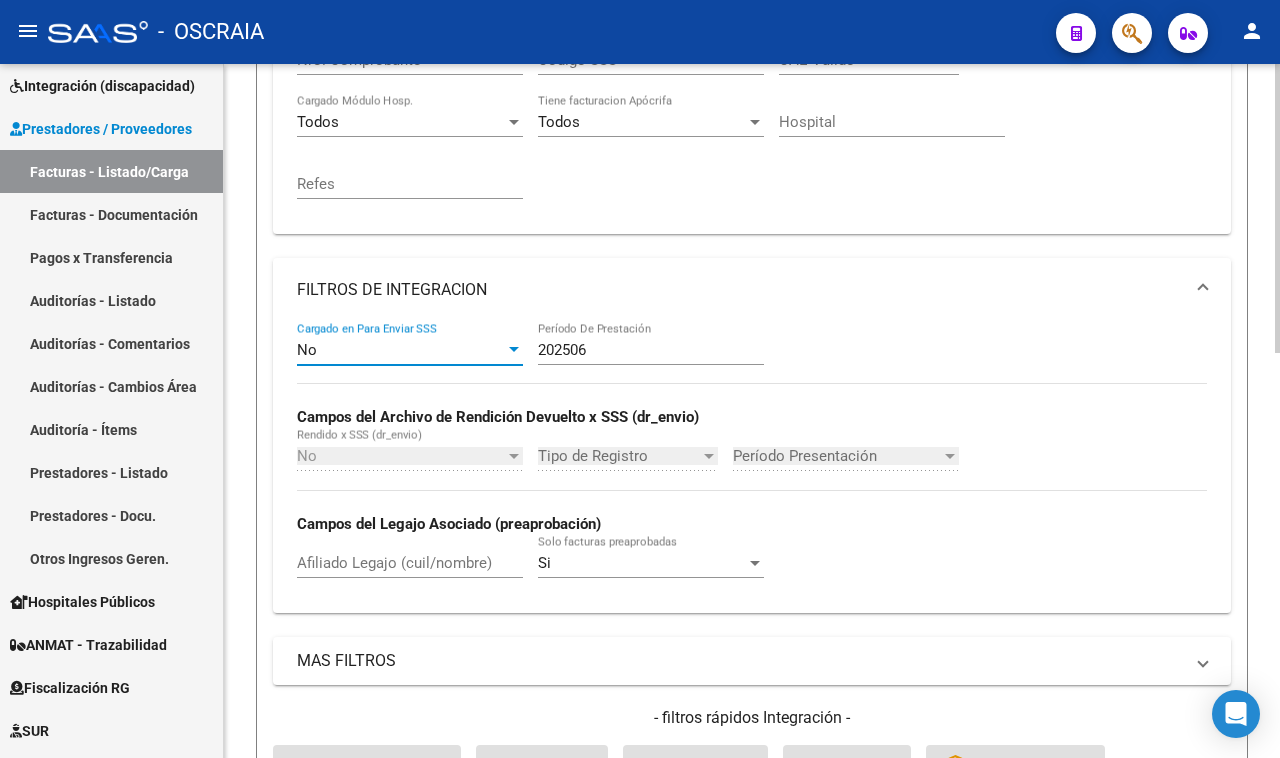 click on "No" at bounding box center [401, 350] 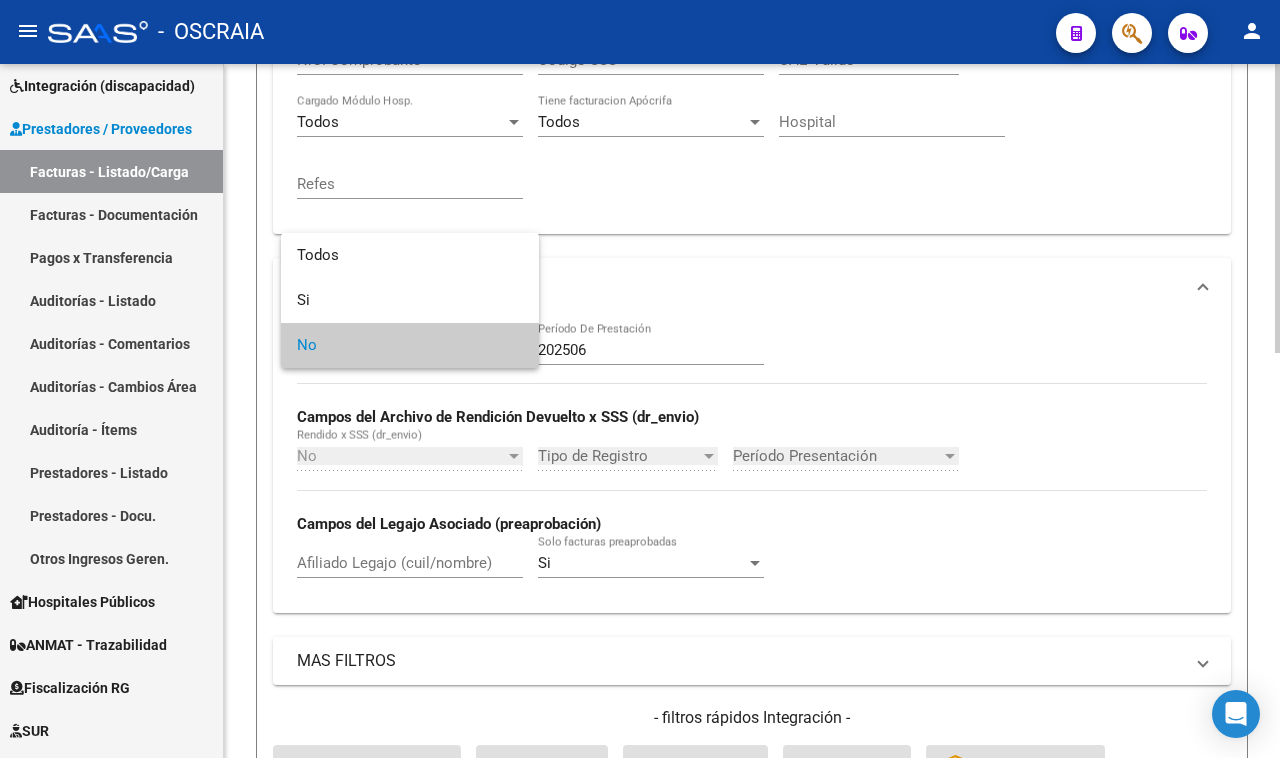 click on "No" at bounding box center [410, 345] 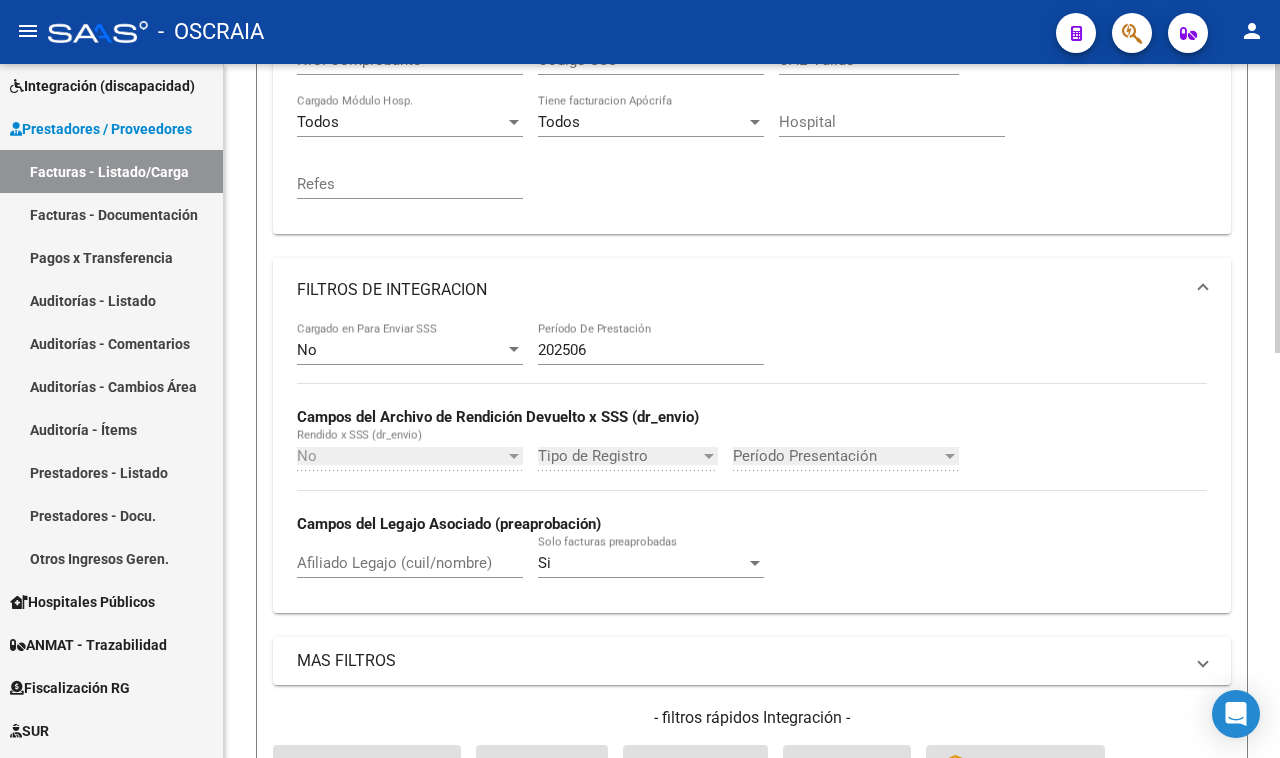 drag, startPoint x: 286, startPoint y: 321, endPoint x: 446, endPoint y: 340, distance: 161.12418 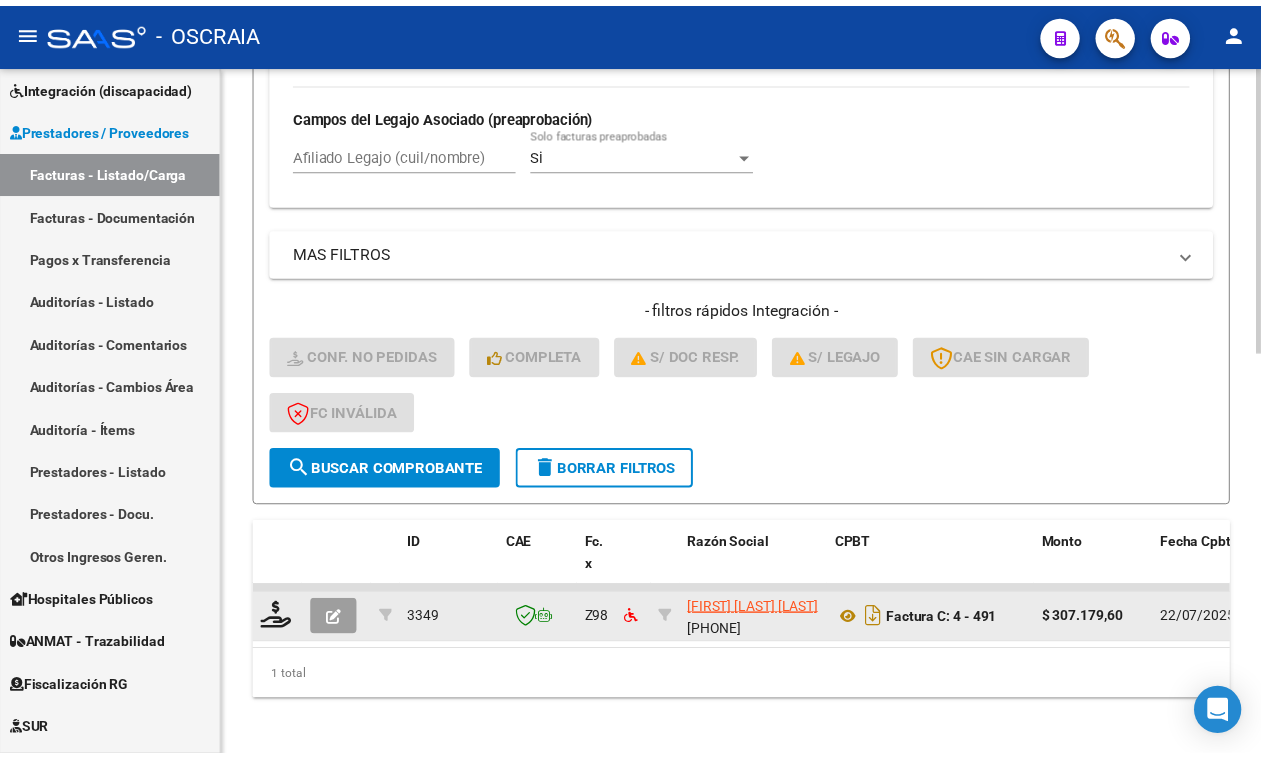 scroll, scrollTop: 976, scrollLeft: 0, axis: vertical 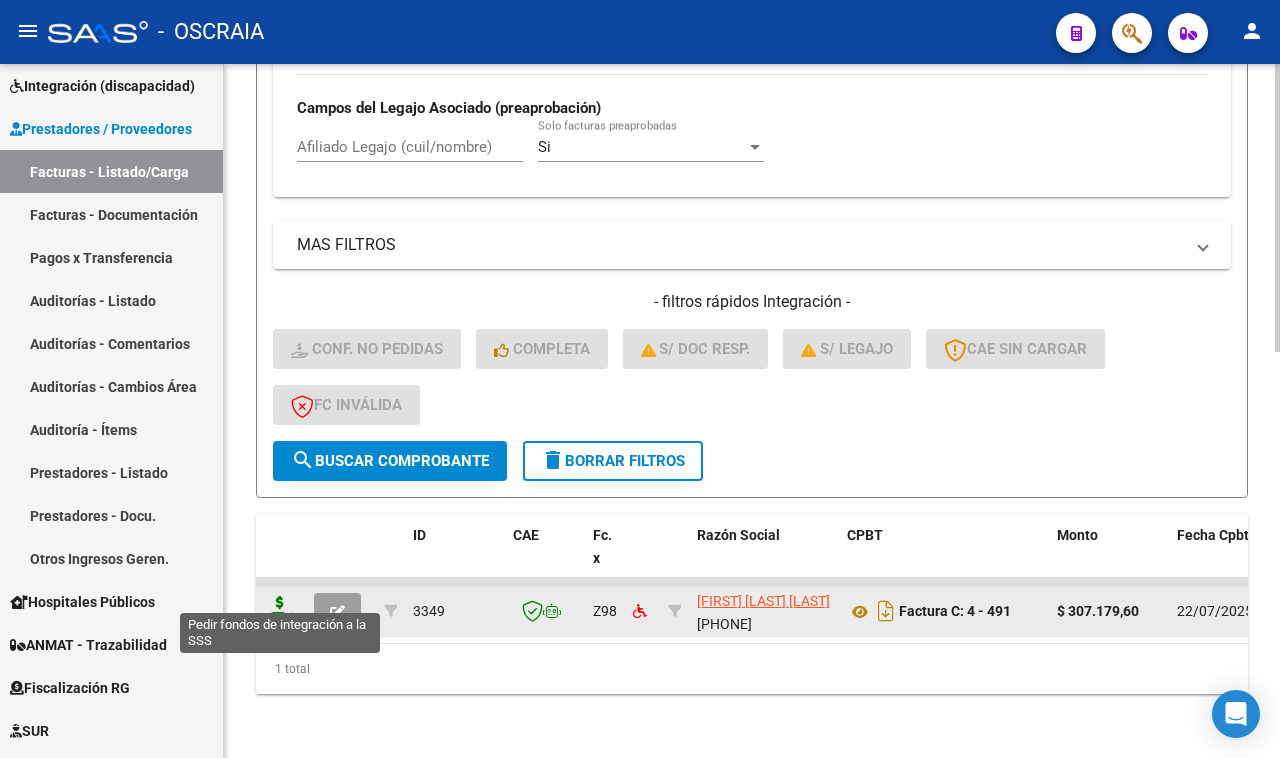 click 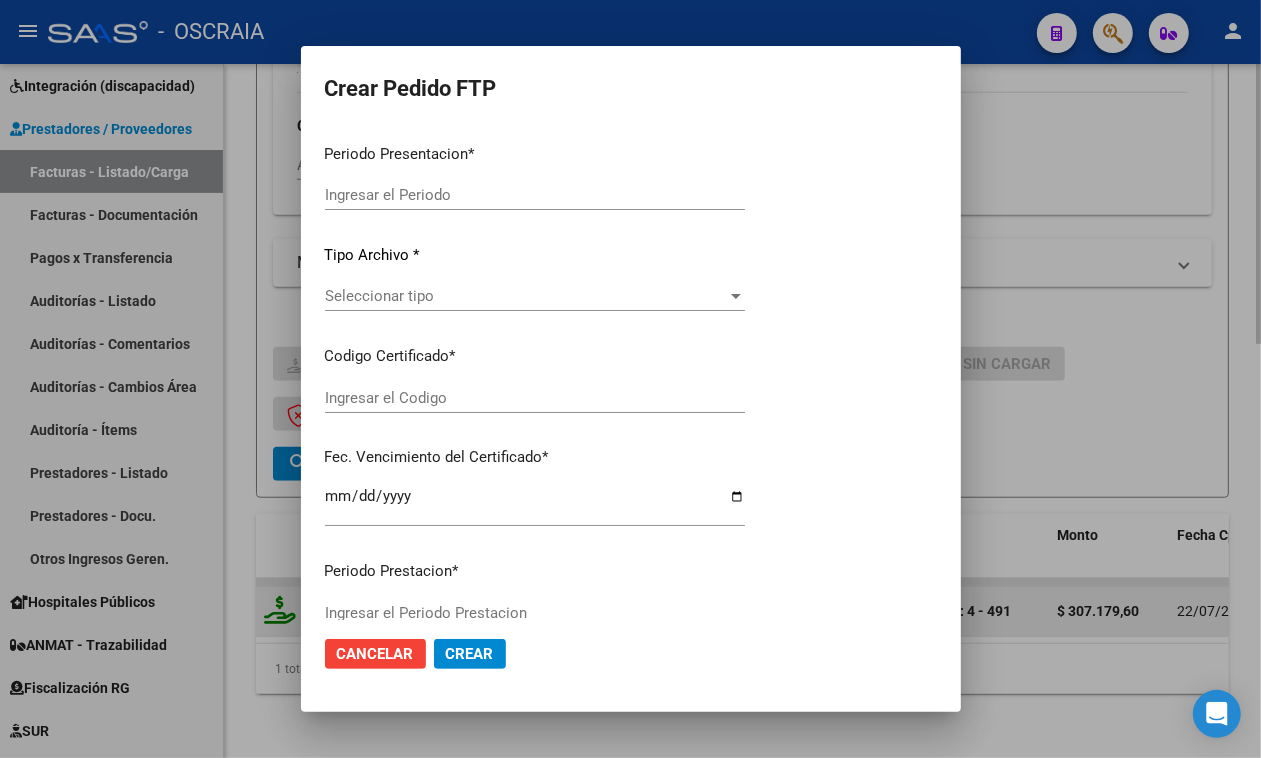 scroll, scrollTop: 1026, scrollLeft: 0, axis: vertical 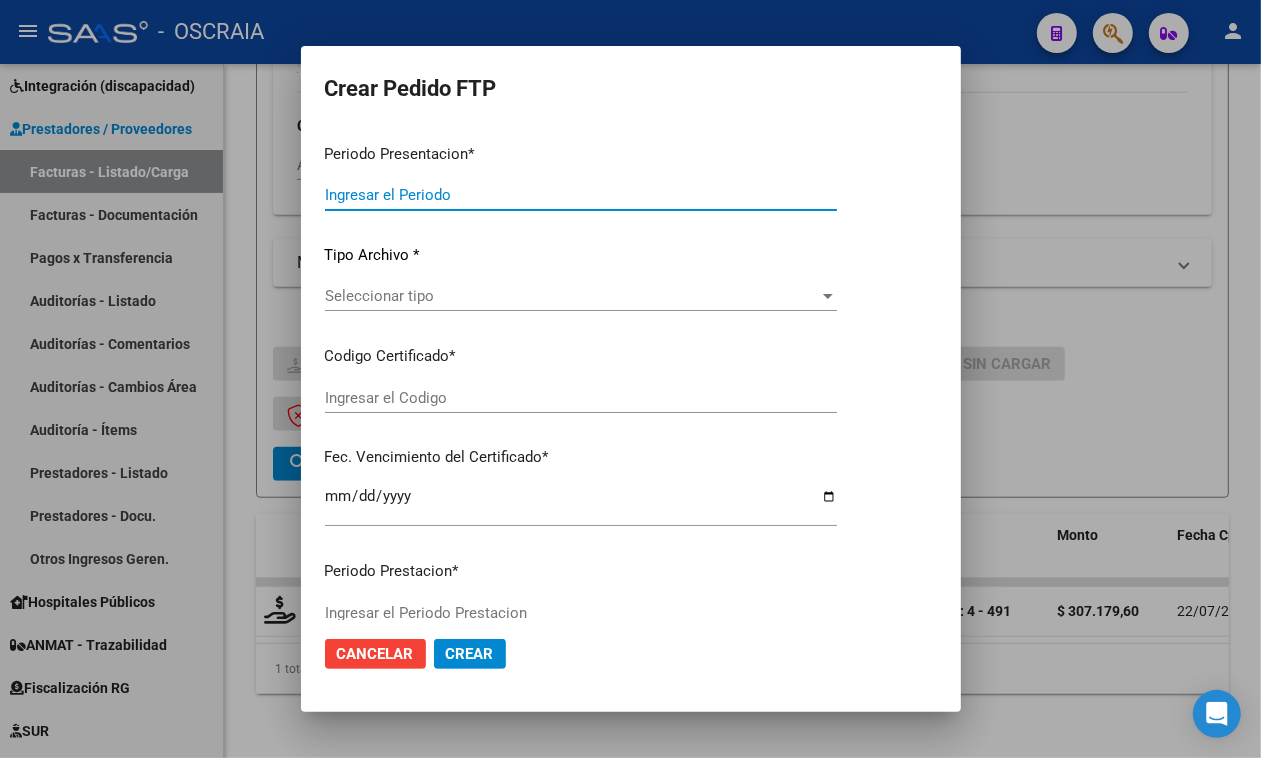 type on "202507" 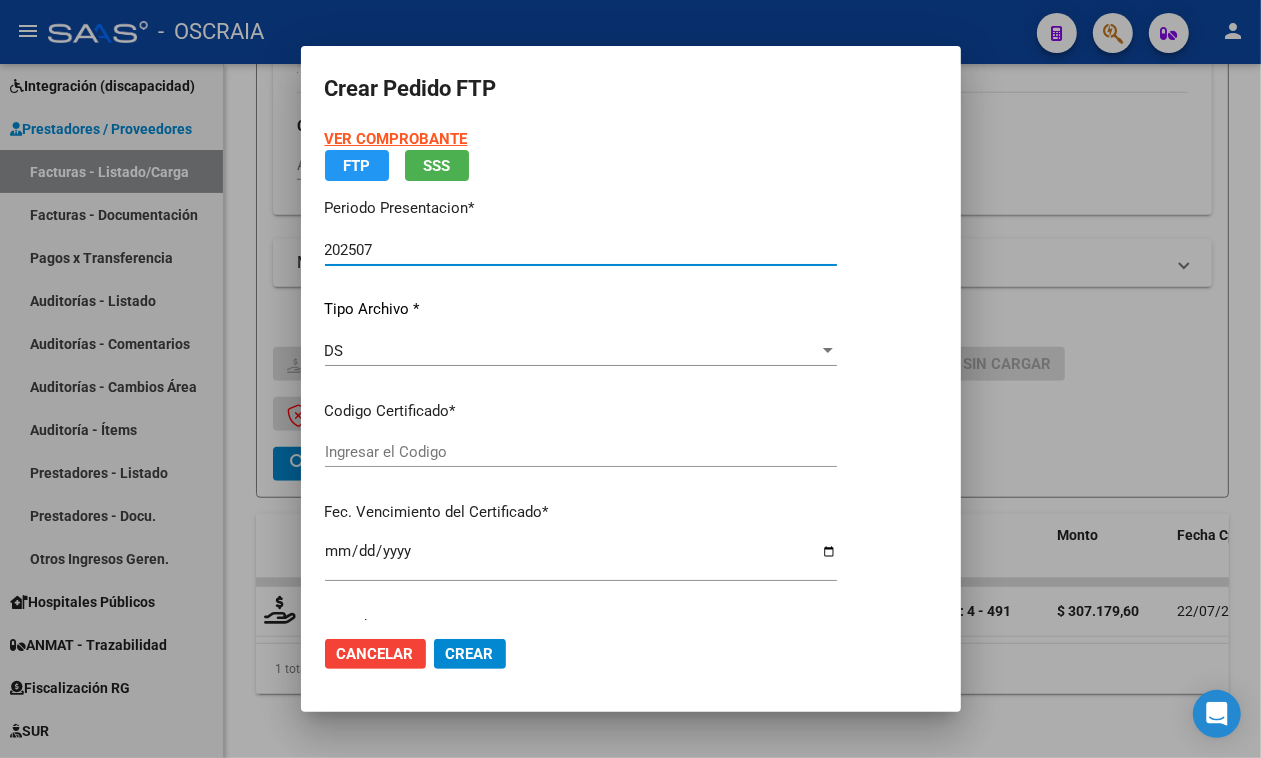 type on "[NUMBER]" 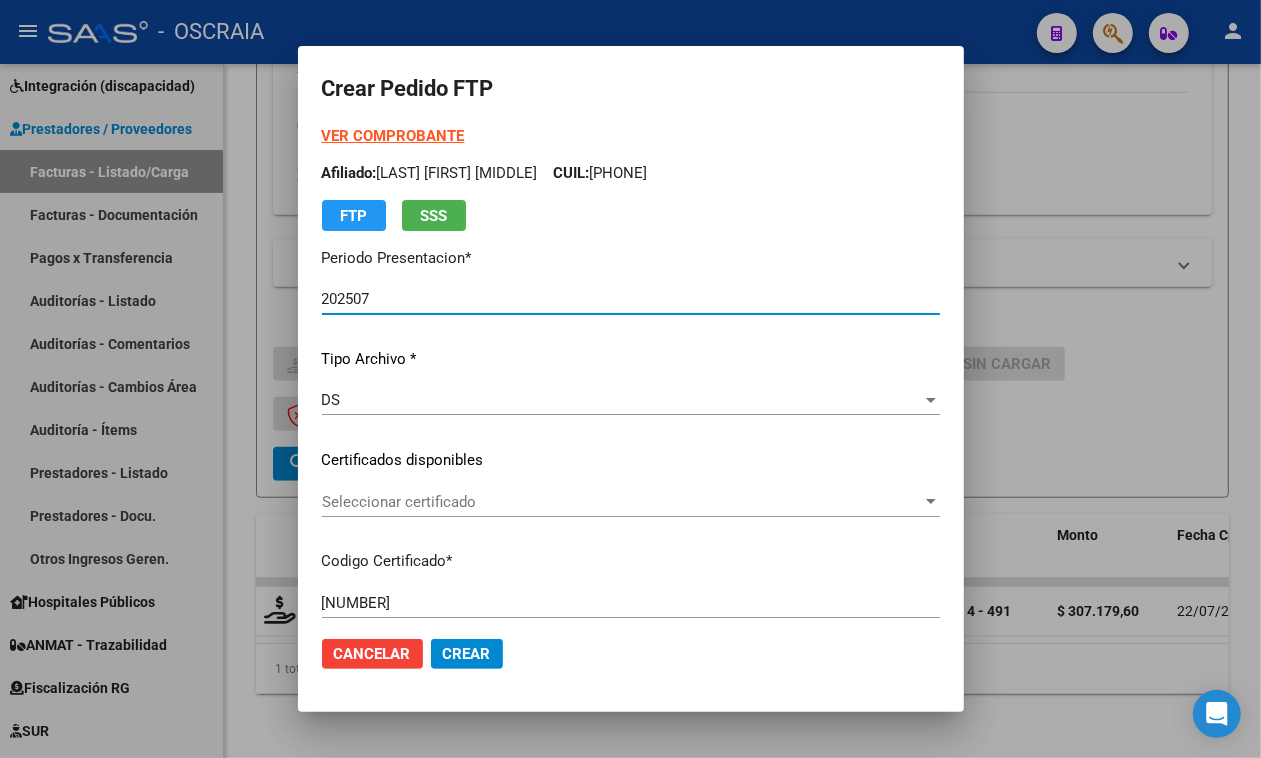 scroll, scrollTop: 0, scrollLeft: 0, axis: both 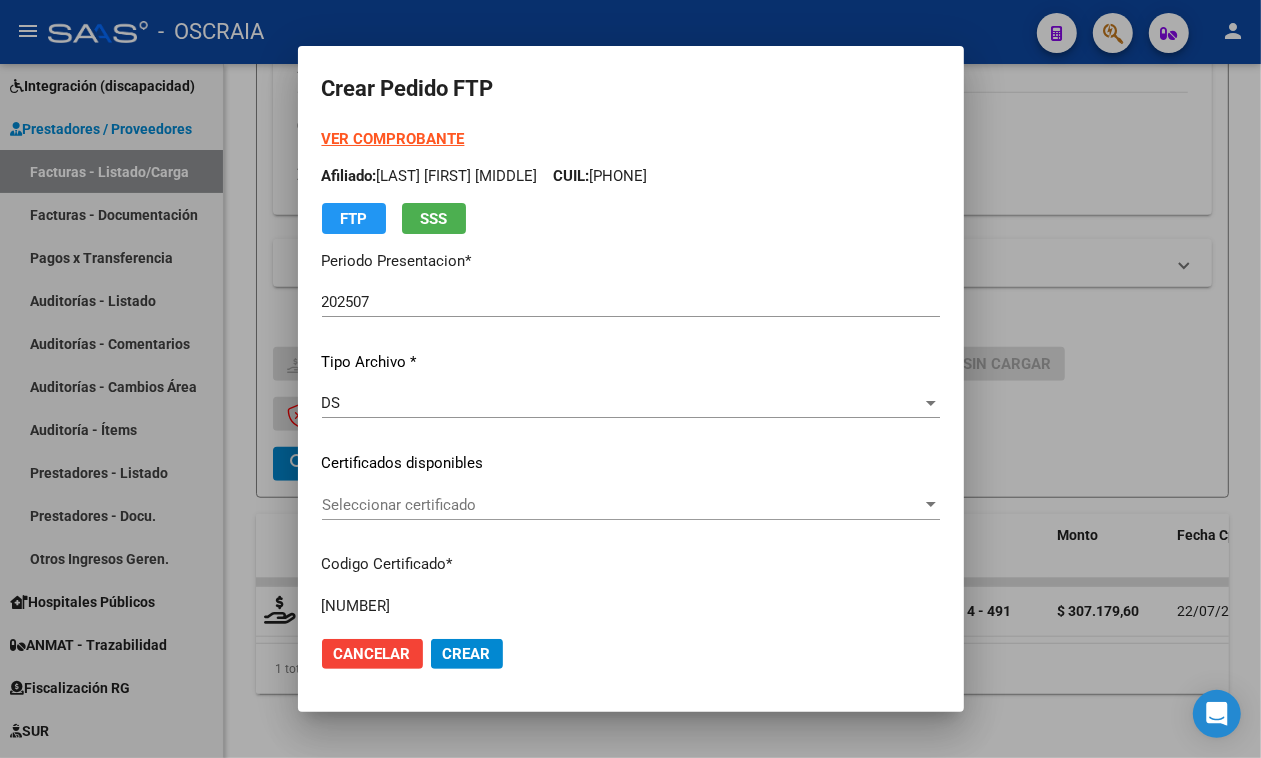 drag, startPoint x: 247, startPoint y: 271, endPoint x: 422, endPoint y: 263, distance: 175.18275 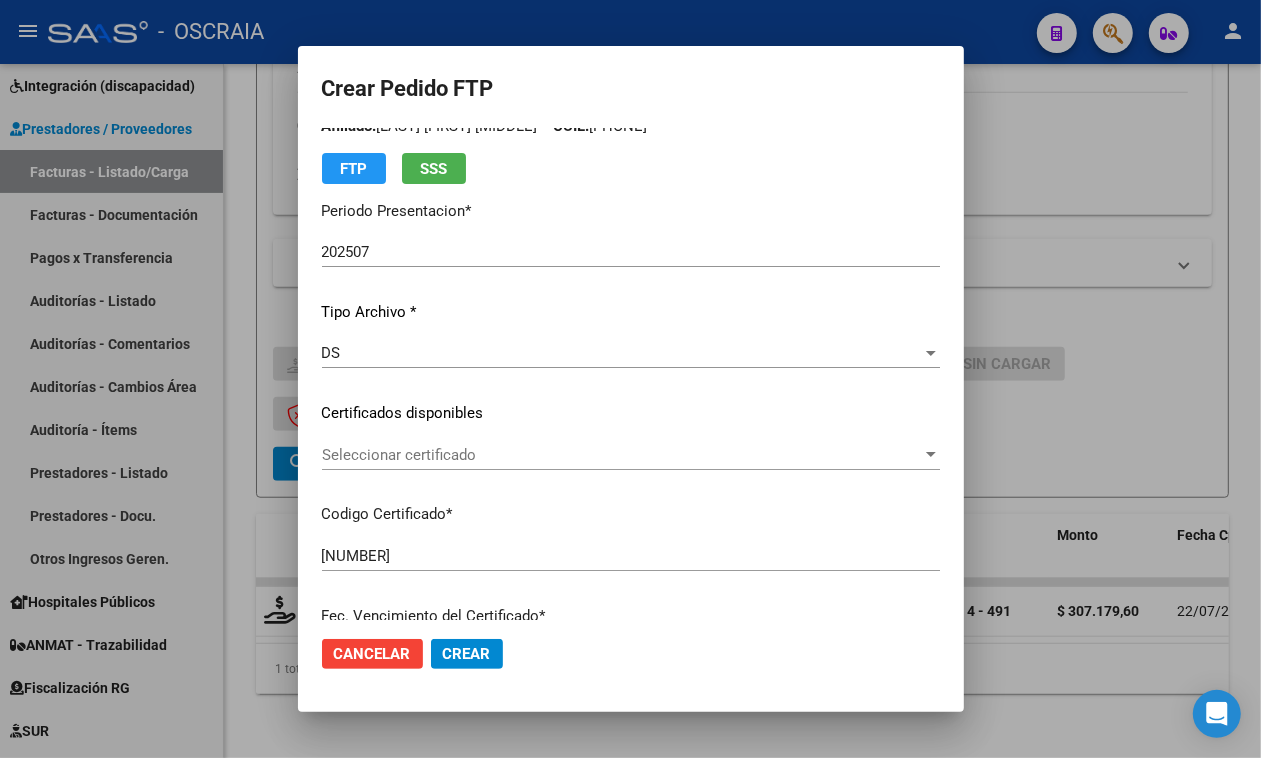 scroll, scrollTop: 125, scrollLeft: 0, axis: vertical 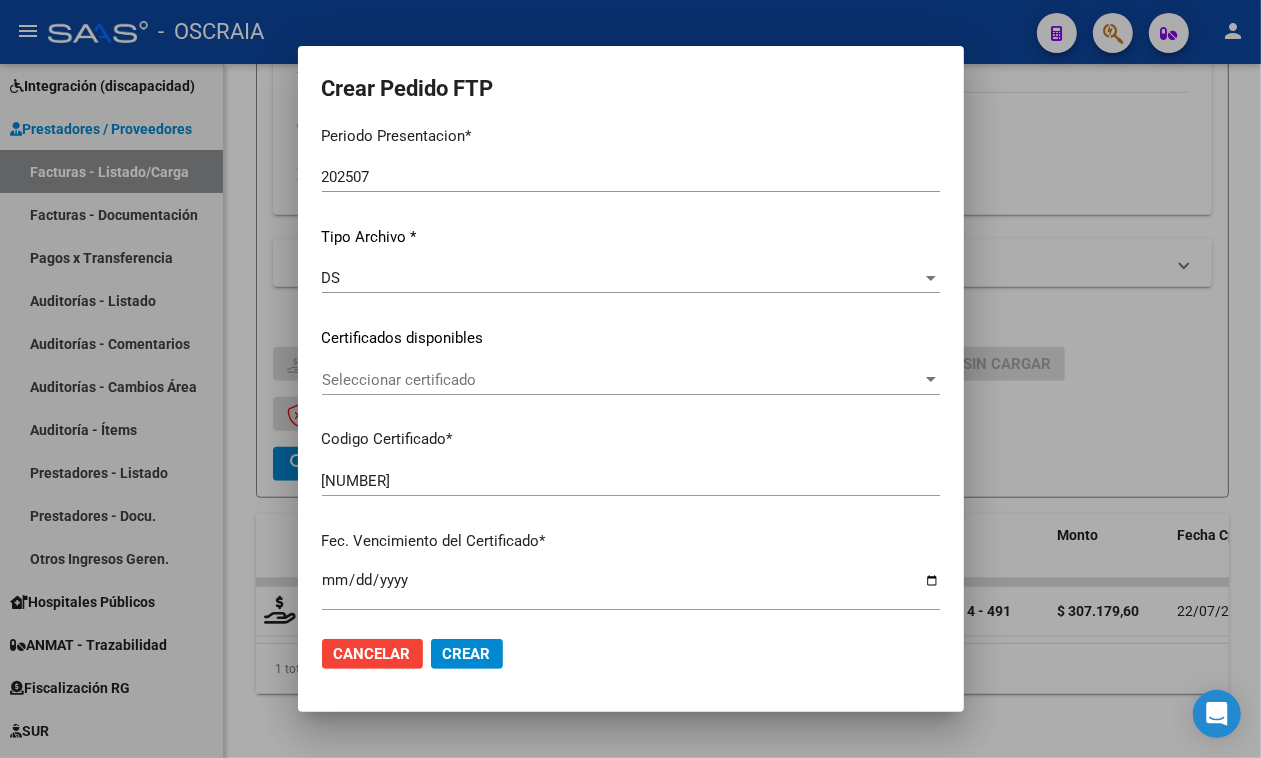 click on "Seleccionar certificado" at bounding box center (622, 380) 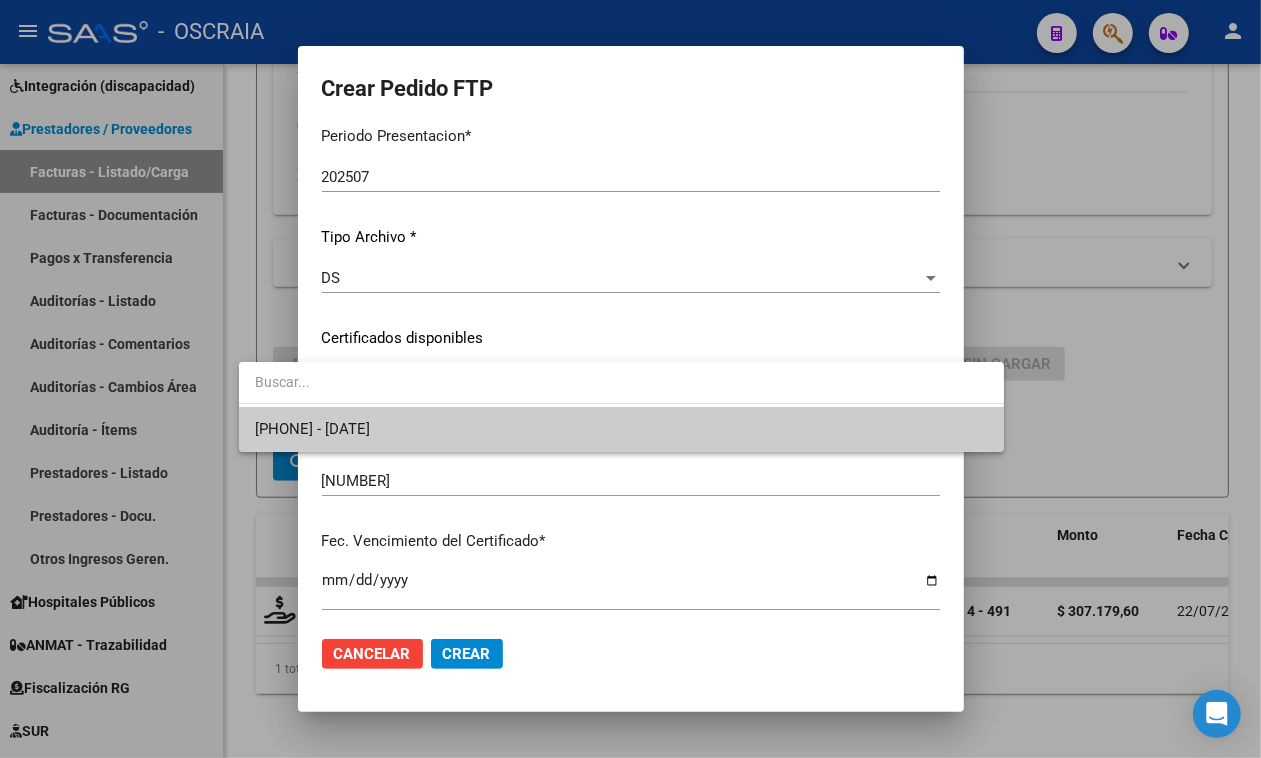 click on "[PHONE] - [DATE]" at bounding box center [312, 429] 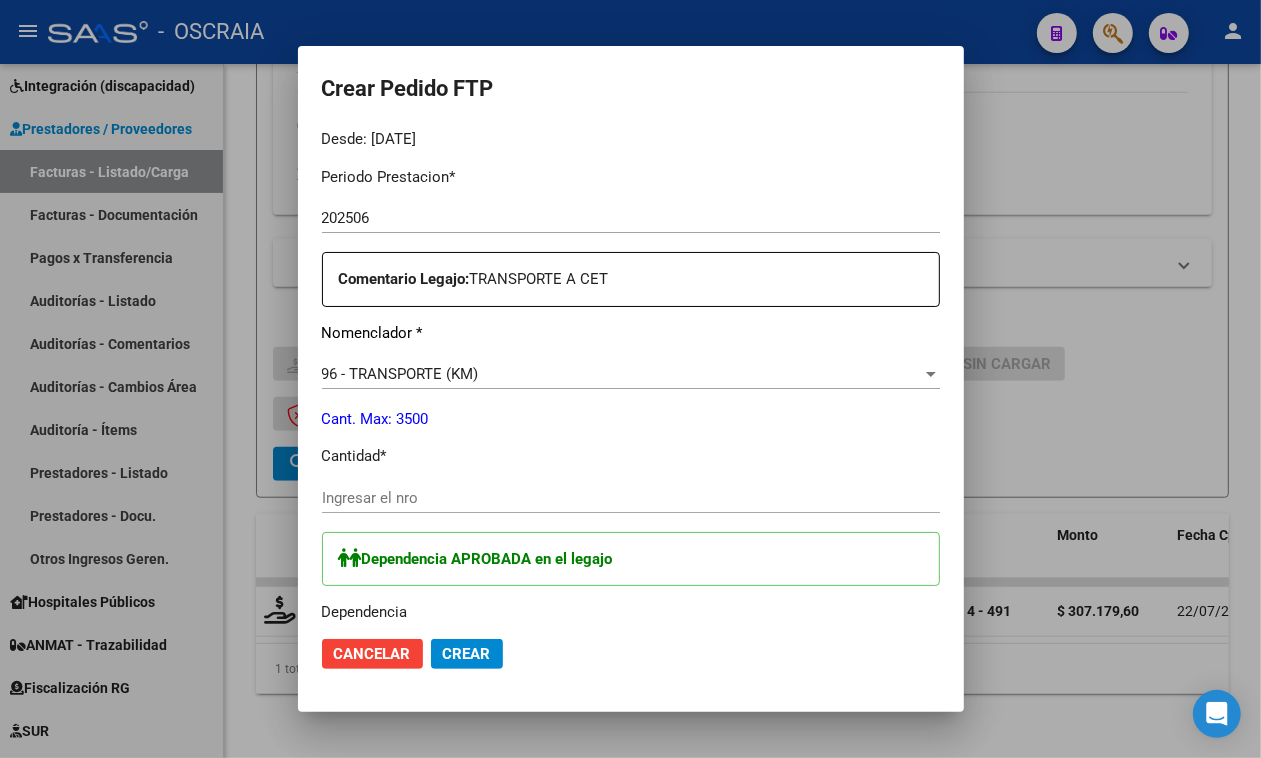 scroll, scrollTop: 750, scrollLeft: 0, axis: vertical 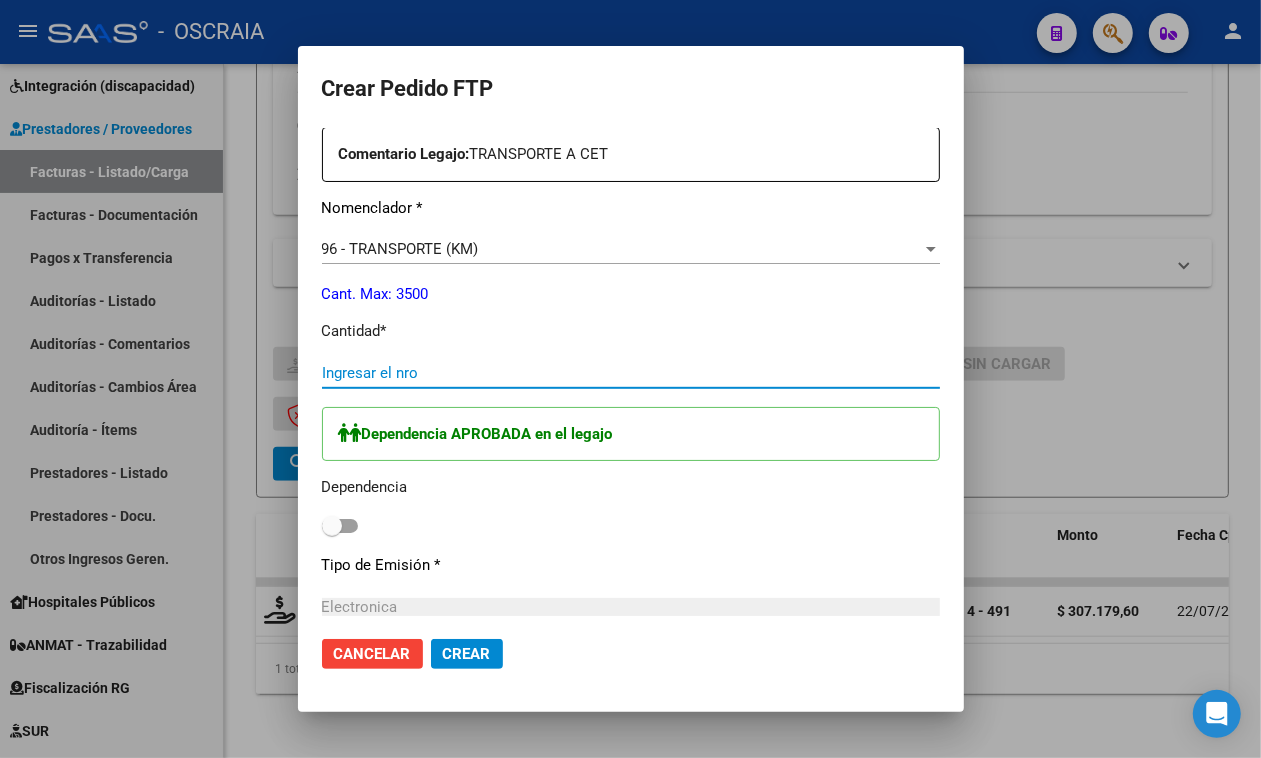 click on "Ingresar el nro" at bounding box center [631, 373] 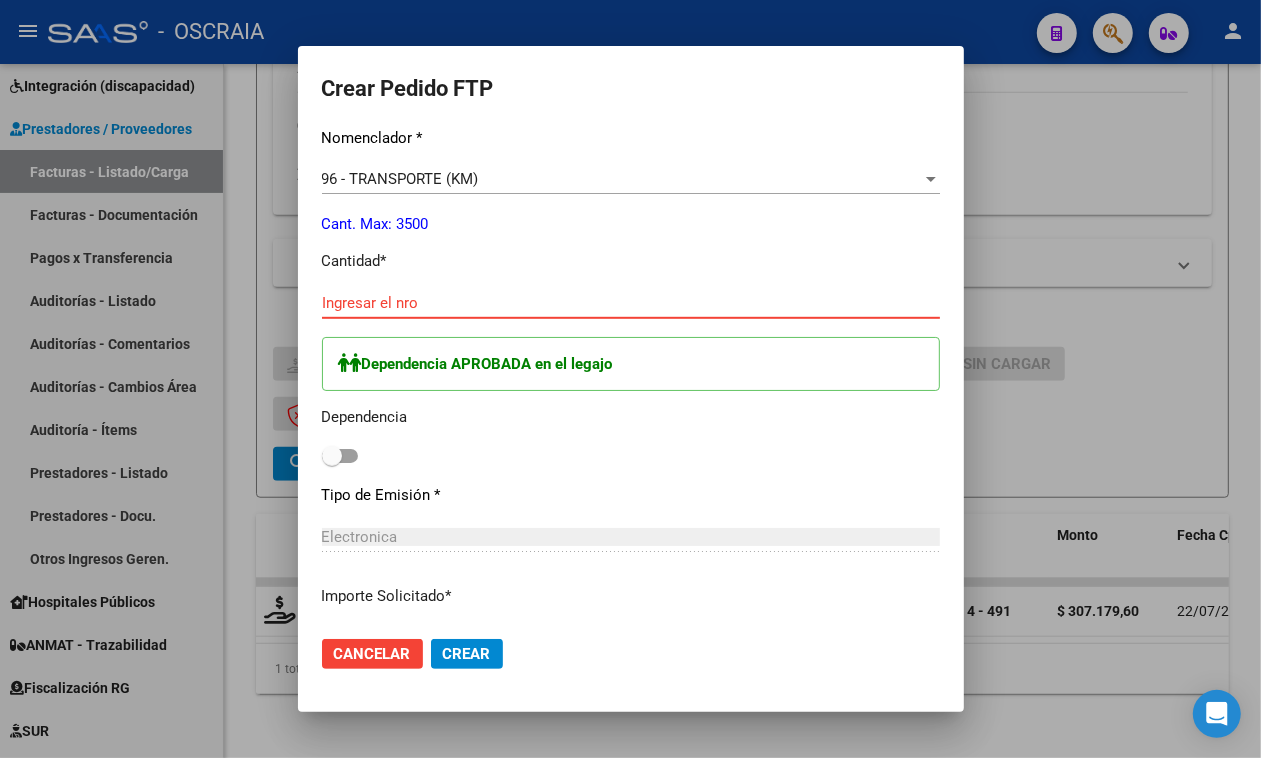 scroll, scrollTop: 875, scrollLeft: 0, axis: vertical 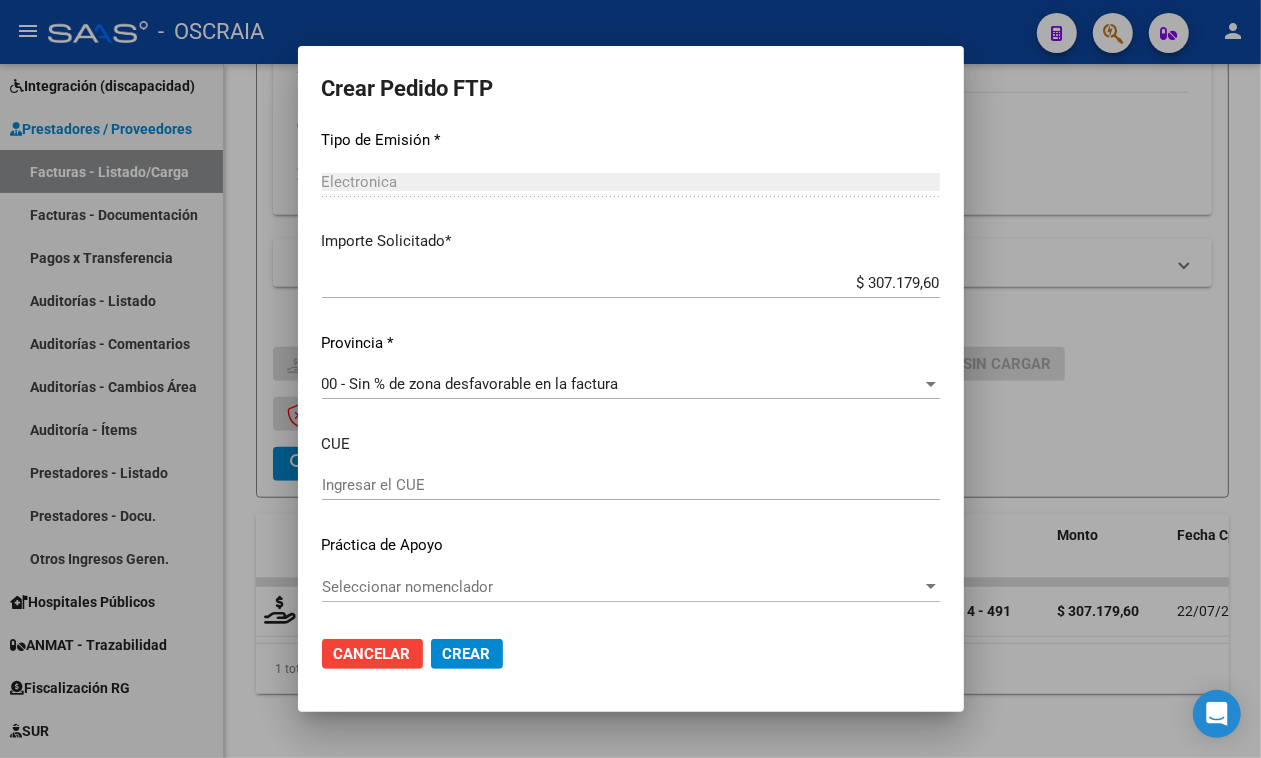 click on "Seleccionar nomenclador" at bounding box center (622, 587) 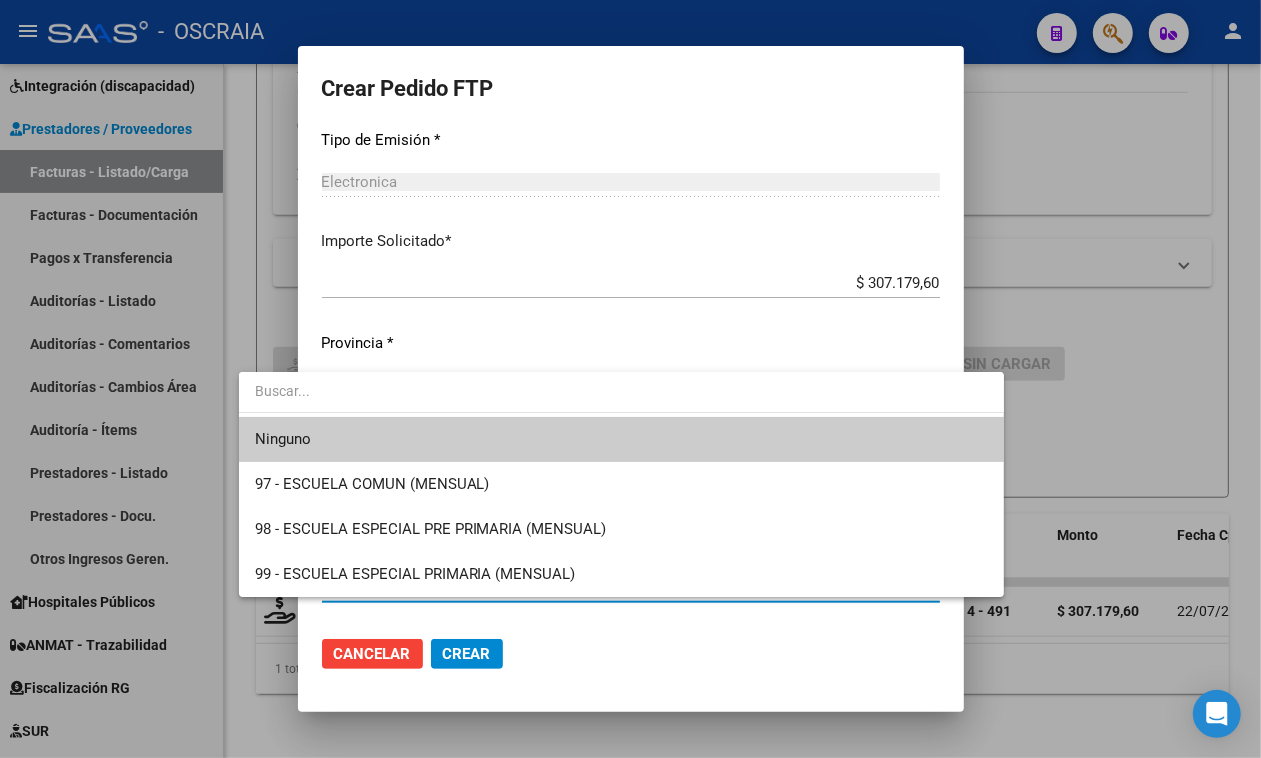 click at bounding box center [630, 379] 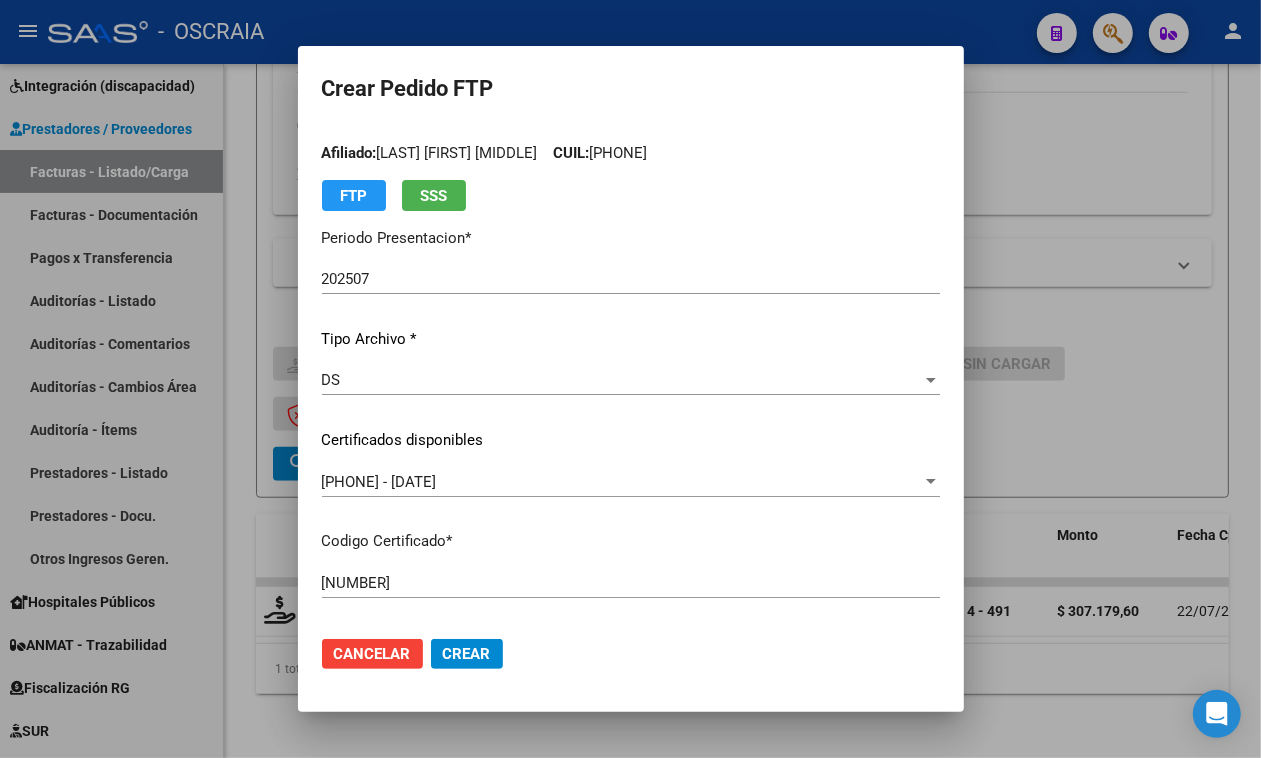 scroll, scrollTop: 0, scrollLeft: 0, axis: both 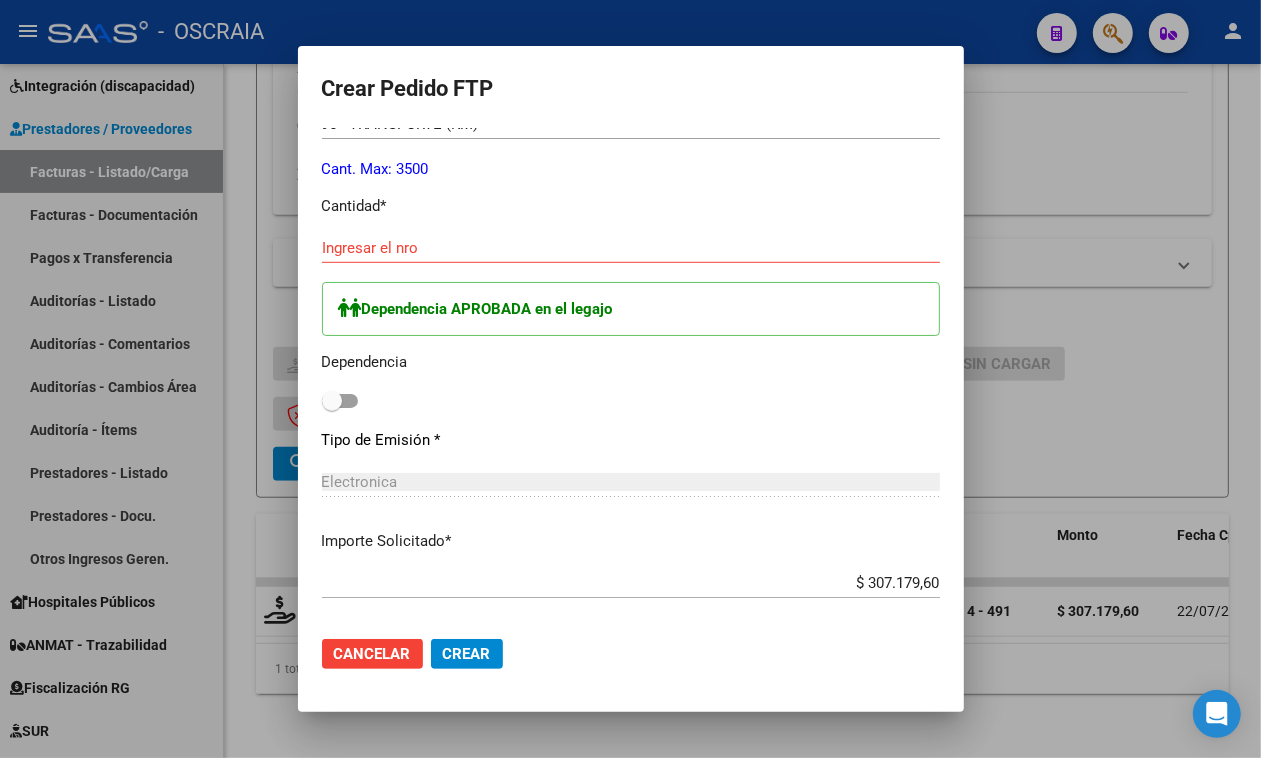 drag, startPoint x: 388, startPoint y: 285, endPoint x: 383, endPoint y: 272, distance: 13.928389 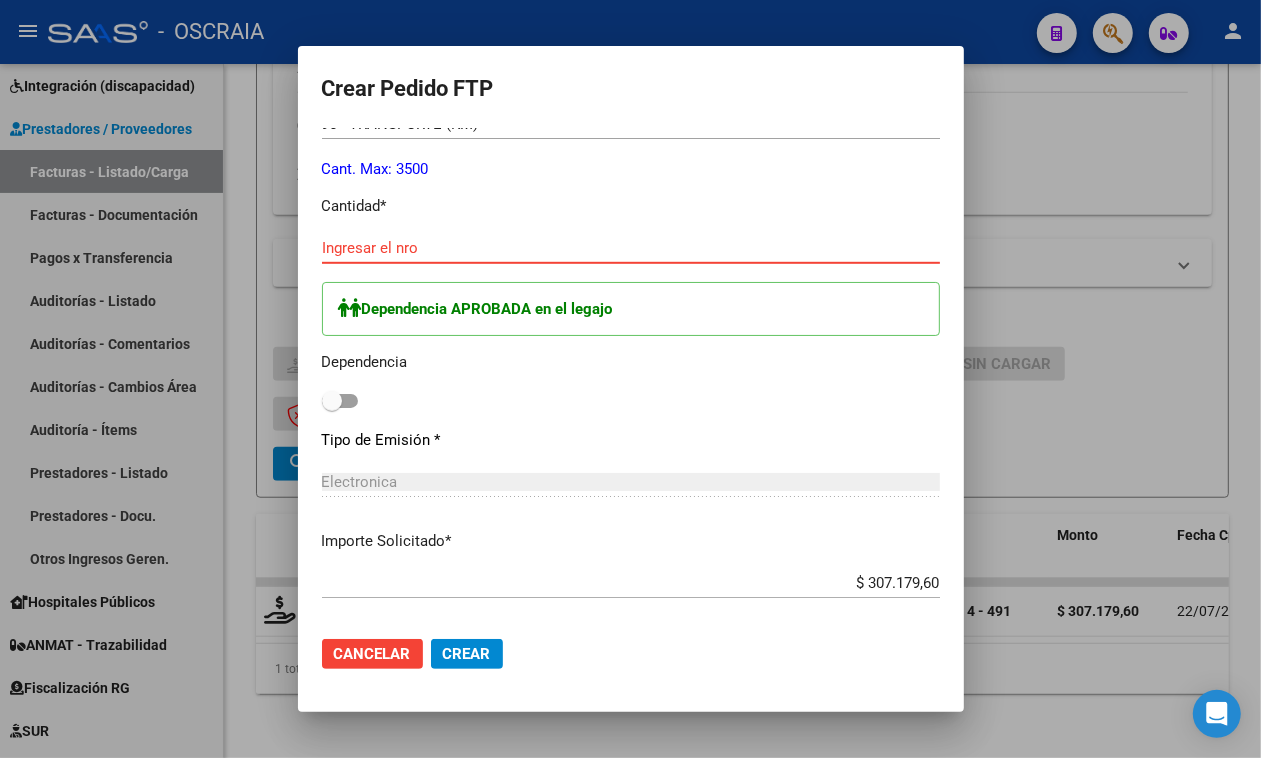 click on "Ingresar el nro" at bounding box center (631, 248) 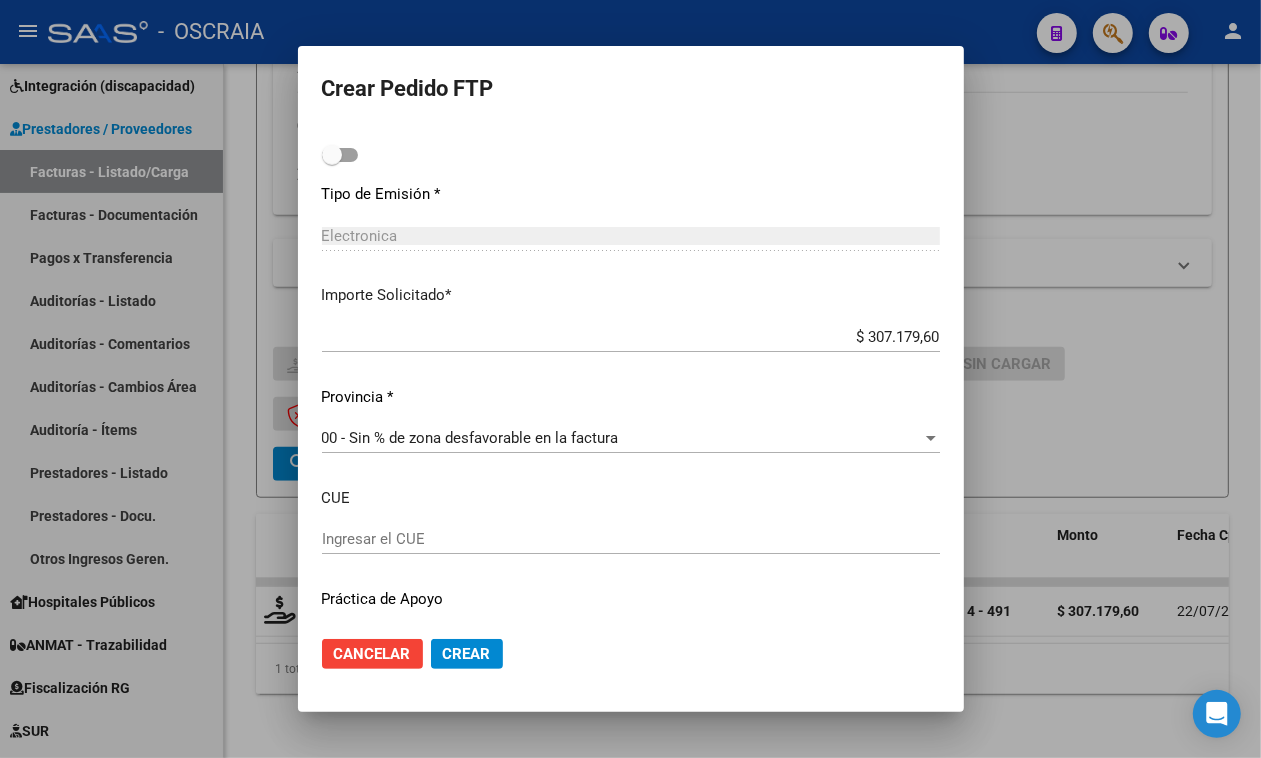 scroll, scrollTop: 1180, scrollLeft: 0, axis: vertical 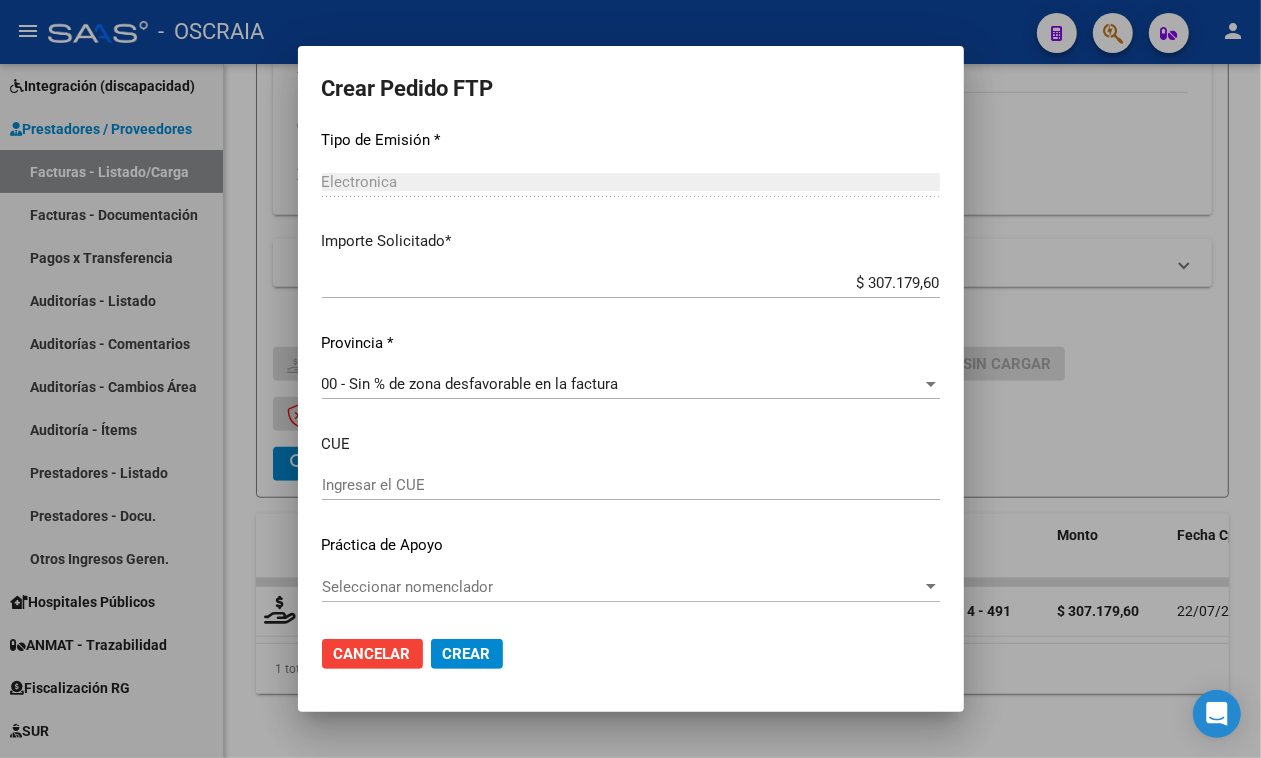 click on "Periodo Prestacion  *   [YEAR][MONTH] Ingresar el Periodo Prestacion  Comentario Legajo:    TRANSPORTE A CET  Nomenclador * [NUMBER] - TRANSPORTE (KM) Seleccionar nomenclador Cant. Max: 3500 Cantidad  *   Ingresar el nro   Dependencia APROBADA en el legajo Dependencia    Tipo de Emisión * Electronica Seleccionar tipo Importe Solicitado  *   $ [NUMBER] Ingresar imp. solicitado   Provincia * 00 - Sin % de zona desfavorable en la factura Seleccionar provincia CUE    Ingresar el CUE   Práctica de Apoyo  Seleccionar nomenclador Seleccionar nomenclador" at bounding box center (631, 111) 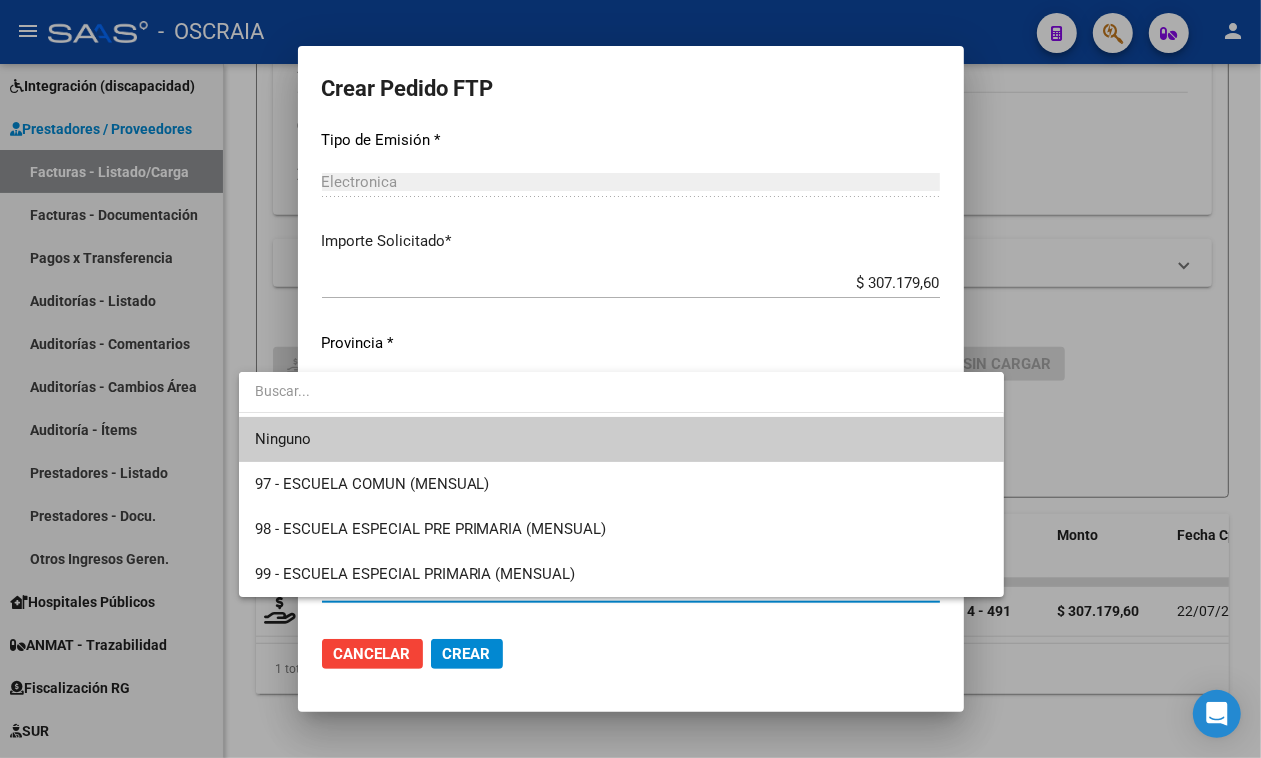 click at bounding box center (621, 391) 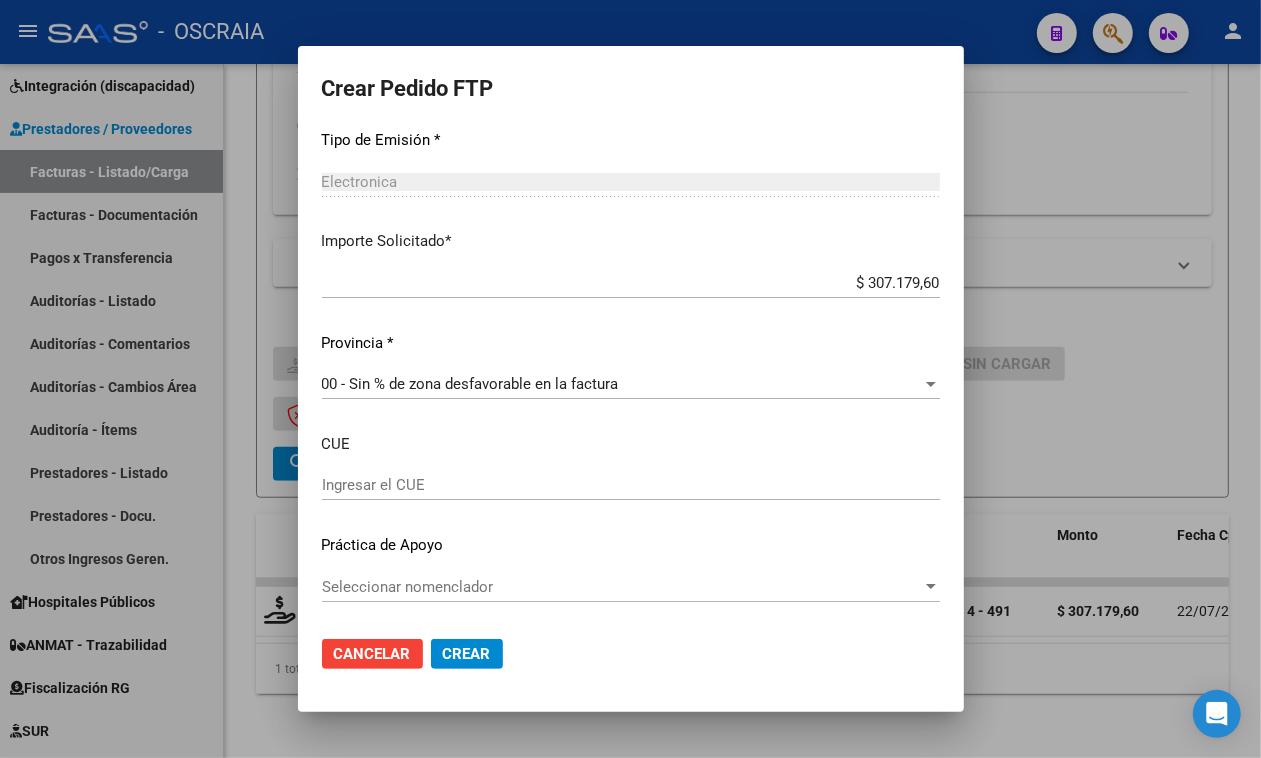 click on "00 - Sin % de zona desfavorable en la factura" at bounding box center (622, 384) 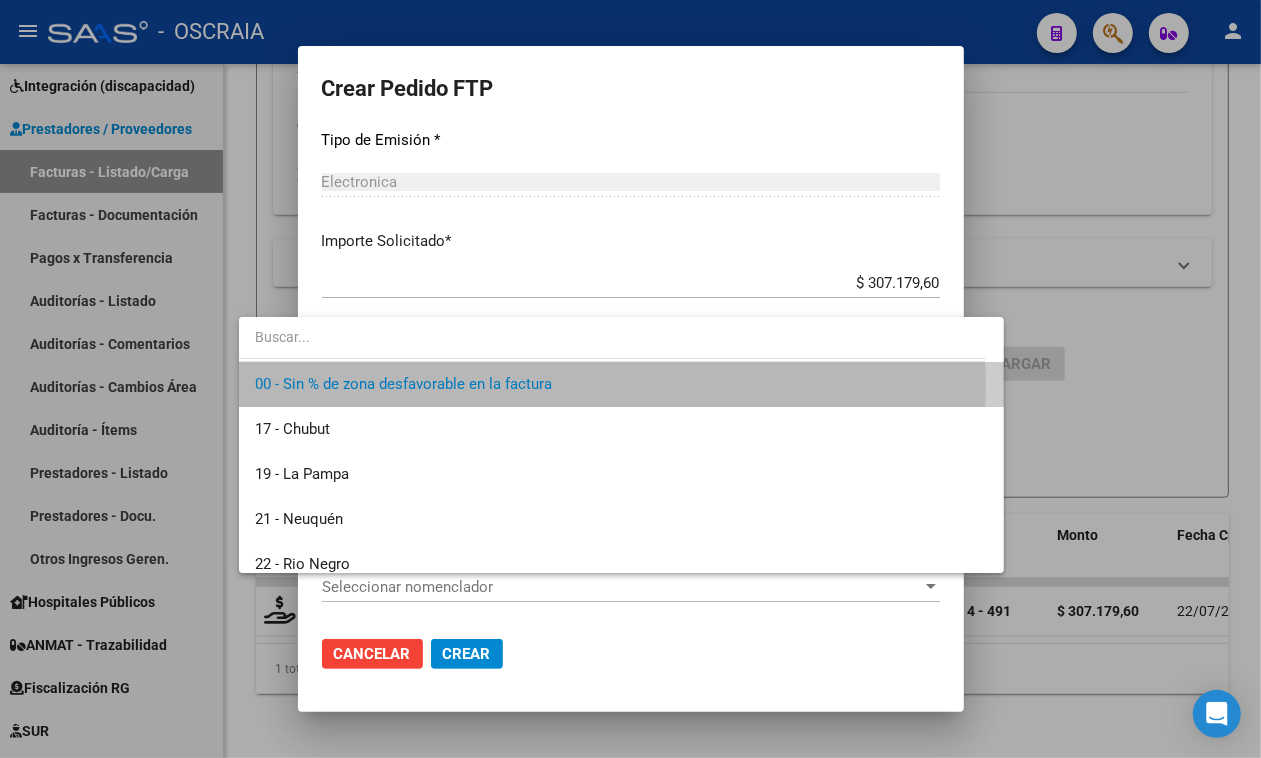 click on "00 - Sin % de zona desfavorable en la factura" at bounding box center (621, 384) 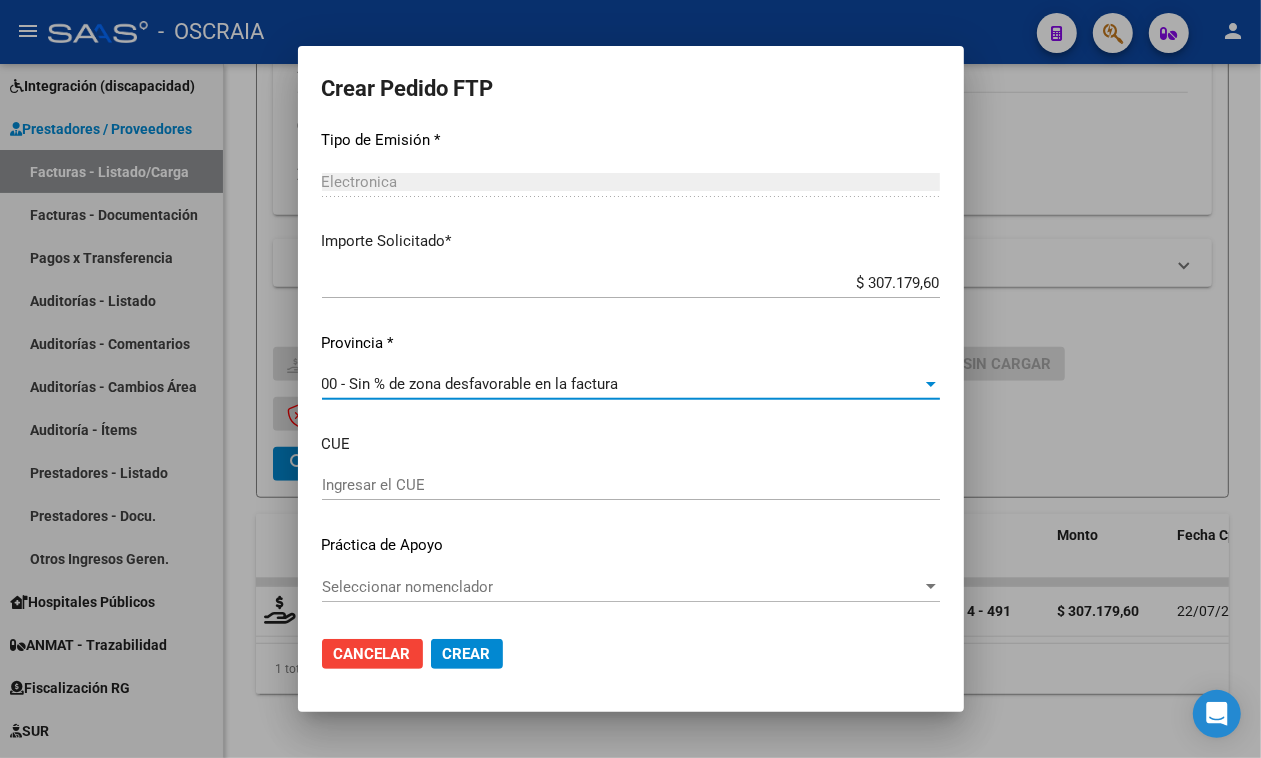 click on "Seleccionar nomenclador" at bounding box center (622, 587) 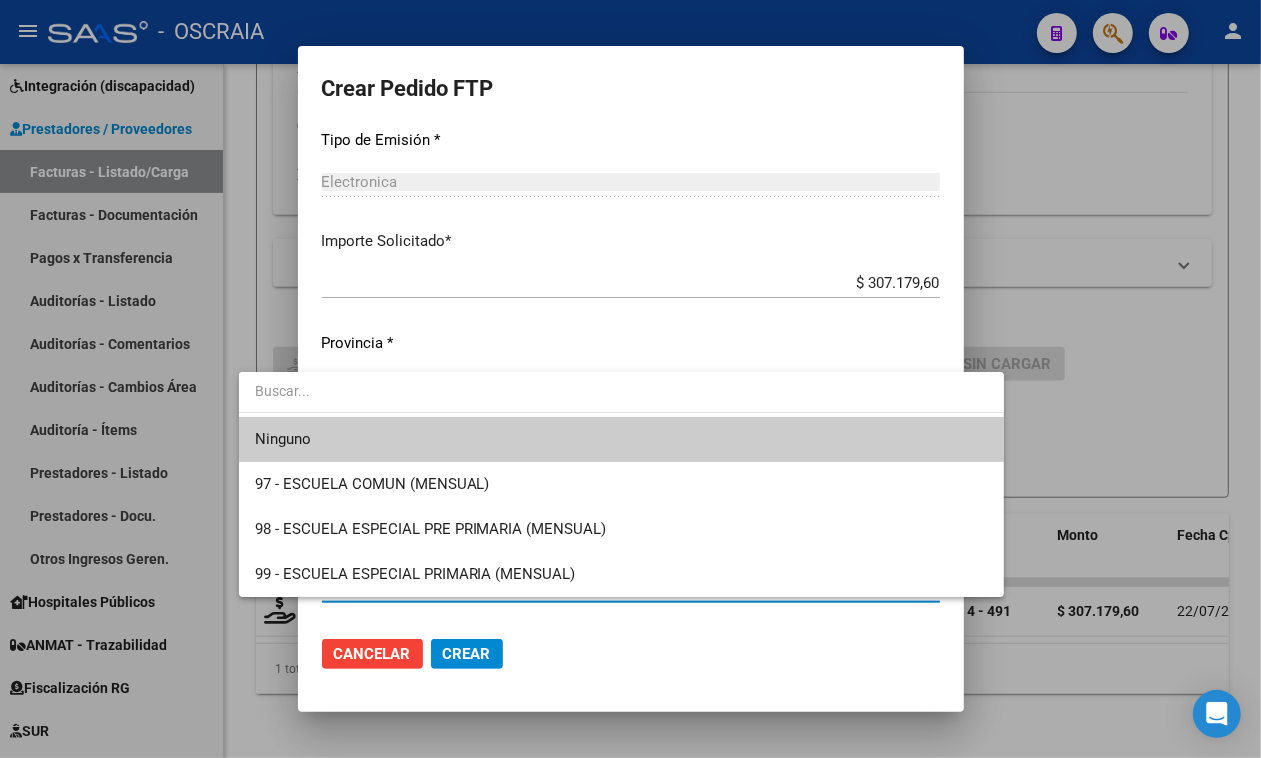 click at bounding box center [630, 379] 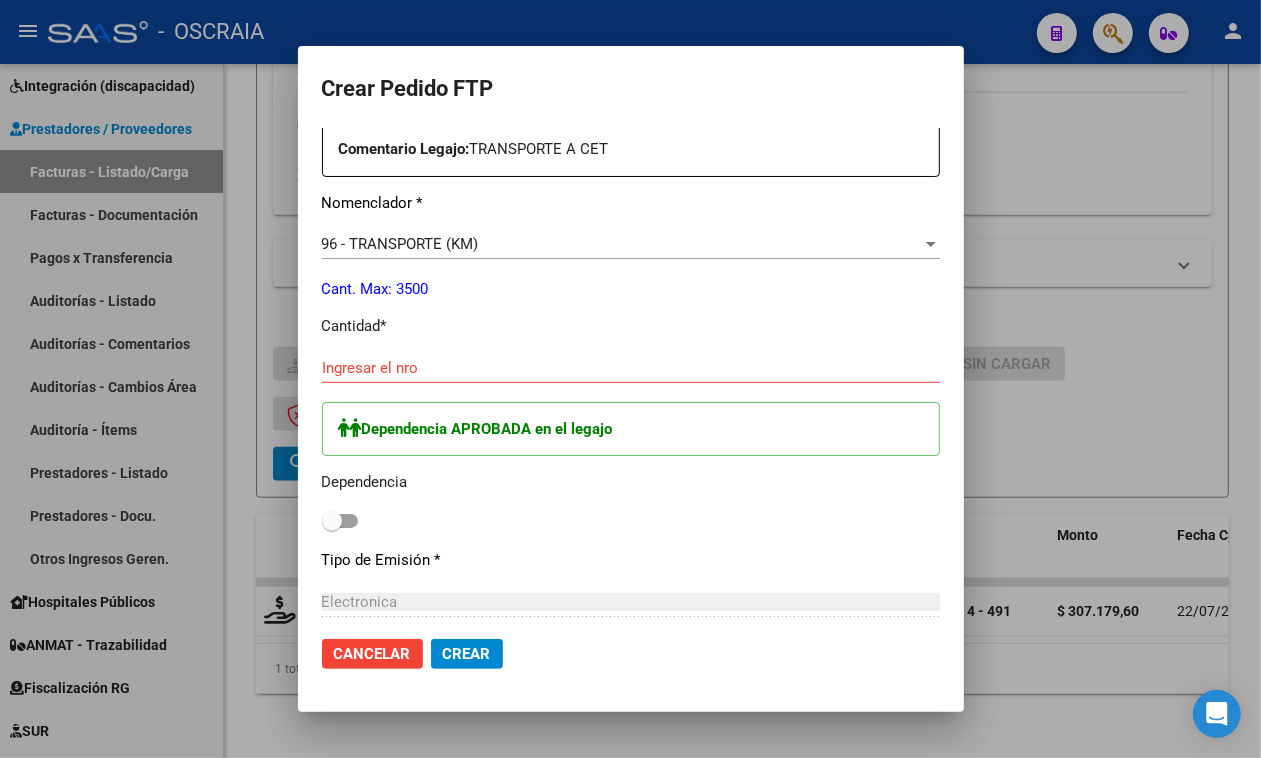 scroll, scrollTop: 546, scrollLeft: 0, axis: vertical 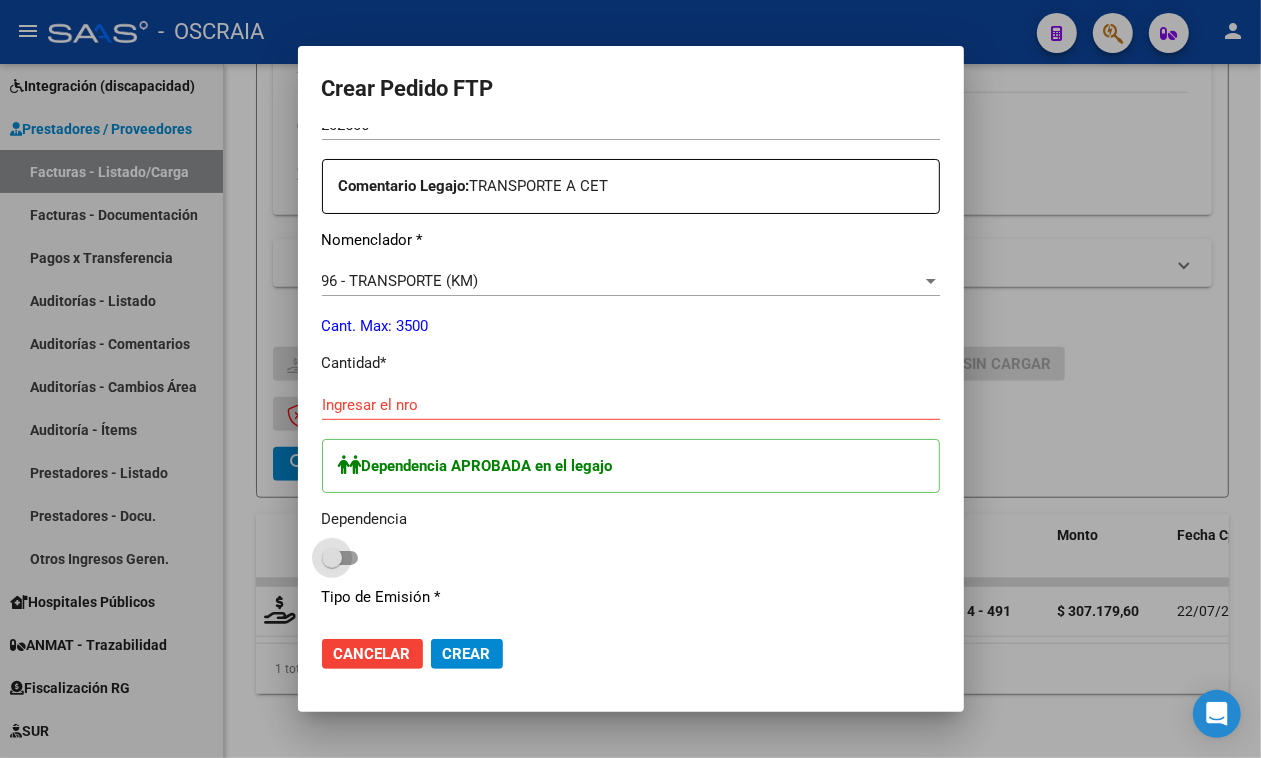 click at bounding box center (332, 558) 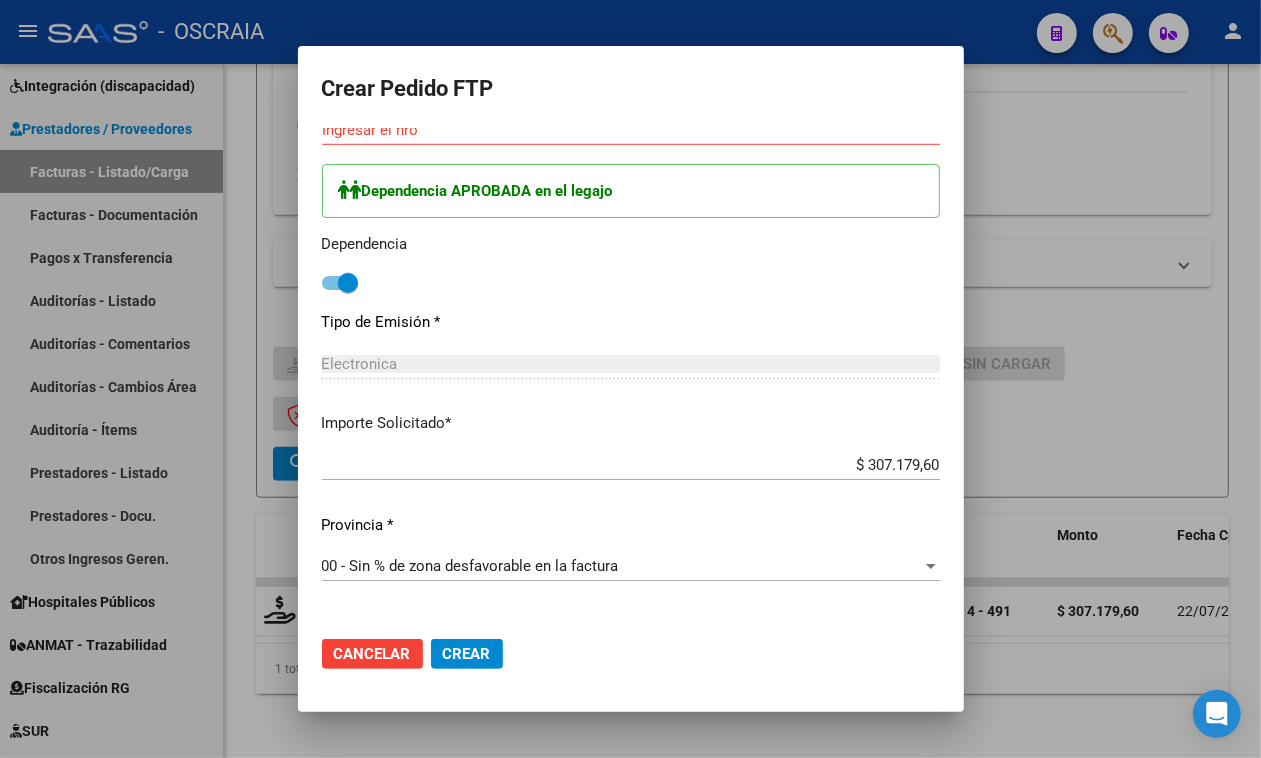 scroll, scrollTop: 946, scrollLeft: 0, axis: vertical 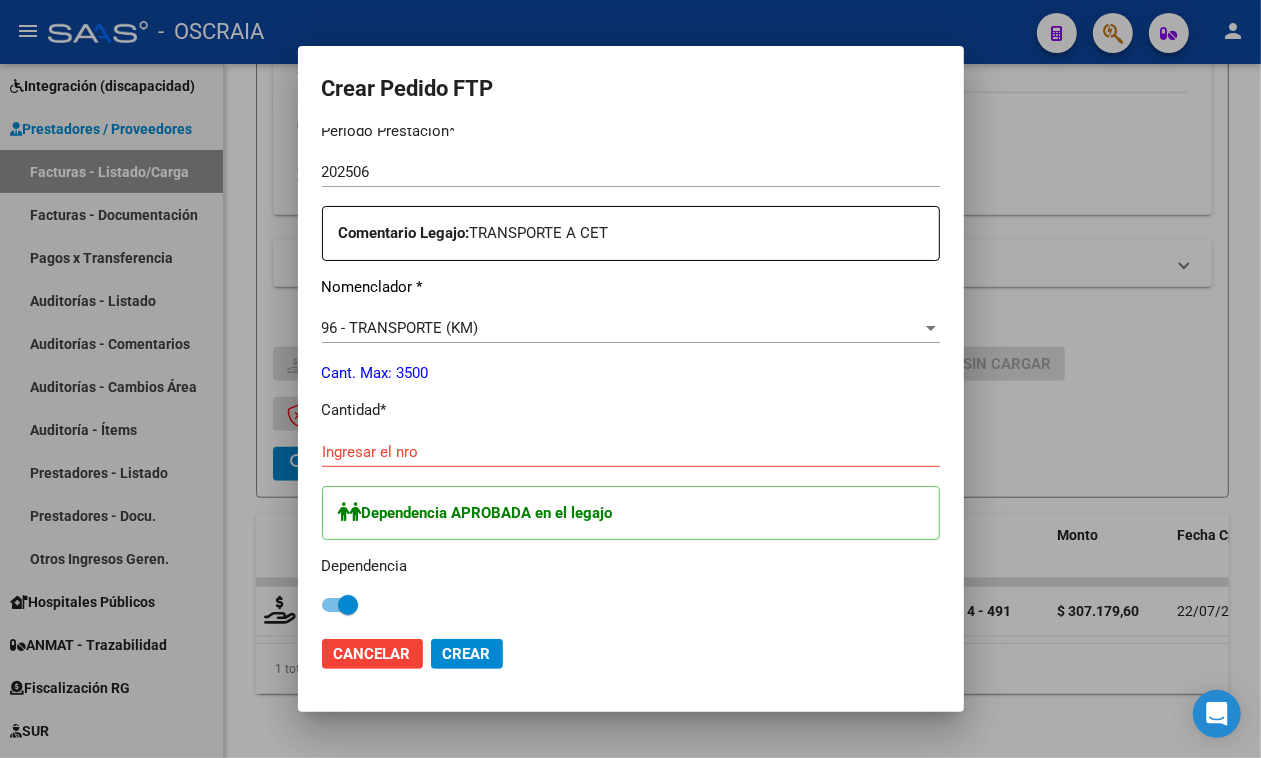 click on "Ingresar el nro" at bounding box center (631, 452) 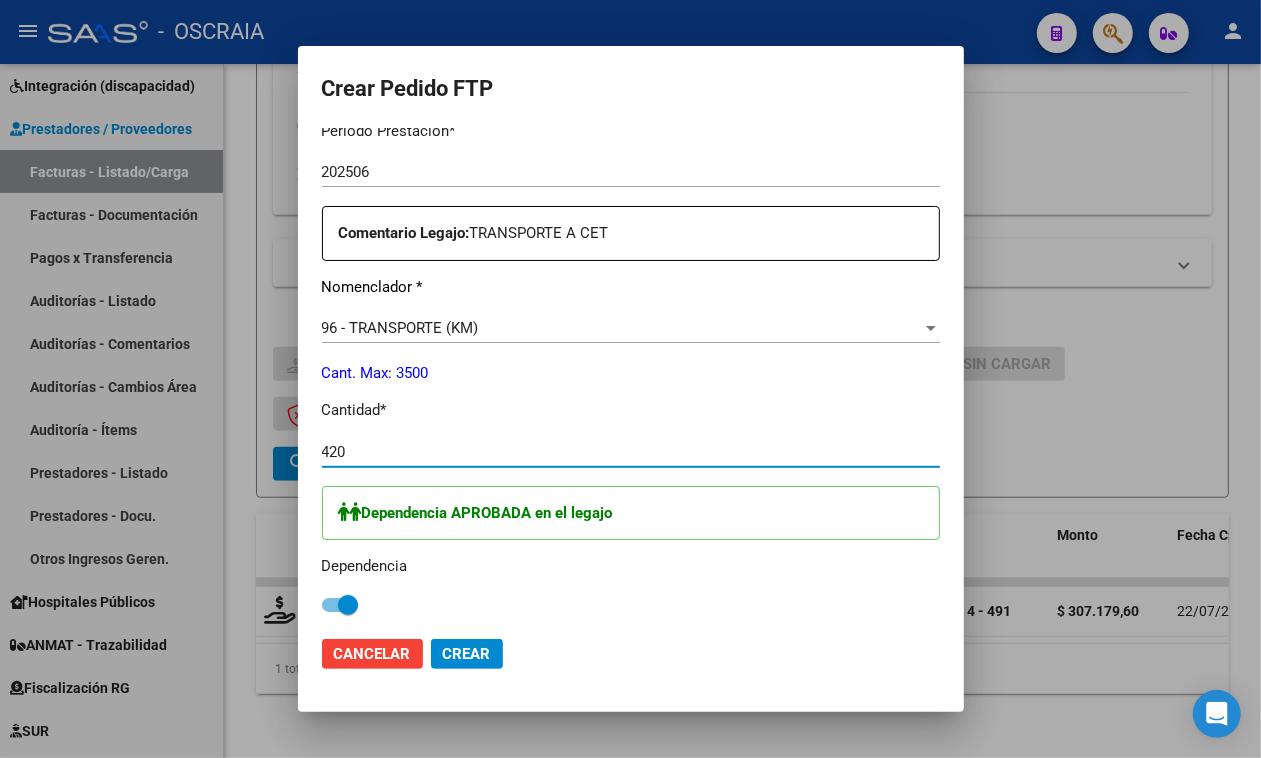 type on "420" 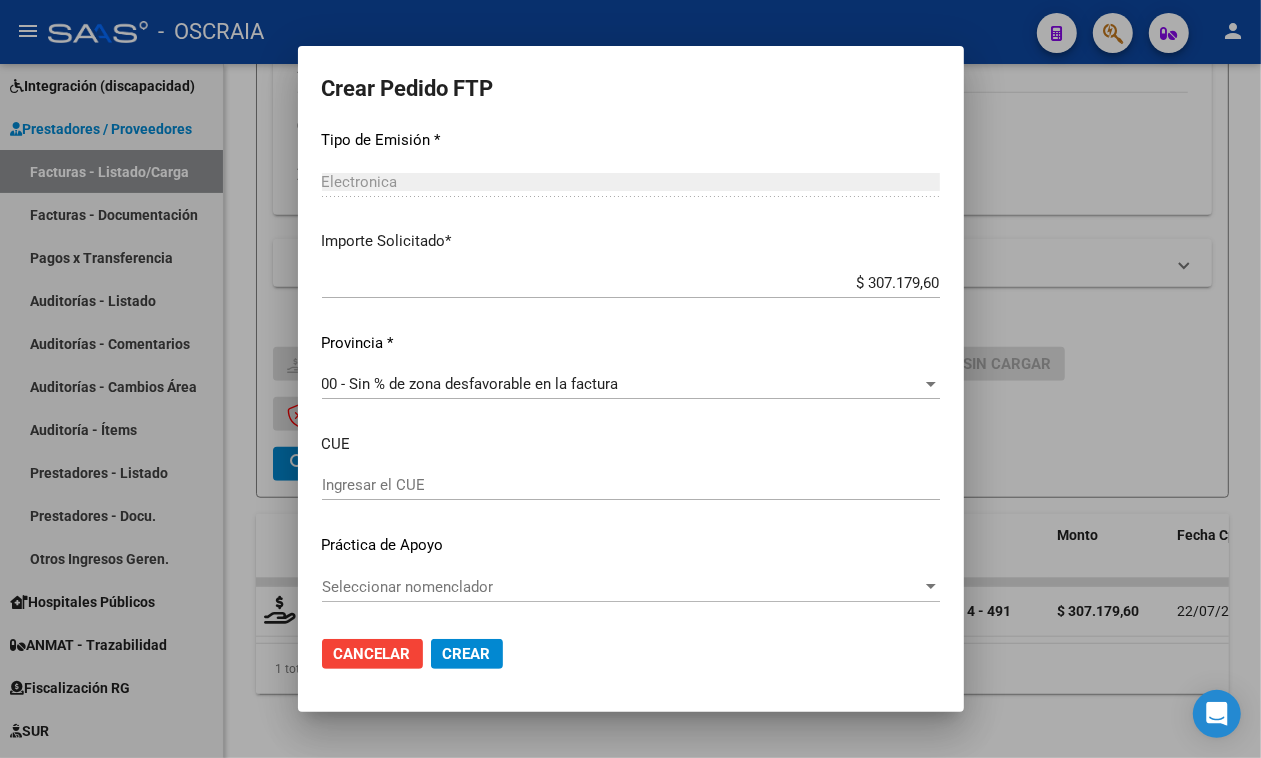 scroll, scrollTop: 1180, scrollLeft: 0, axis: vertical 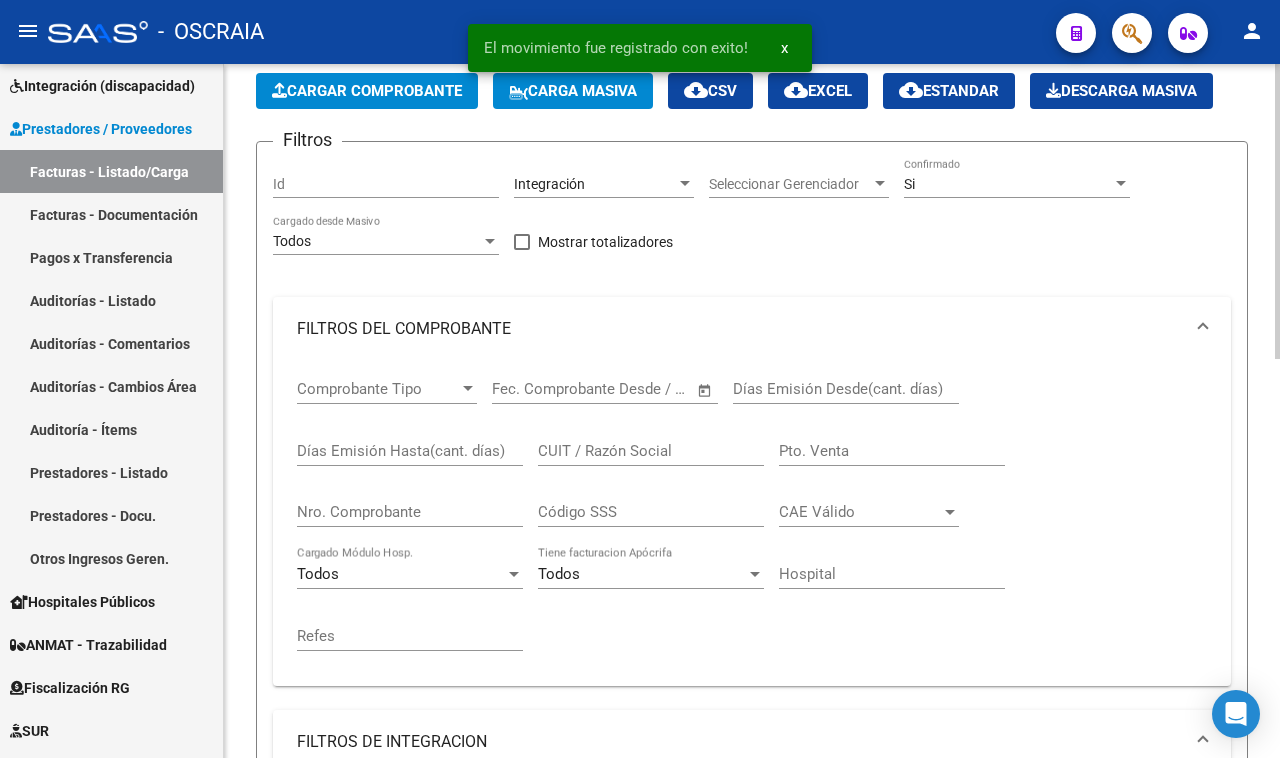 click 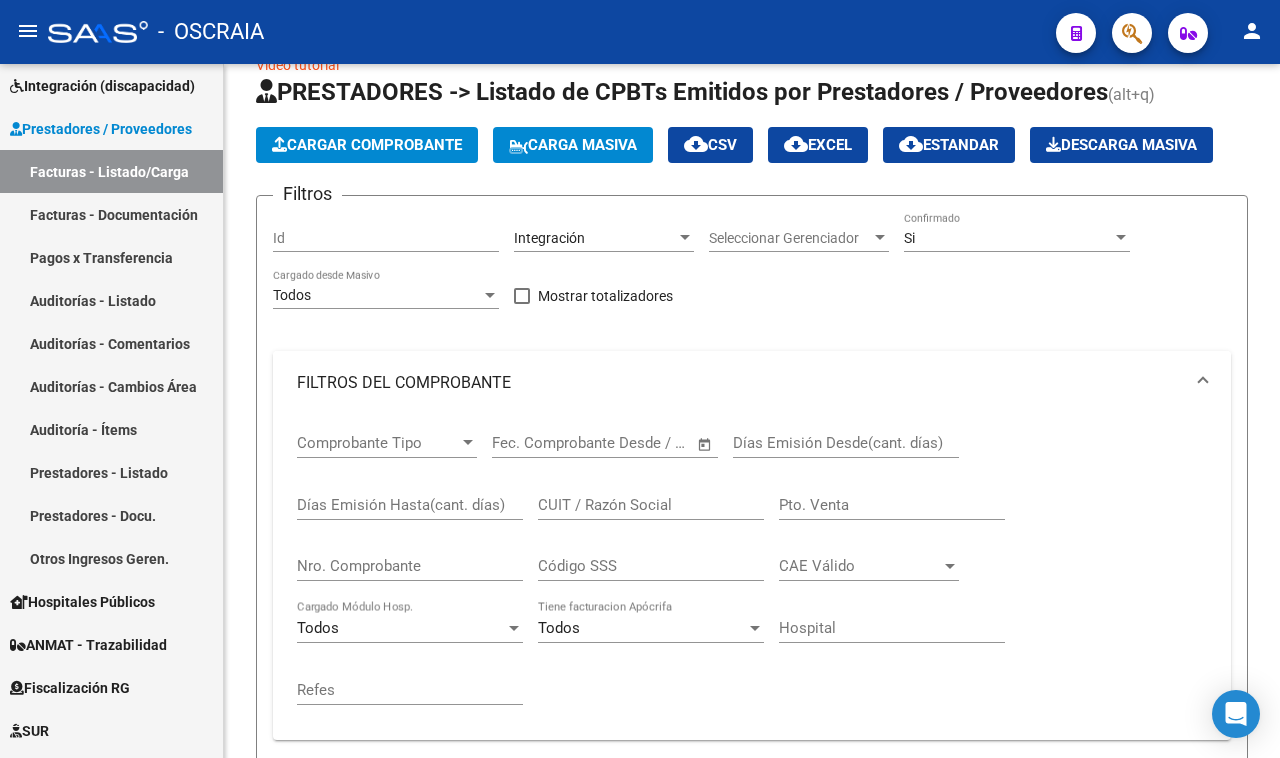 scroll, scrollTop: 0, scrollLeft: 0, axis: both 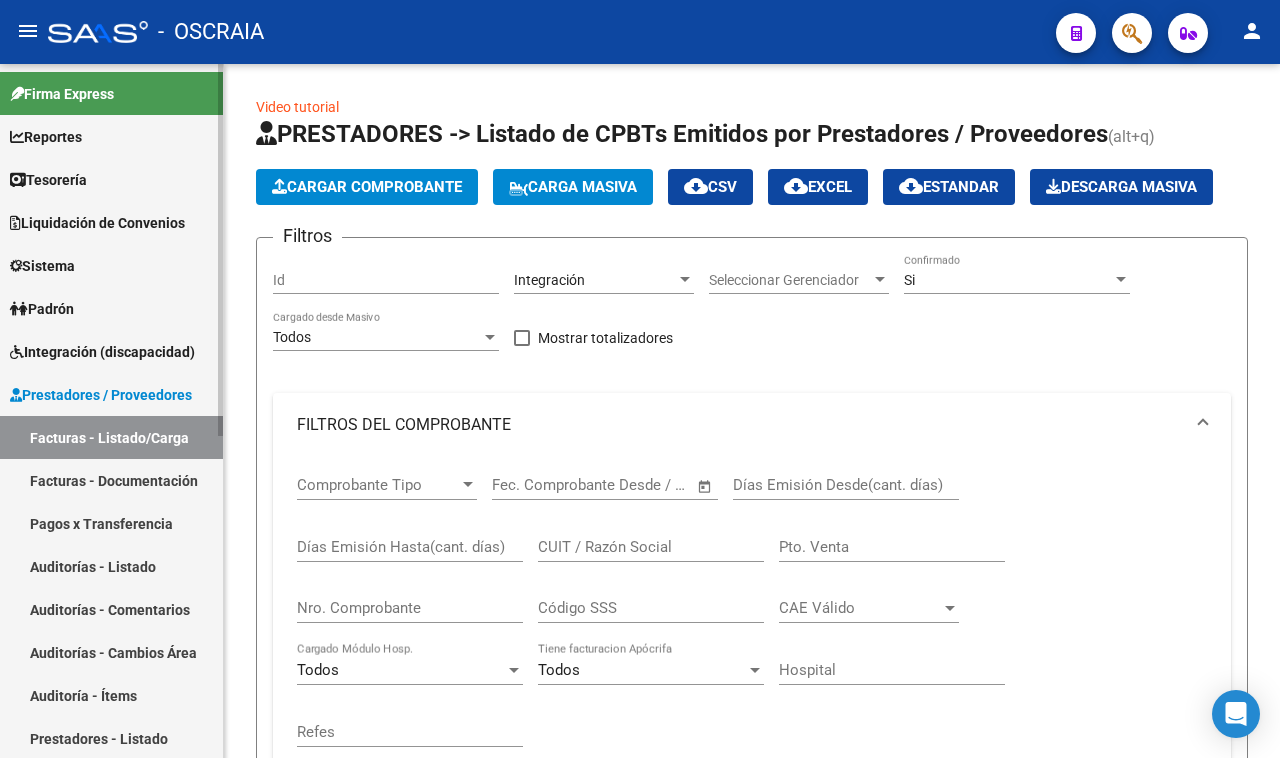 click on "Firma Express     Reportes Tablero de Control Ingresos Percibidos Análisis de todos los conceptos (histórico) Análisis de todos los conceptos detalle (mensual) Apertura de Transferencias Reales (histórico) Análisis Ingresos RG por CUIT (mensual) Imputación de Códigos Ingresos Devengados Análisis Histórico Detalles Transferencias RG sin DDJJ Detalles por CUIL RG Detalles - MT/PD MT morosos Egresos Devengados Comprobantes Recibidos Facturación Apócrifa Auditorías x Área Auditorías x Usuario Ítems de Auditorías x Usuario SUR Expedientes Internos Movimiento de Expte. SSS Padrón Traspasos x O.S. Traspasos x Gerenciador Traspasos x Provincia Nuevos Aportantes Métricas - Padrón SSS Métricas - Crecimiento Población Tesorería Cheques Emitidos Transferencias Bancarias Realizadas    Tesorería Extractos Procesados (csv) Extractos Originales (pdf) Otros Ingresos Cheques Emitidos Pendientes de Depósito Cheques Depositados Histórico Auditorías Confirmadas    Liquidación de Convenios Bancos" at bounding box center (114, 713) 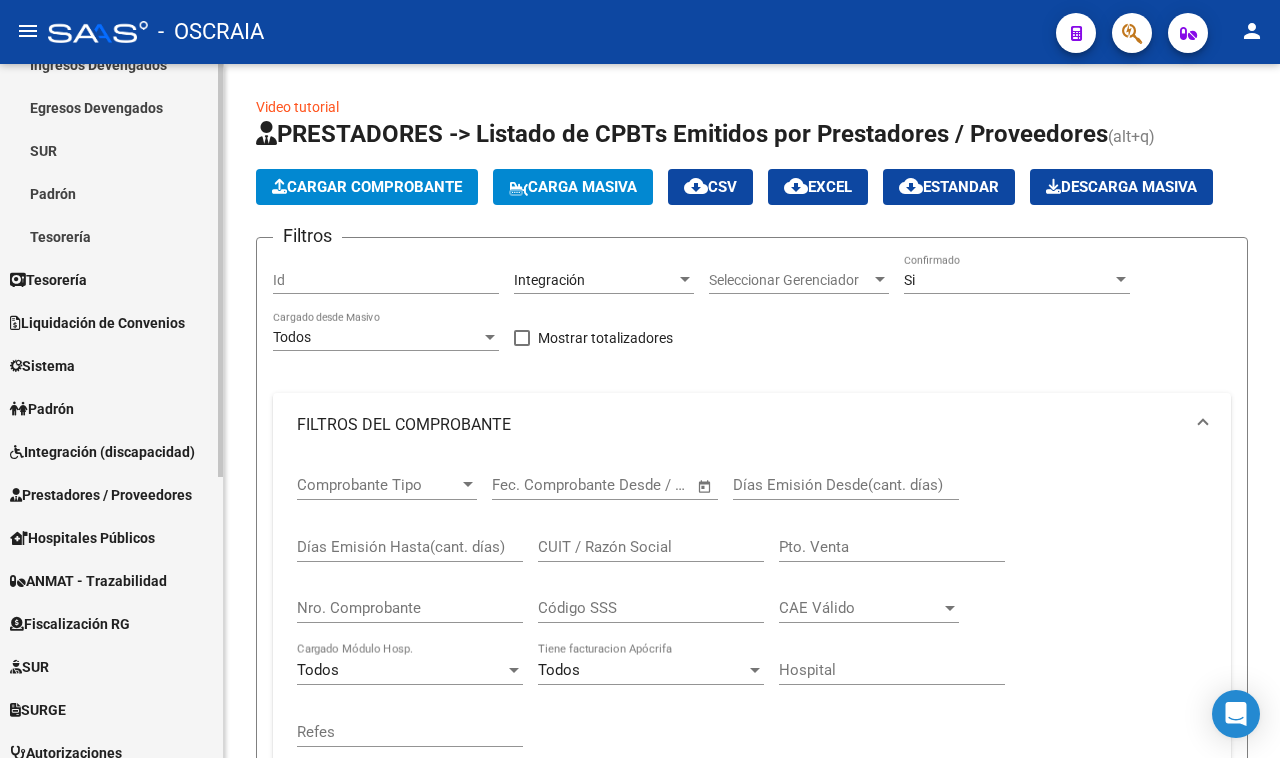 scroll, scrollTop: 258, scrollLeft: 0, axis: vertical 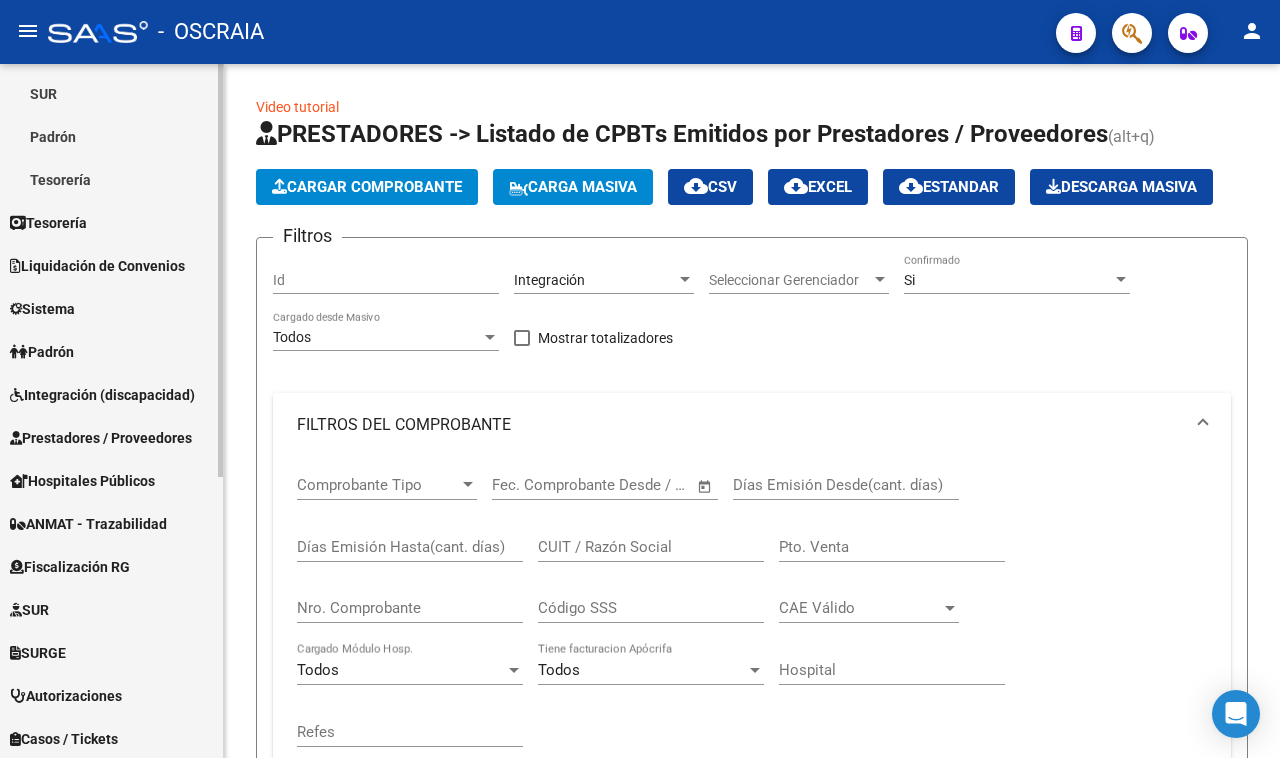 click on "Firma Express     Reportes Tablero de Control Ingresos Percibidos Análisis de todos los conceptos (histórico) Análisis de todos los conceptos detalle (mensual) Apertura de Transferencias Reales (histórico) Análisis Ingresos RG por CUIT (mensual) Imputación de Códigos Ingresos Devengados Análisis Histórico Detalles Transferencias RG sin DDJJ Detalles por CUIL RG Detalles - MT/PD MT morosos Egresos Devengados Comprobantes Recibidos Facturación Apócrifa Auditorías x Área Auditorías x Usuario Ítems de Auditorías x Usuario SUR Expedientes Internos Movimiento de Expte. SSS Padrón Traspasos x O.S. Traspasos x Gerenciador Traspasos x Provincia Nuevos Aportantes Métricas - Padrón SSS Métricas - Crecimiento Población Tesorería Cheques Emitidos Transferencias Bancarias Realizadas    Tesorería Extractos Procesados (csv) Extractos Originales (pdf) Otros Ingresos Cheques Emitidos Pendientes de Depósito Cheques Depositados Histórico Auditorías Confirmadas    Liquidación de Convenios Bancos" 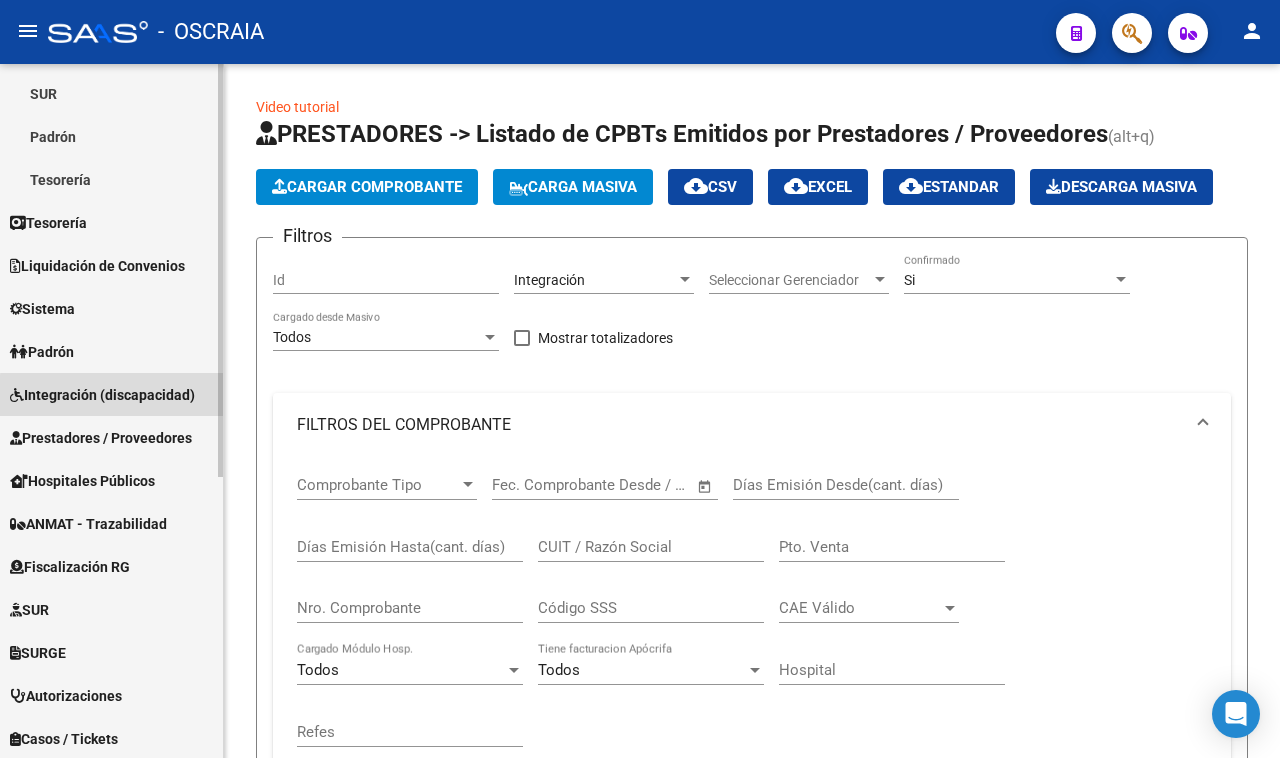 click on "Integración (discapacidad)" at bounding box center (102, 395) 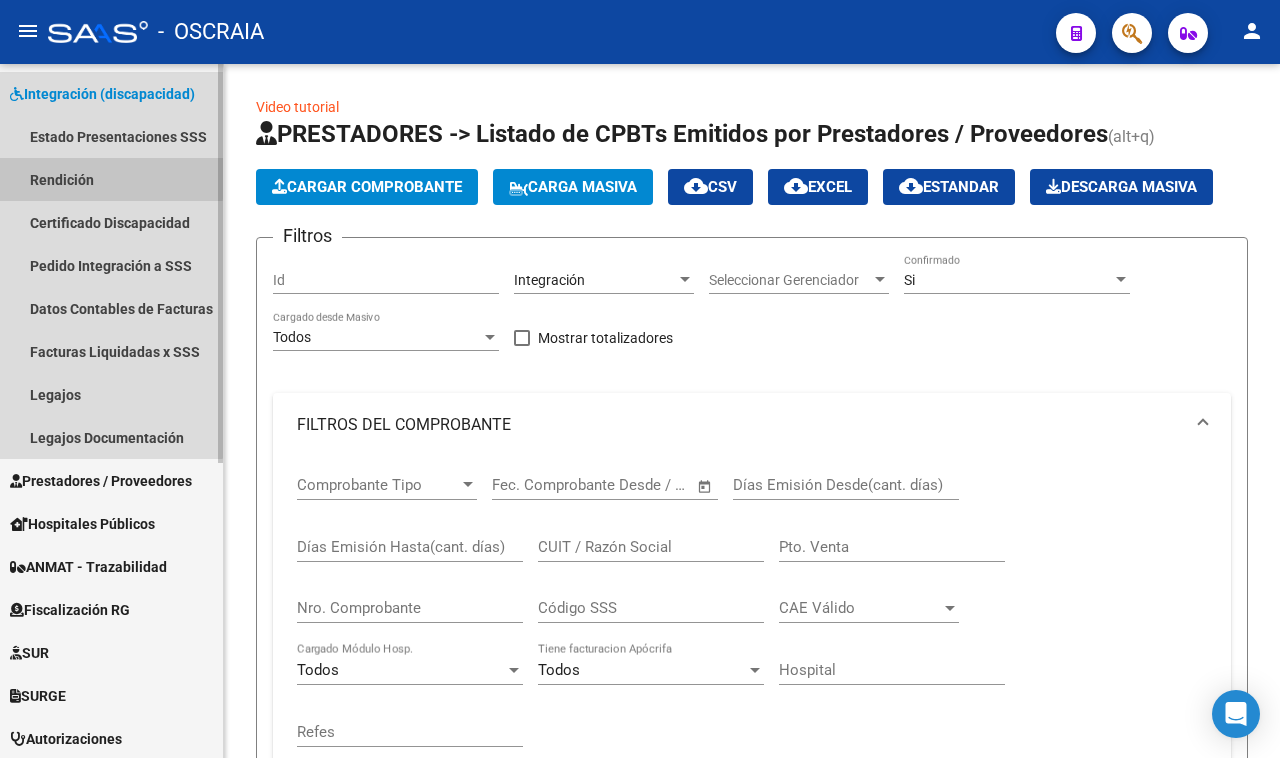 click on "Rendición" at bounding box center (111, 179) 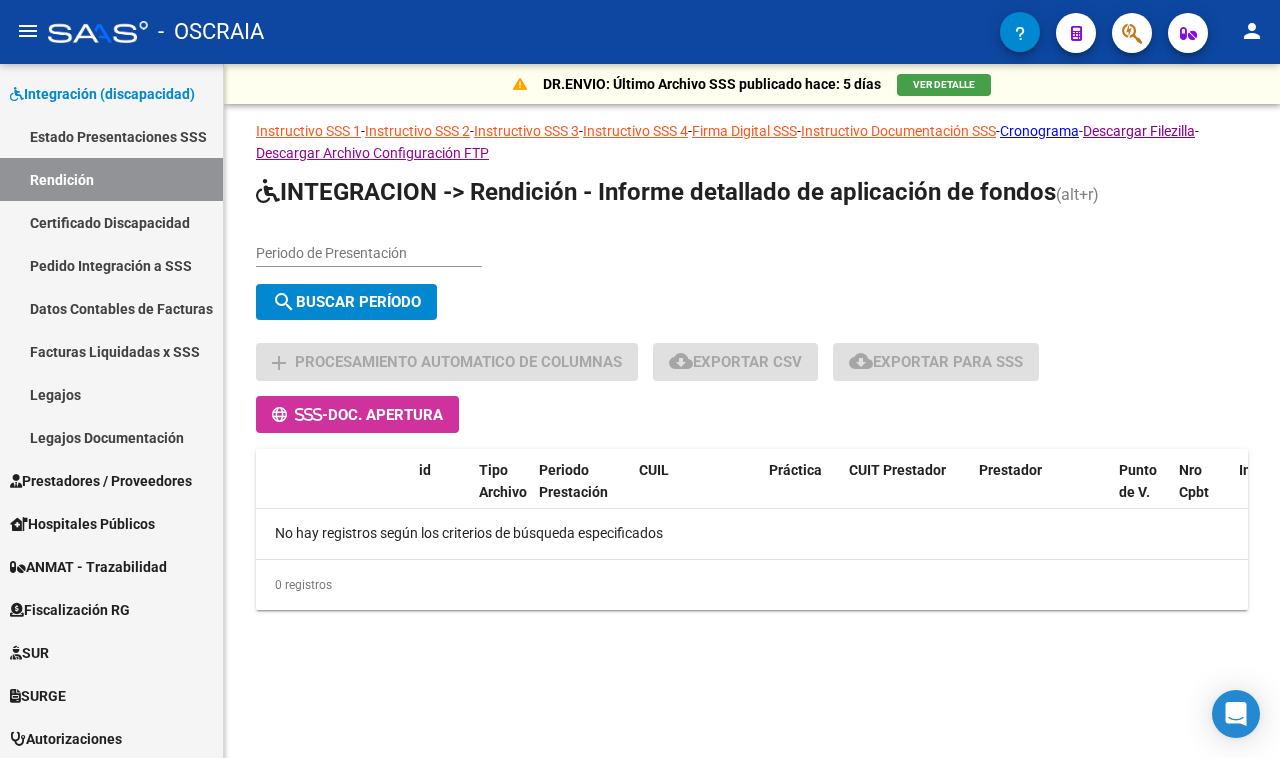 click on "Periodo de Presentación" 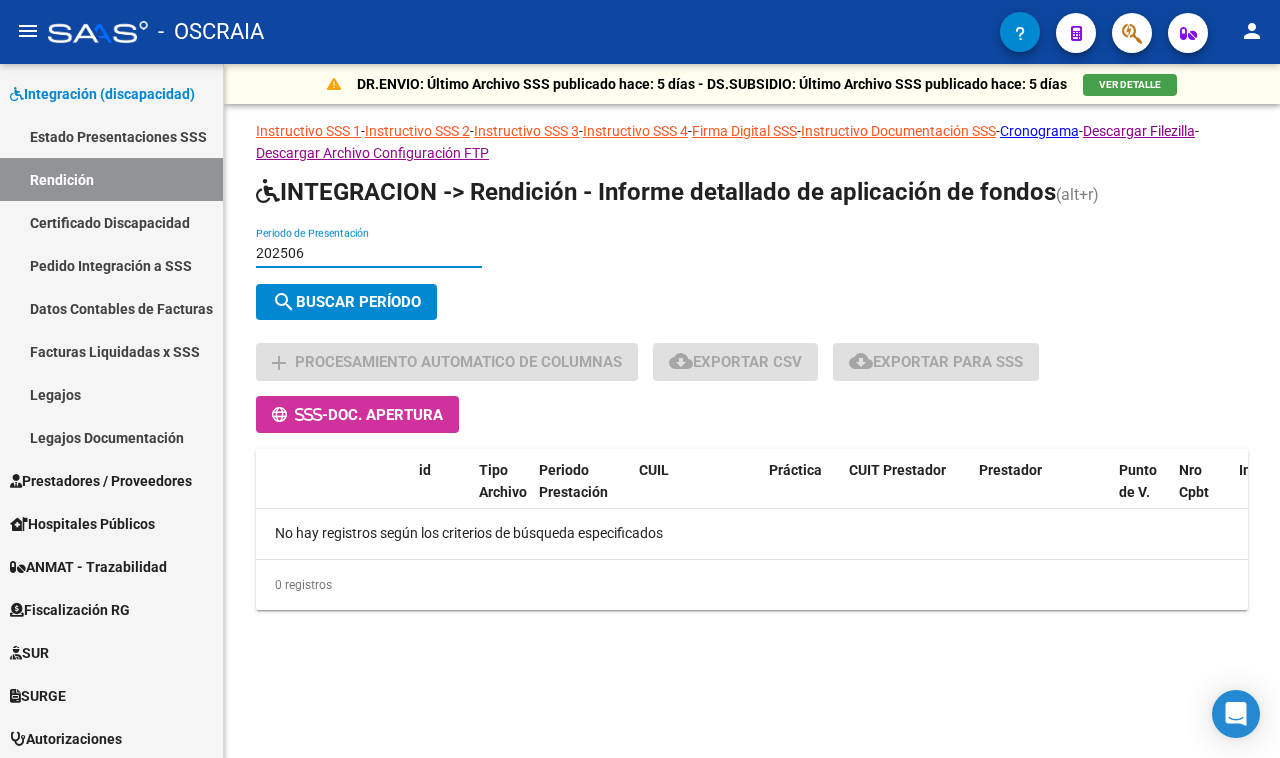 type on "202506" 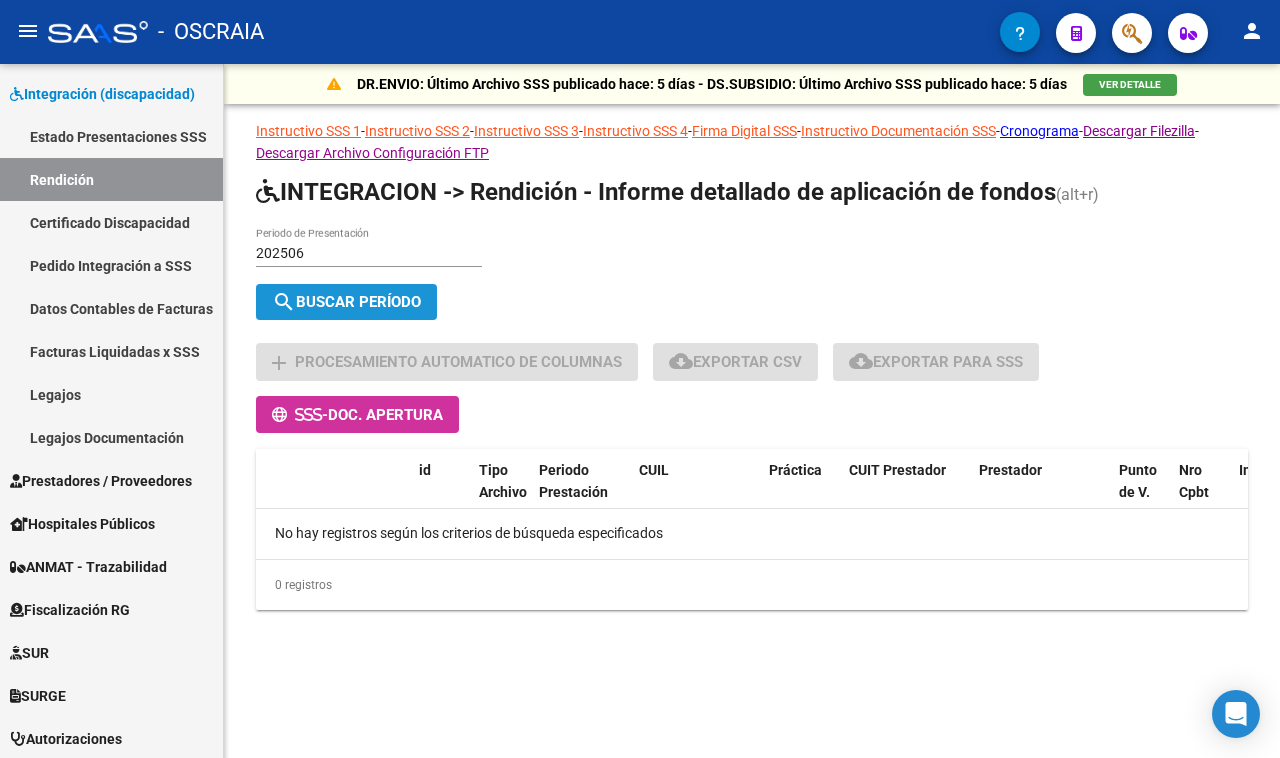 click on "search  Buscar Período" 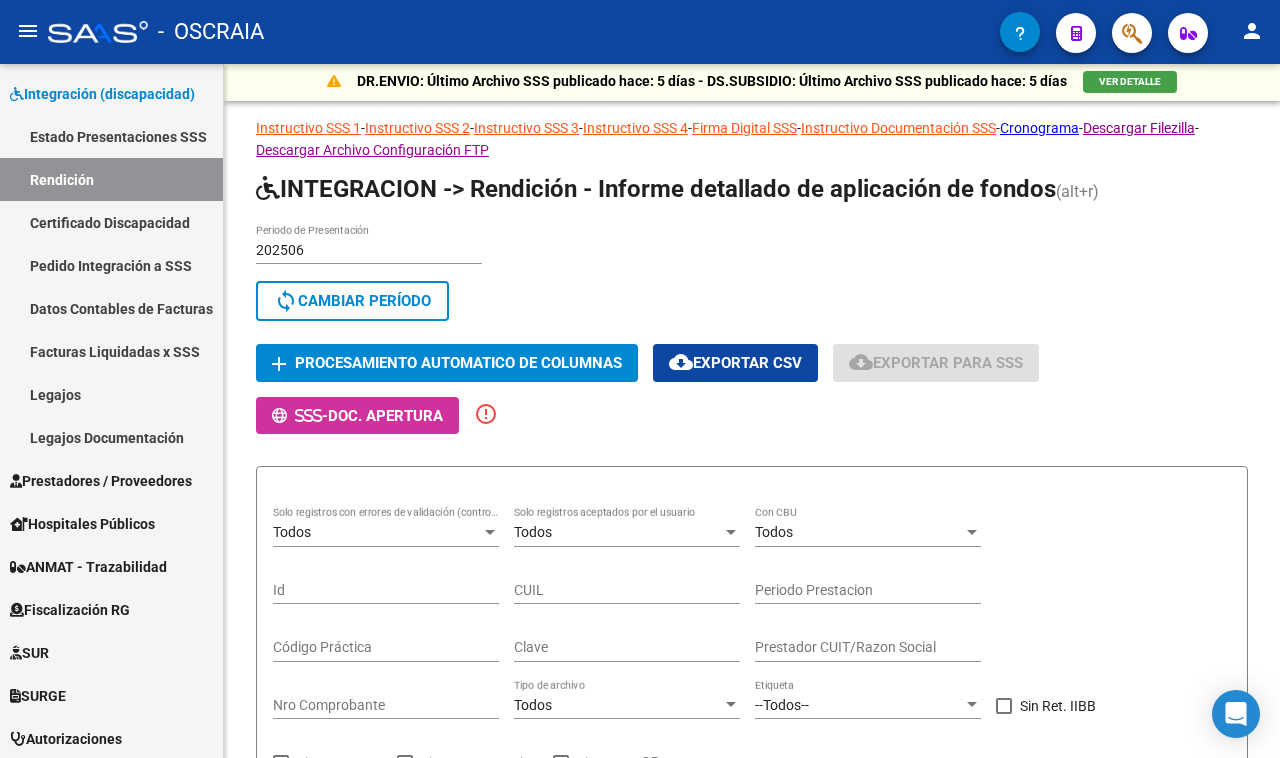 scroll, scrollTop: 0, scrollLeft: 0, axis: both 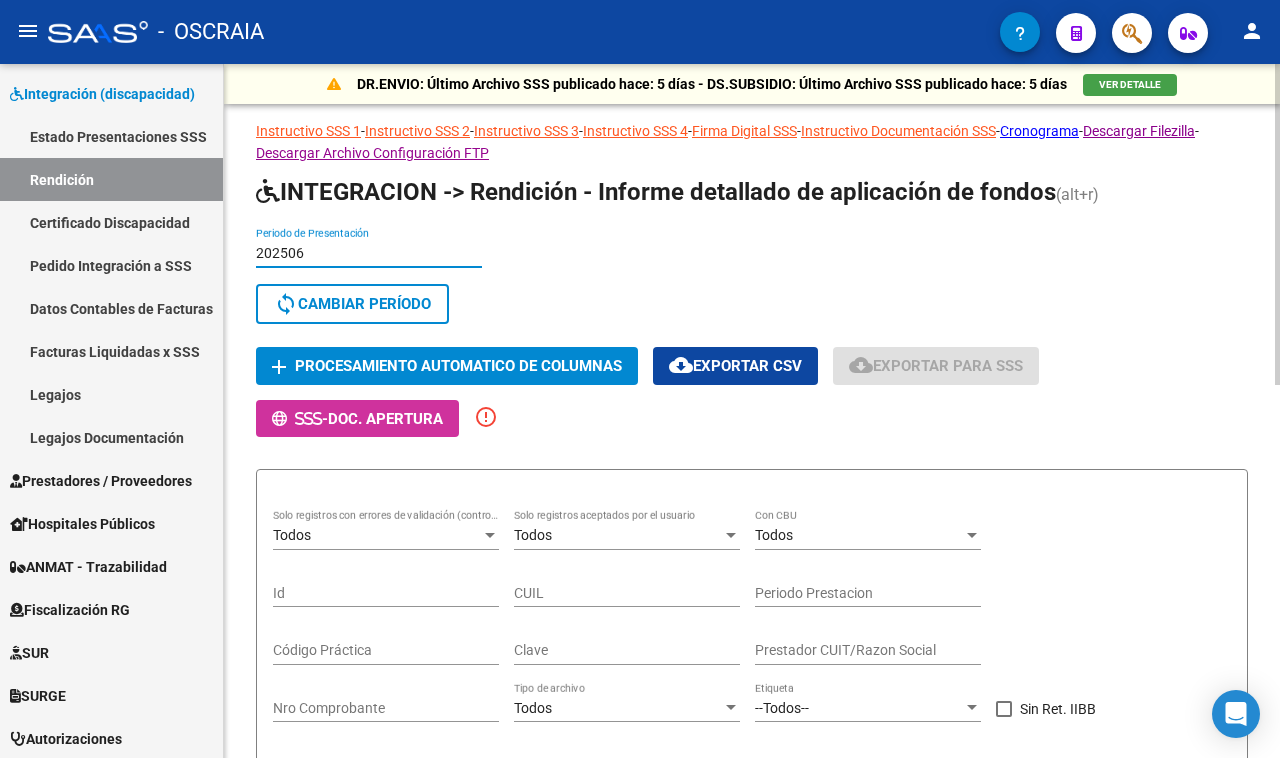 click on "202506" at bounding box center (369, 253) 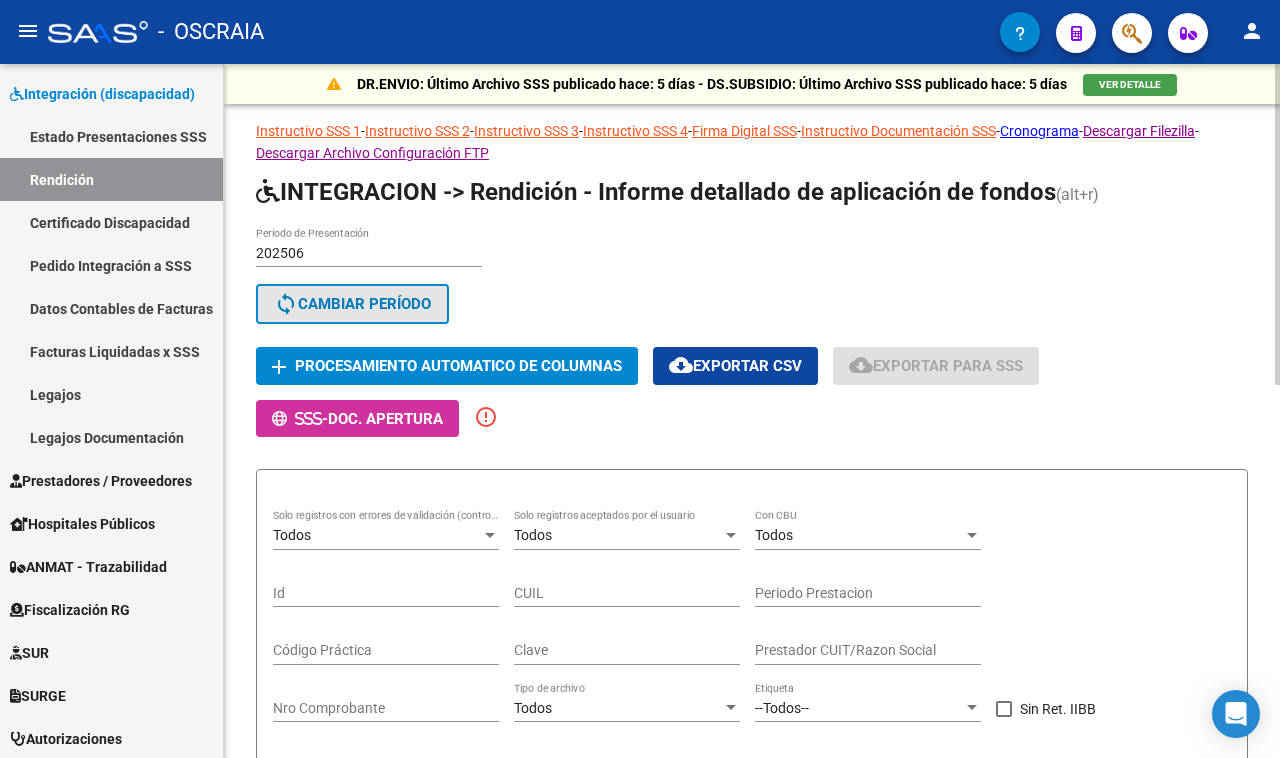 click on "sync  Cambiar Período" 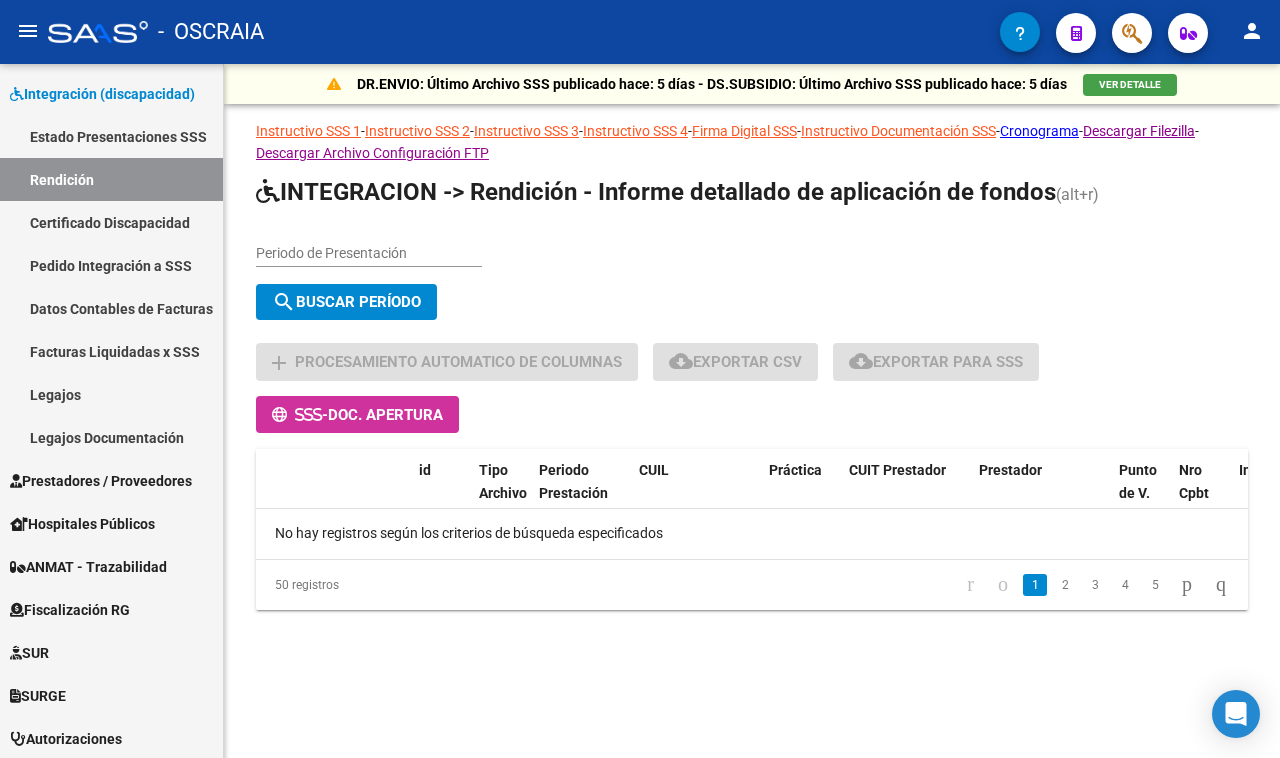 click on "Periodo de Presentación" at bounding box center (369, 253) 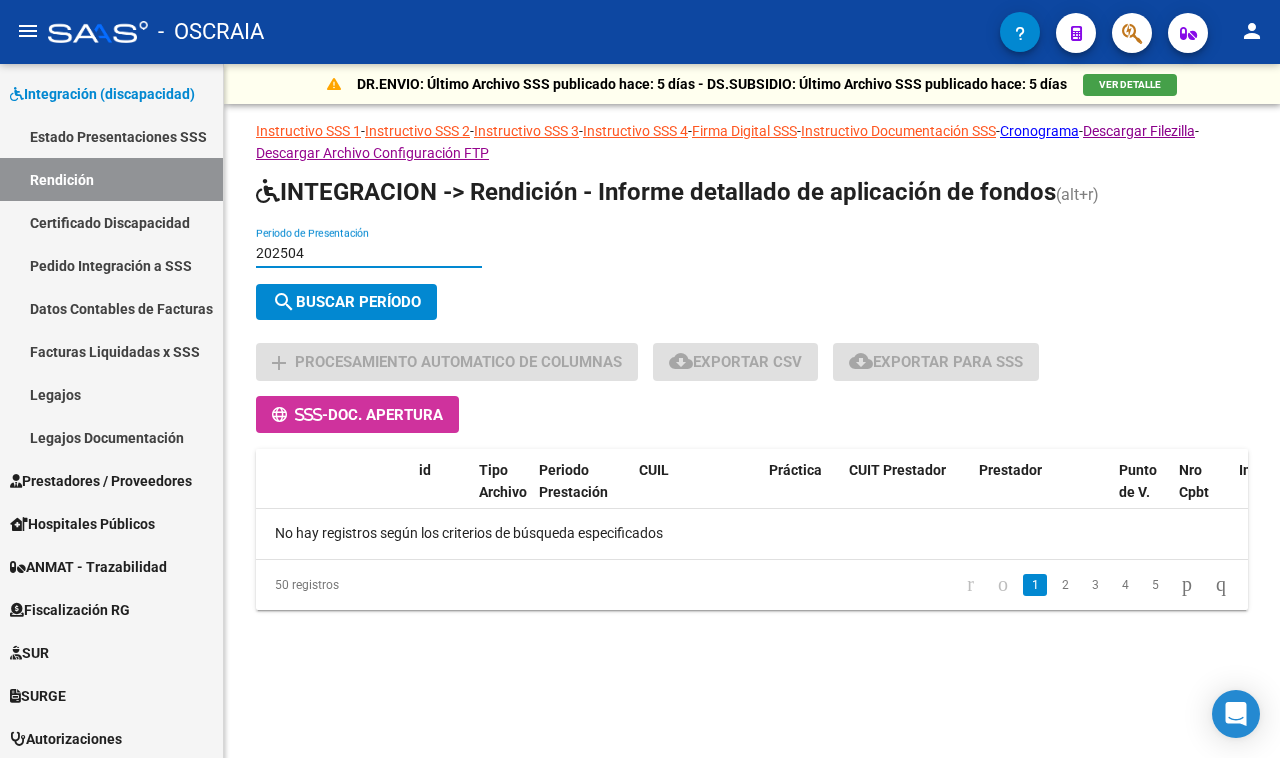 type on "202504" 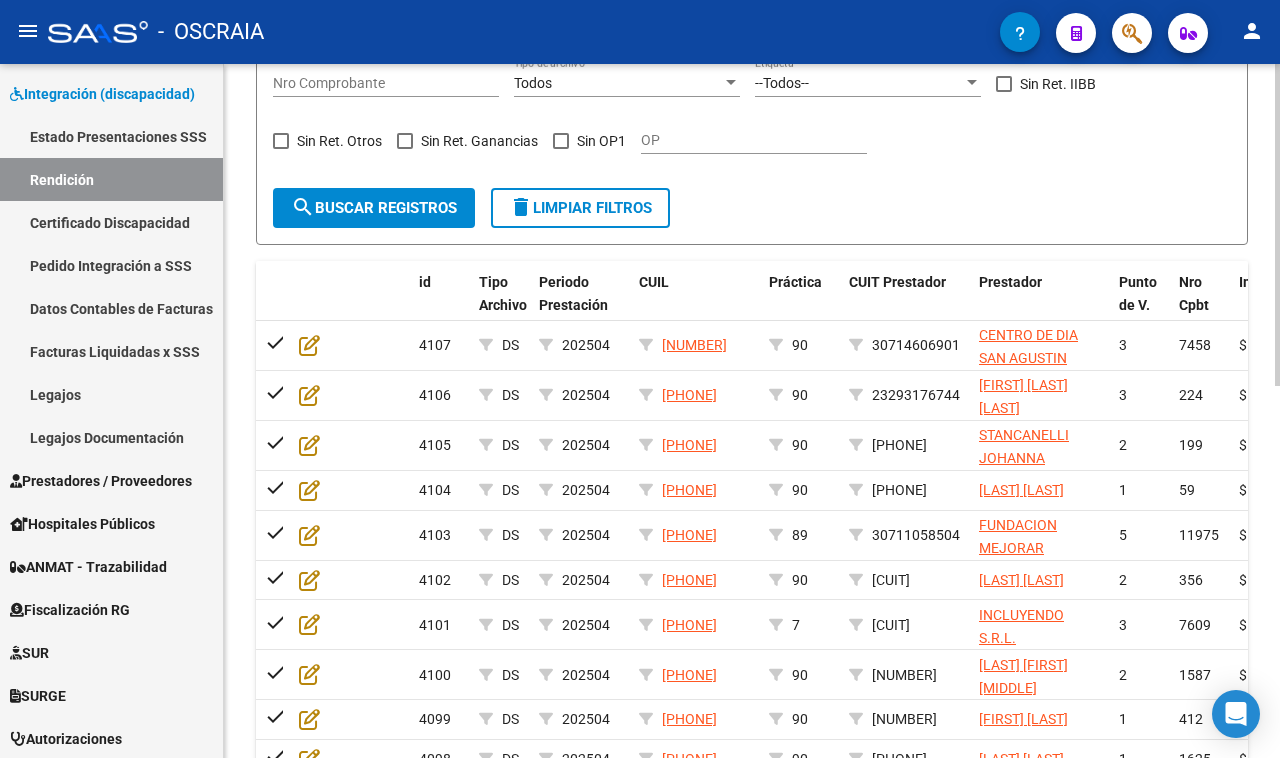 scroll, scrollTop: 750, scrollLeft: 0, axis: vertical 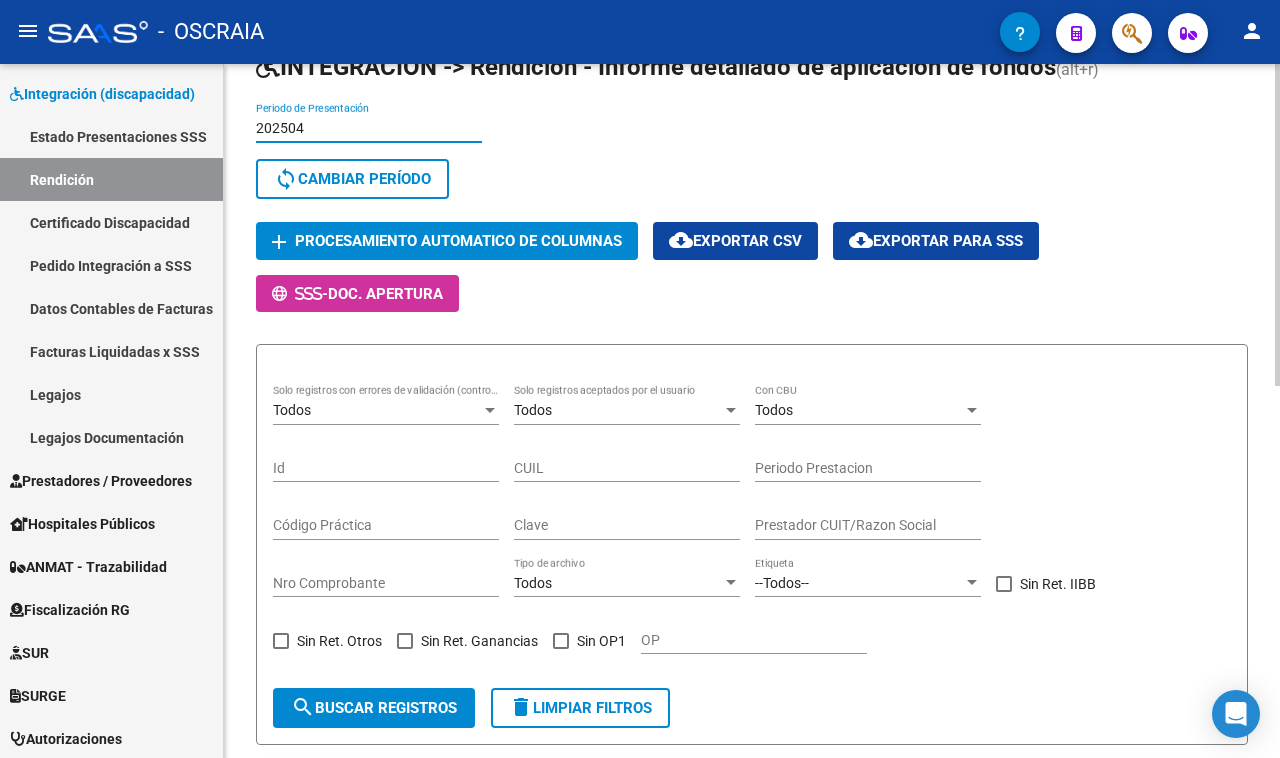 click on "202504" at bounding box center (369, 128) 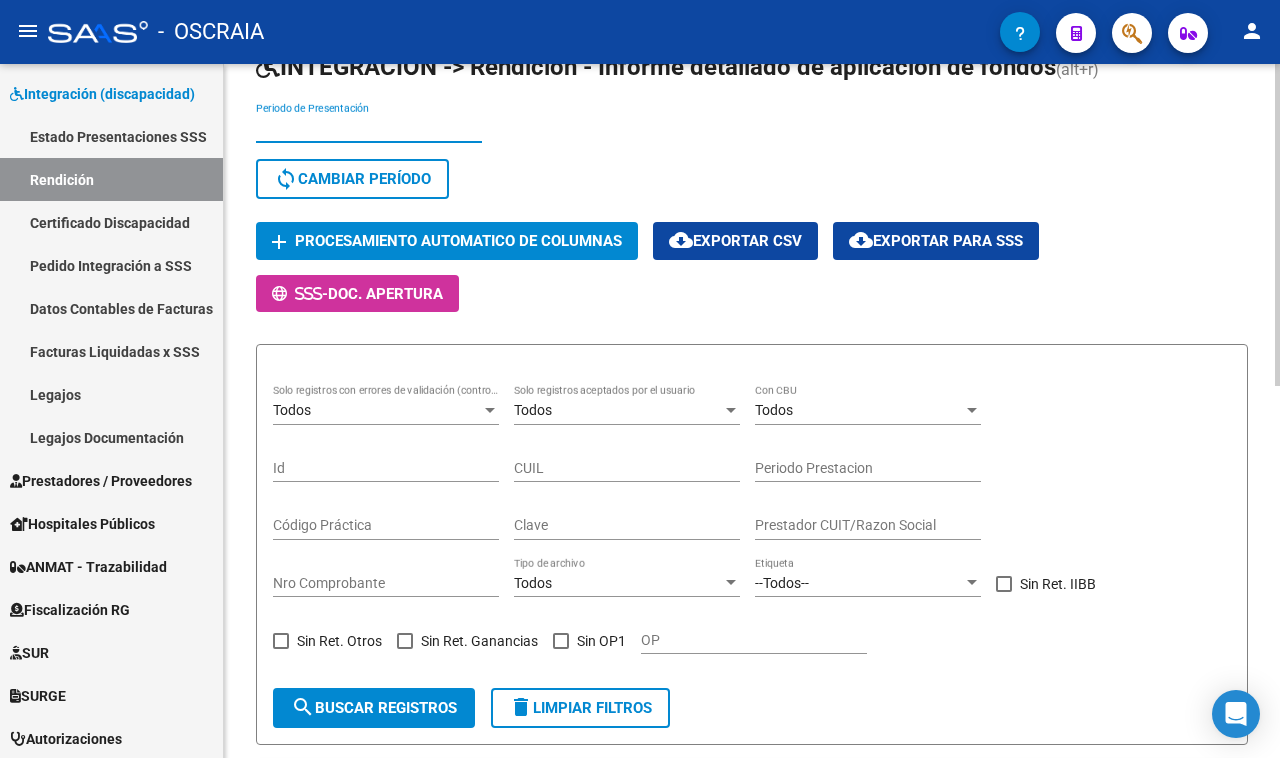 scroll, scrollTop: 0, scrollLeft: 0, axis: both 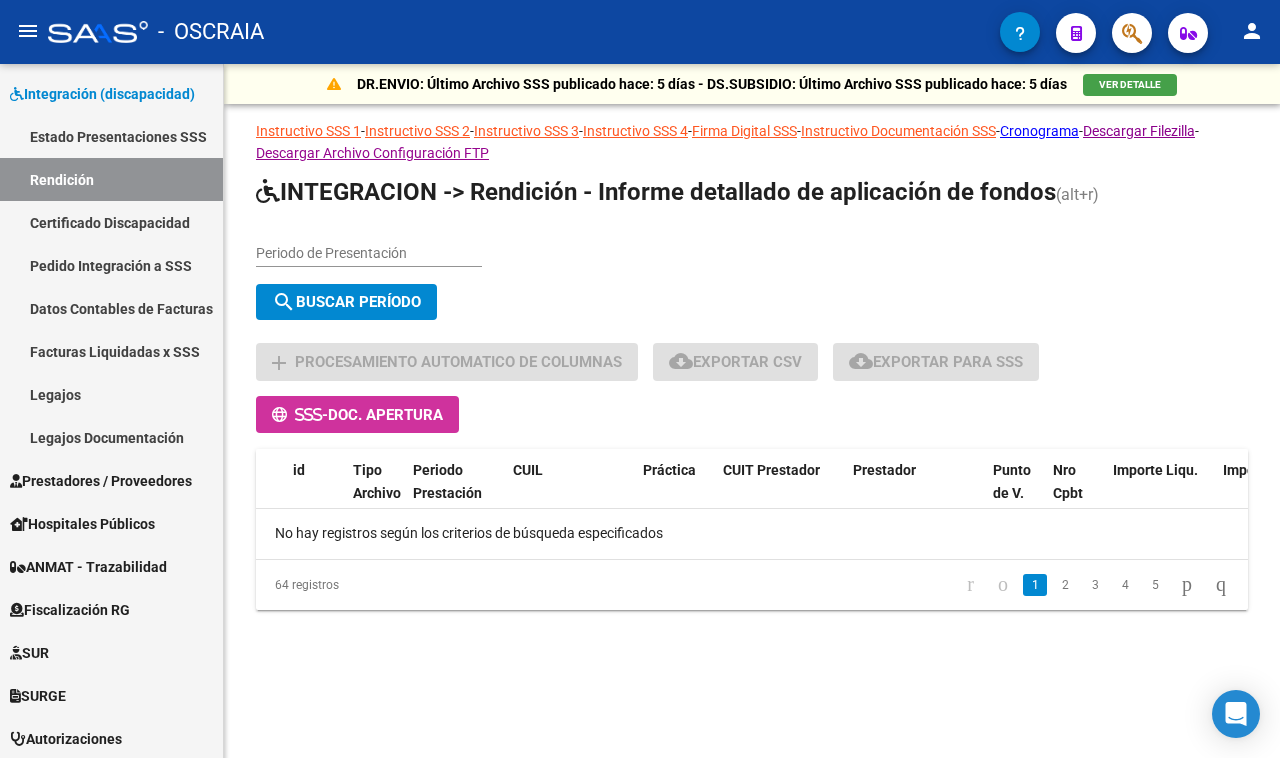 click on "Periodo de Presentación" at bounding box center [369, 253] 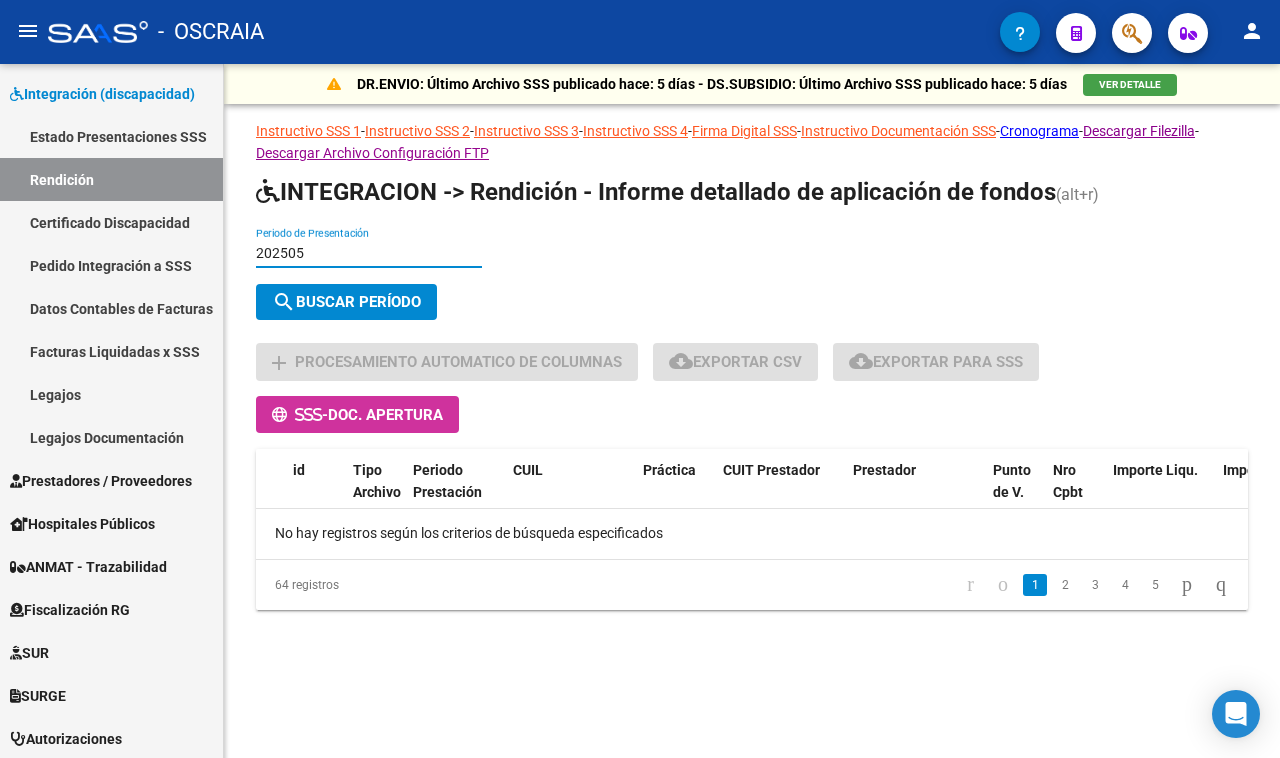 type on "202505" 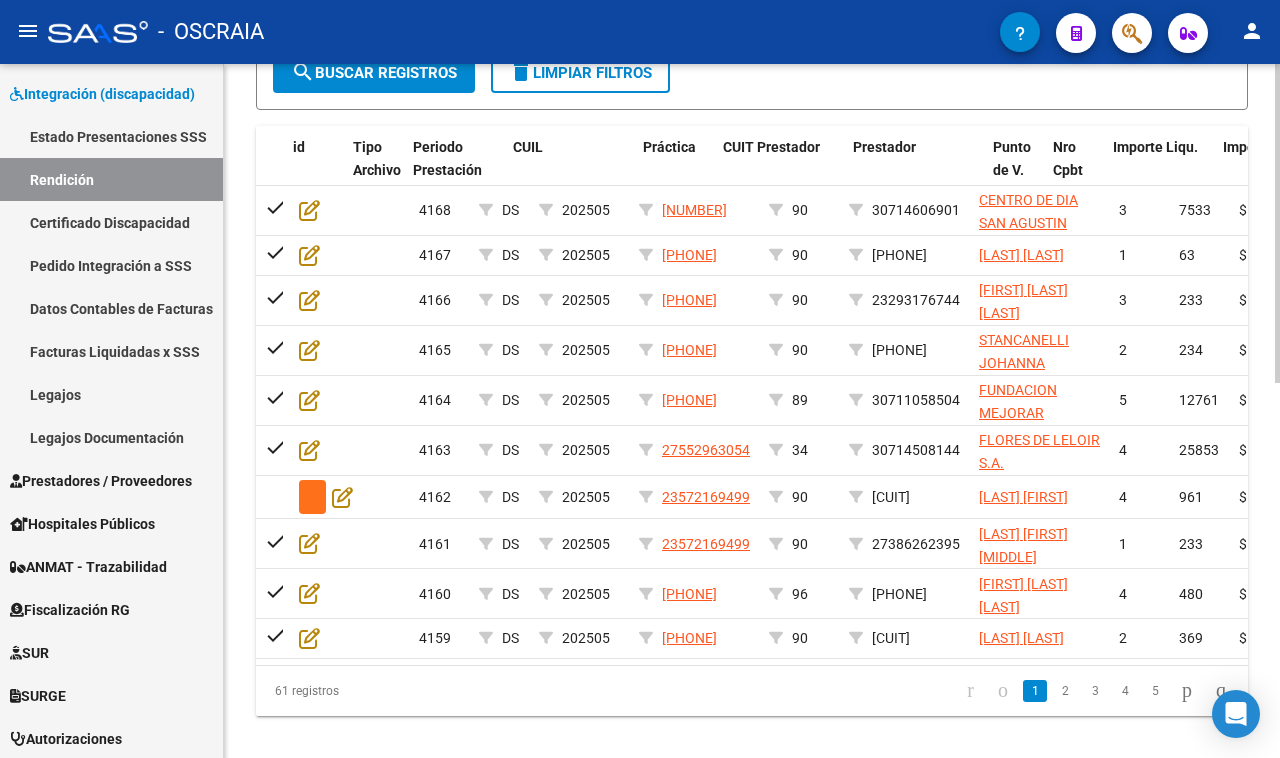 scroll, scrollTop: 770, scrollLeft: 0, axis: vertical 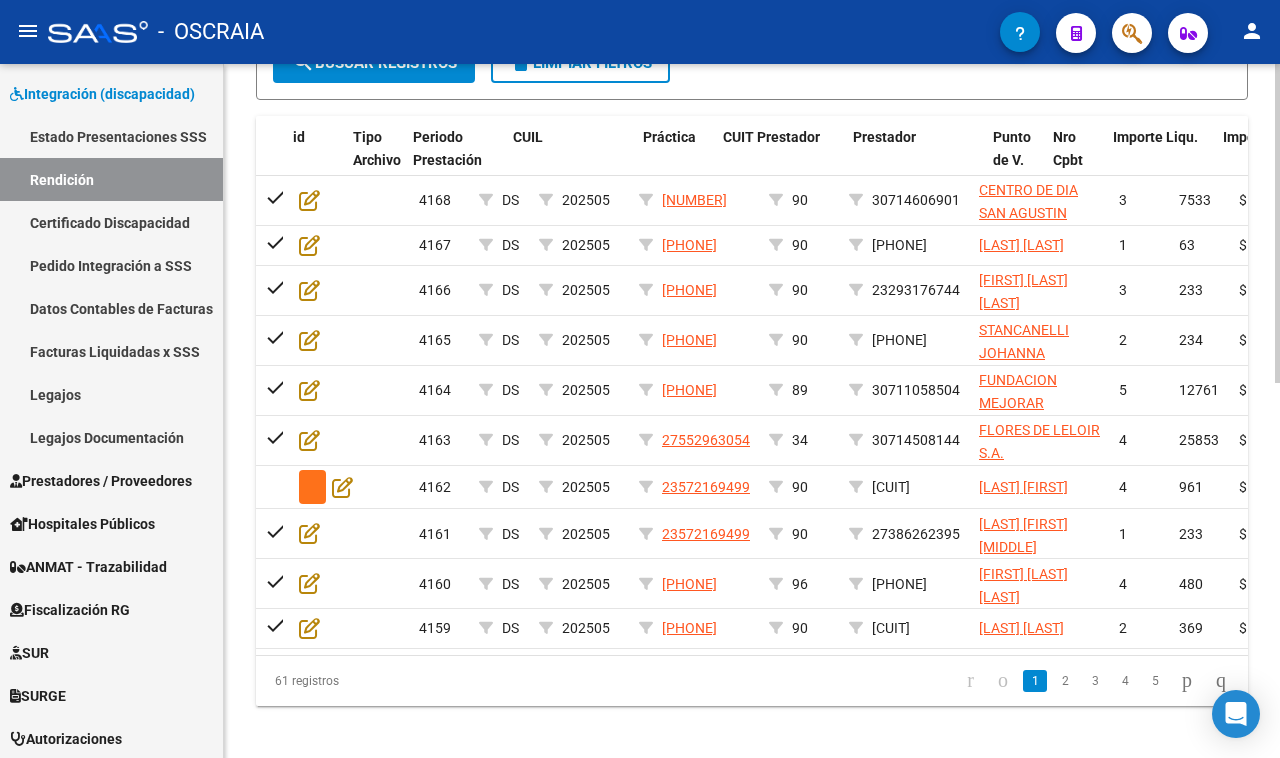 click on "DR.ENVIO: Último Archivo SSS publicado hace: 5 días  -  DS.SUBSIDIO: Último Archivo SSS publicado hace: 5 días  VER DETALLE  Instructivo SSS 1  -  Instructivo SSS 2  -  Instructivo SSS 3  -  Instructivo SSS 4  -  Firma Digital SSS  -  Instructivo Documentación SSS  -  Cronograma  -  Descargar Filezilla  -  Descargar Archivo Configuración FTP  INTEGRACION -> Rendición - Informe detallado de aplicación de fondos (alt+r) [YEAR][MONTH] Periodo de Presentación search  Buscar Período  sync  Cambiar Período  add Procesamiento automatico de columnas cloud_download  Exportar CSV  cloud_download  Exportar para SSS      -  Doc. Apertura Todos Solo registros con errores de validación (control 623 instructivo de rendición) Todos Solo registros aceptados por el usuario Todos Con CBU Id CUIL Periodo Prestacion Código Práctica Clave Prestador CUIT/Razon Social Nro Comprobante Todos Tipo de archivo --Todos-- Etiqueta   Sin Ret. IIBB   Sin Ret. Otros   Sin Ret. Ganancias   Sin OP1 OP search  Buscar registros  delete" 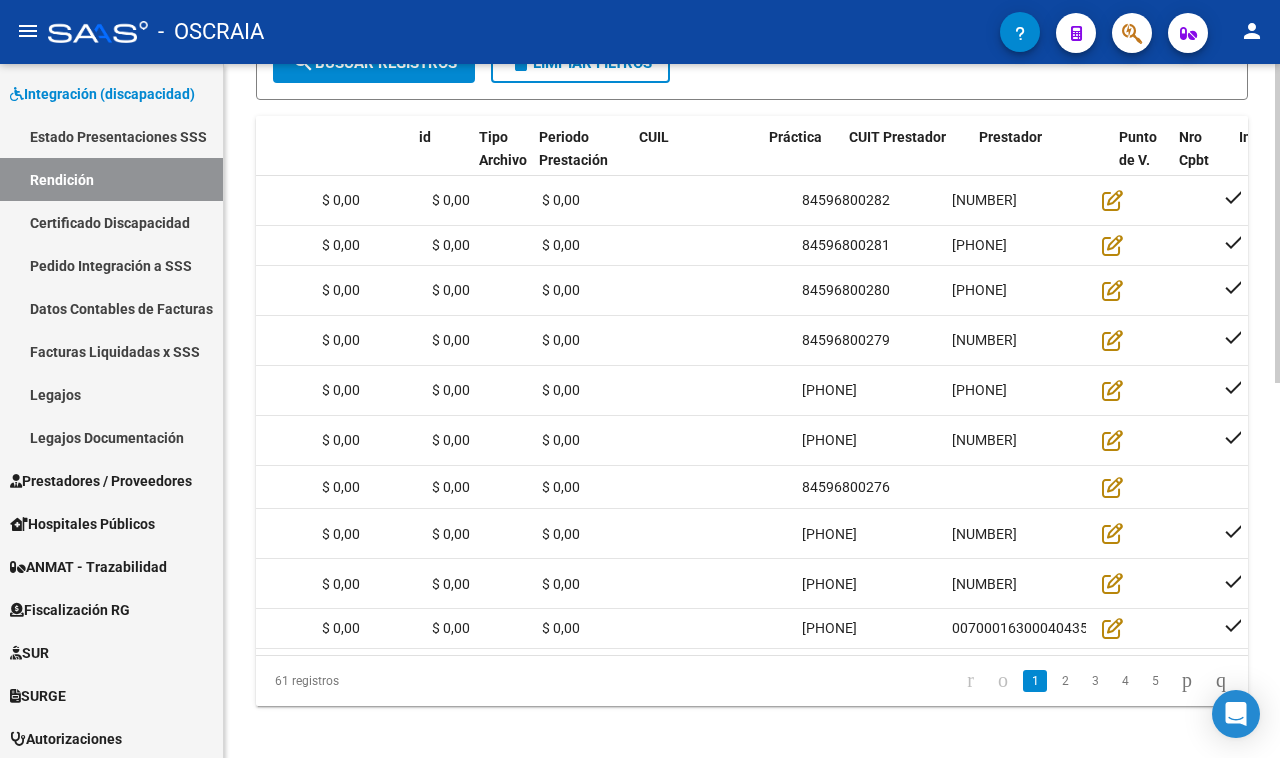scroll, scrollTop: 0, scrollLeft: 0, axis: both 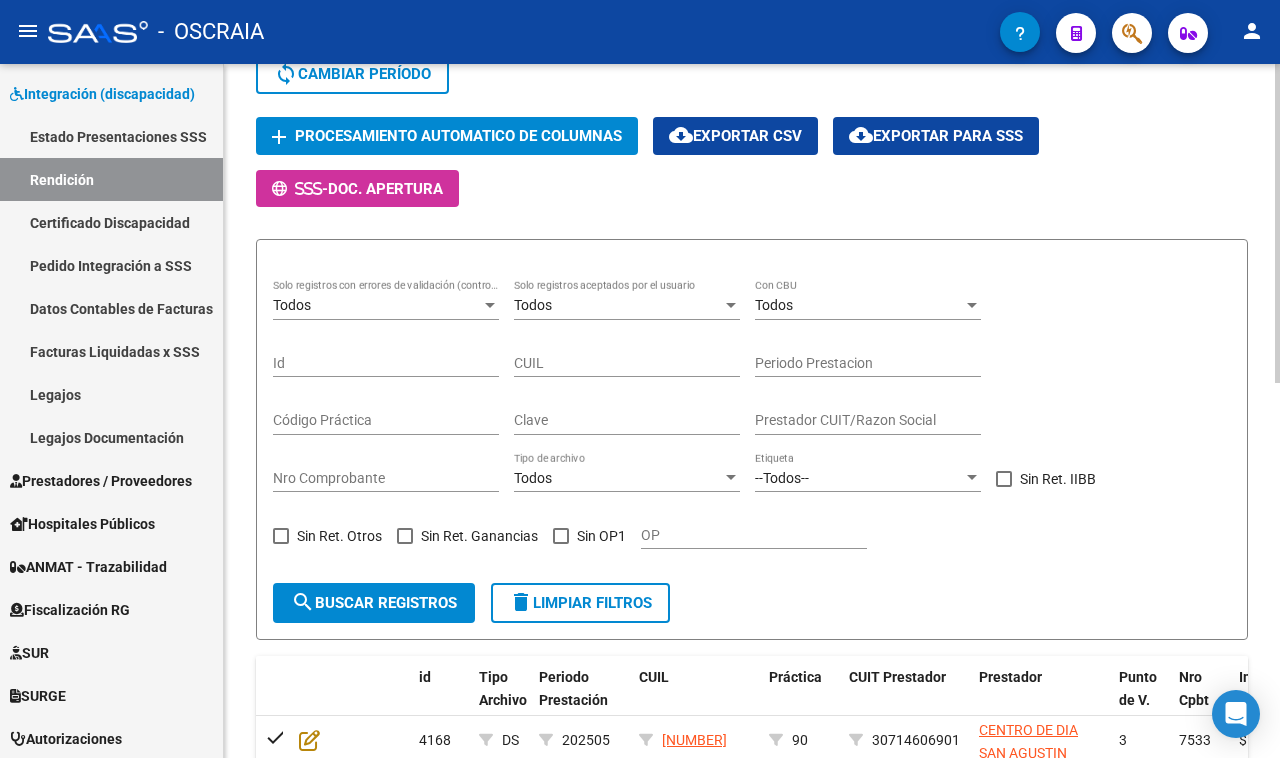 click 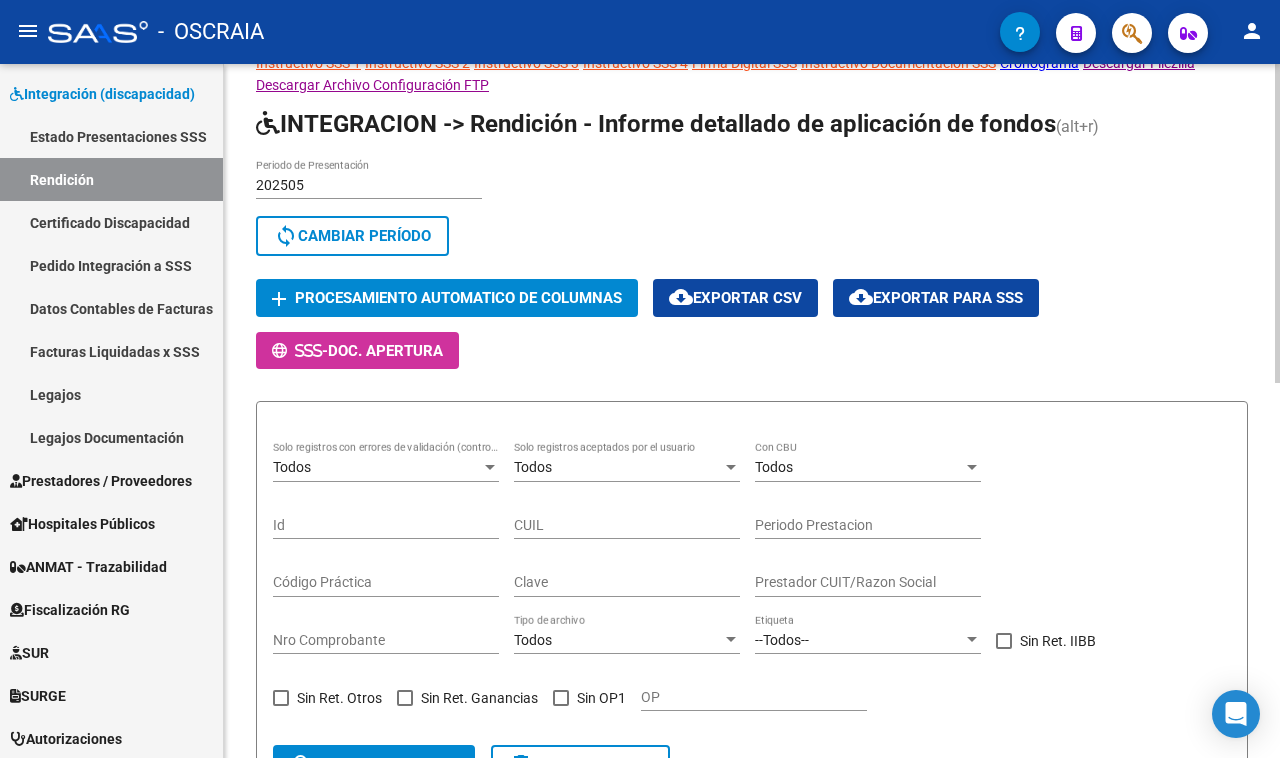 scroll, scrollTop: 0, scrollLeft: 0, axis: both 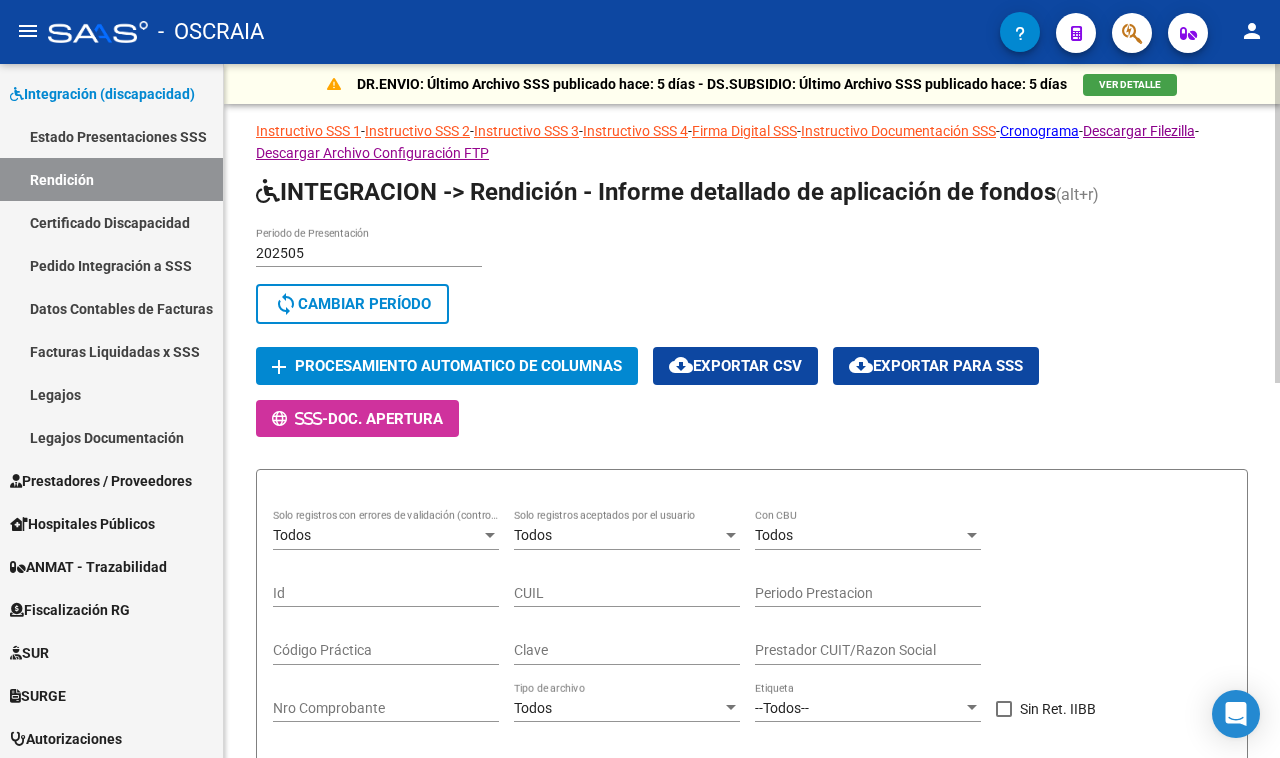click on "DR.ENVIO: Último Archivo SSS publicado hace: 5 días  -  DS.SUBSIDIO: Último Archivo SSS publicado hace: 5 días  VER DETALLE  Instructivo SSS 1  -  Instructivo SSS 2  -  Instructivo SSS 3  -  Instructivo SSS 4  -  Firma Digital SSS  -  Instructivo Documentación SSS  -  Cronograma  -  Descargar Filezilla  -  Descargar Archivo Configuración FTP  INTEGRACION -> Rendición - Informe detallado de aplicación de fondos (alt+r) [YEAR][MONTH] Periodo de Presentación search  Buscar Período  sync  Cambiar Período  add Procesamiento automatico de columnas cloud_download  Exportar CSV  cloud_download  Exportar para SSS      -  Doc. Apertura Todos Solo registros con errores de validación (control 623 instructivo de rendición) Todos Solo registros aceptados por el usuario Todos Con CBU Id CUIL Periodo Prestacion Código Práctica Clave Prestador CUIT/Razon Social Nro Comprobante Todos Tipo de archivo --Todos-- Etiqueta   Sin Ret. IIBB   Sin Ret. Otros   Sin Ret. Ganancias   Sin OP1 OP search  Buscar registros  delete" 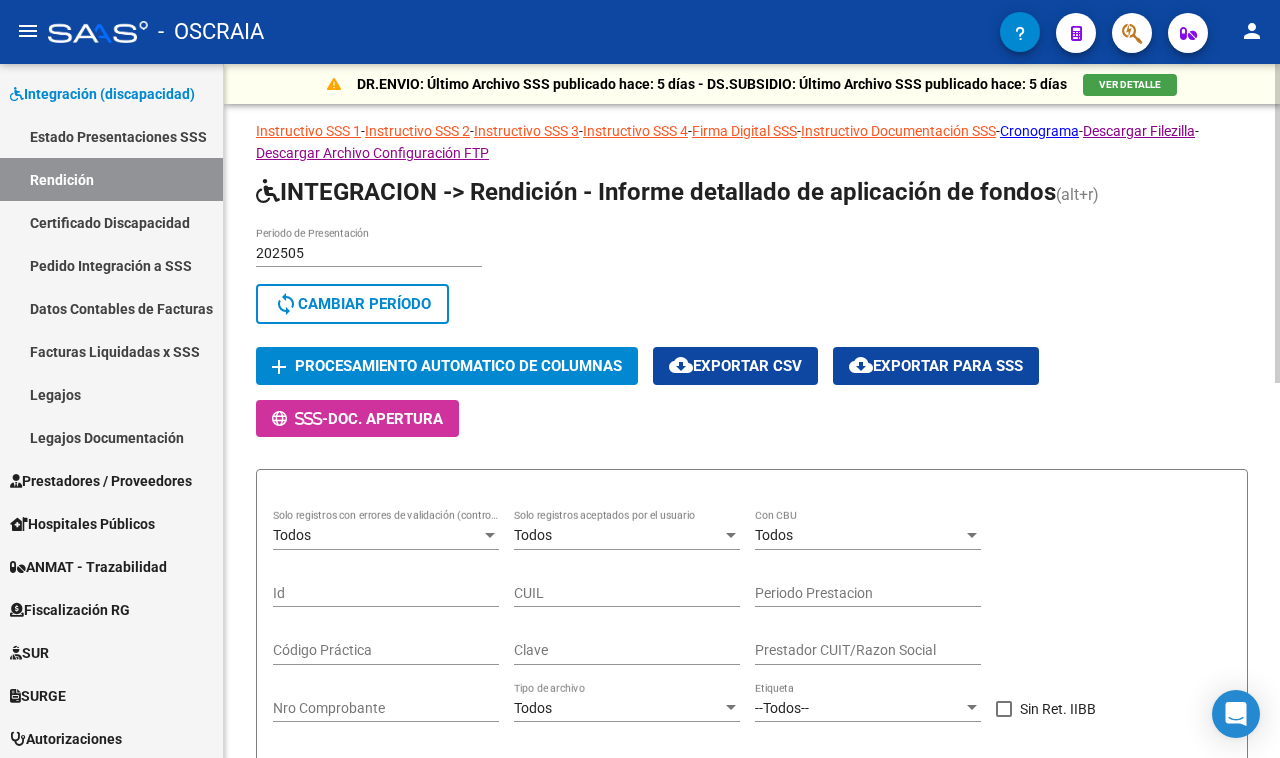 click on "sync  Cambiar Período" 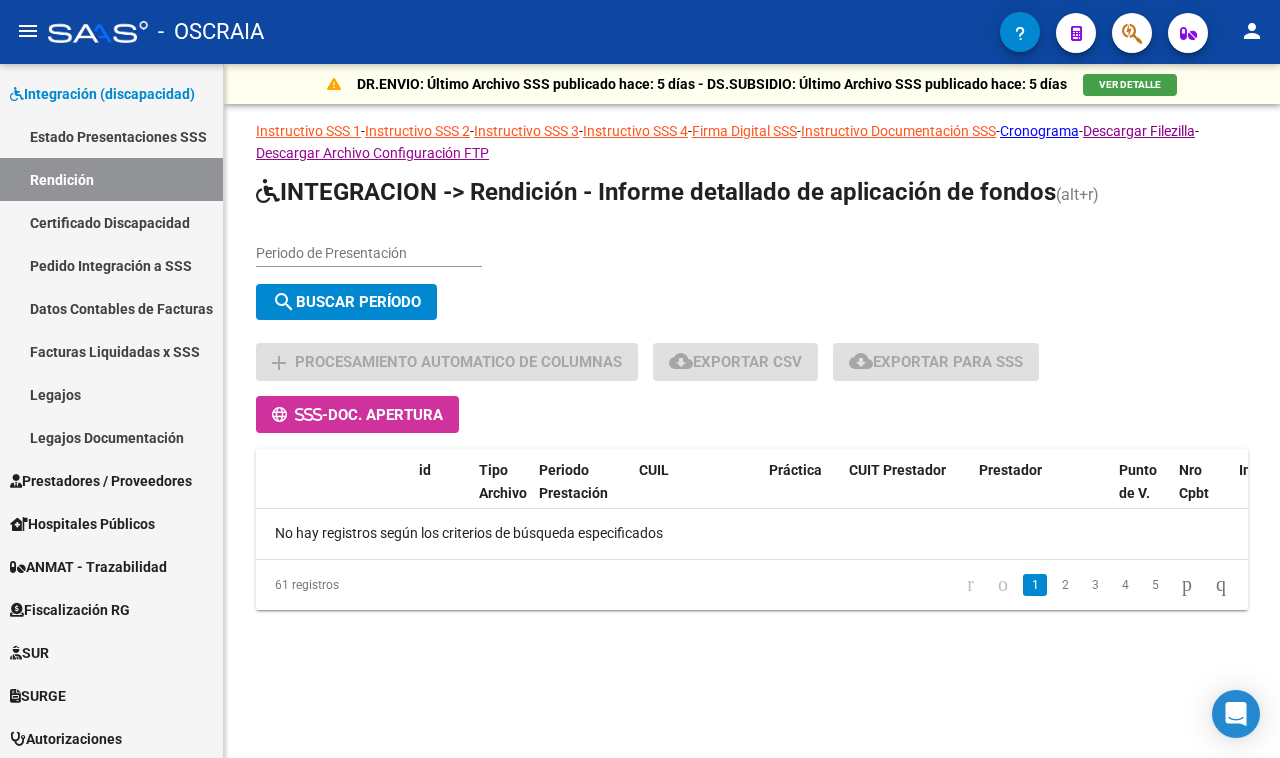 click on "Periodo de Presentación" 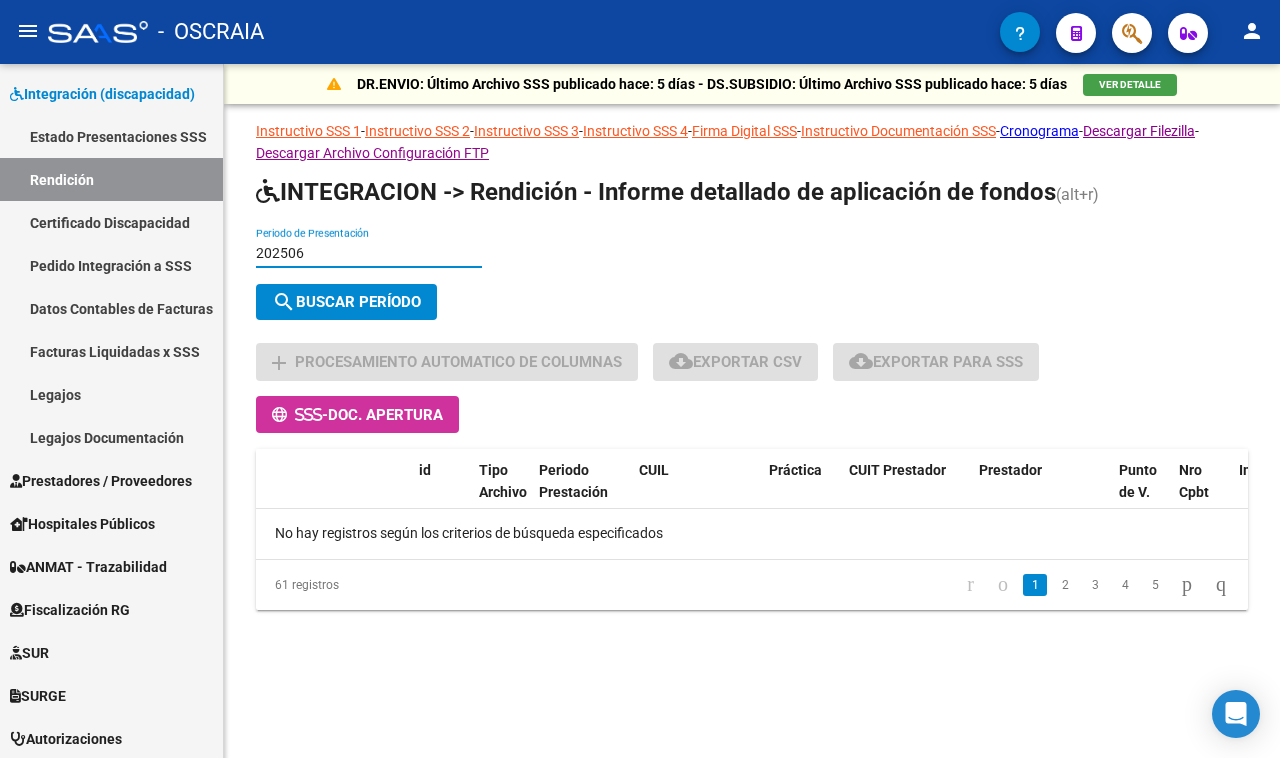 type on "202506" 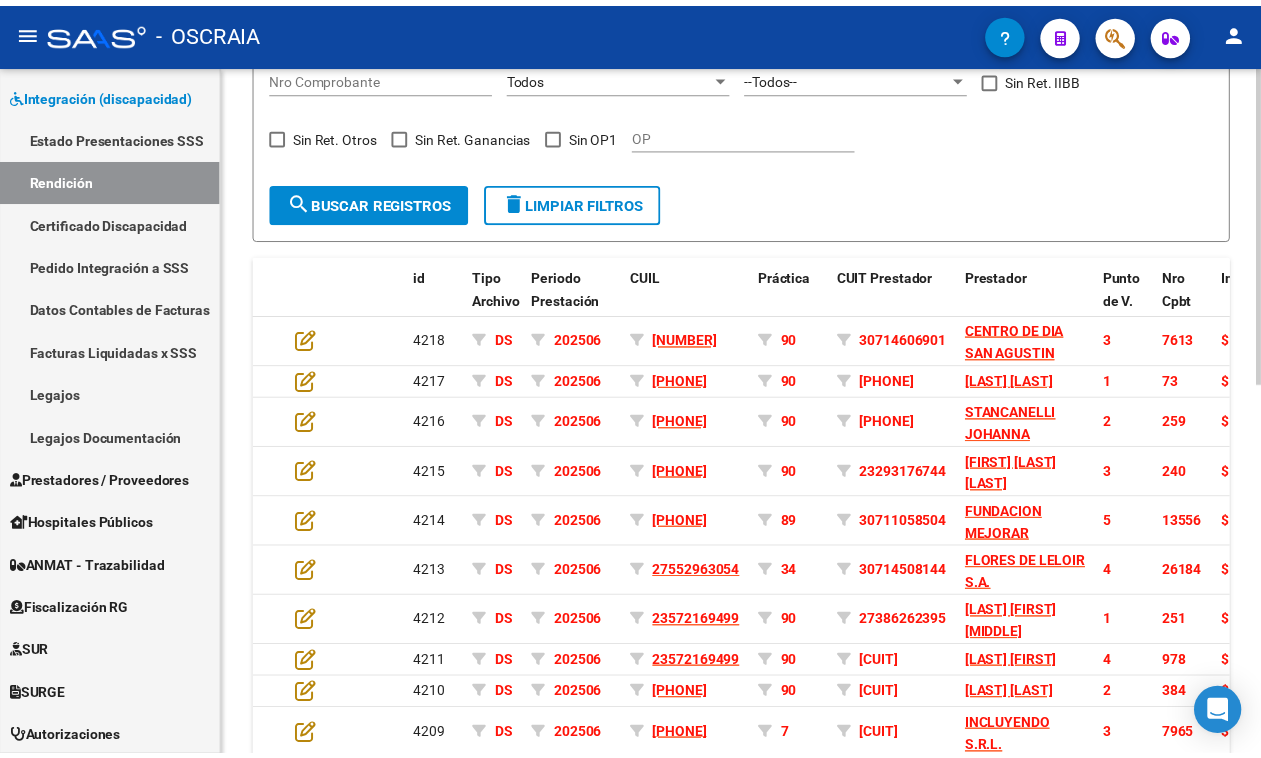 scroll, scrollTop: 655, scrollLeft: 0, axis: vertical 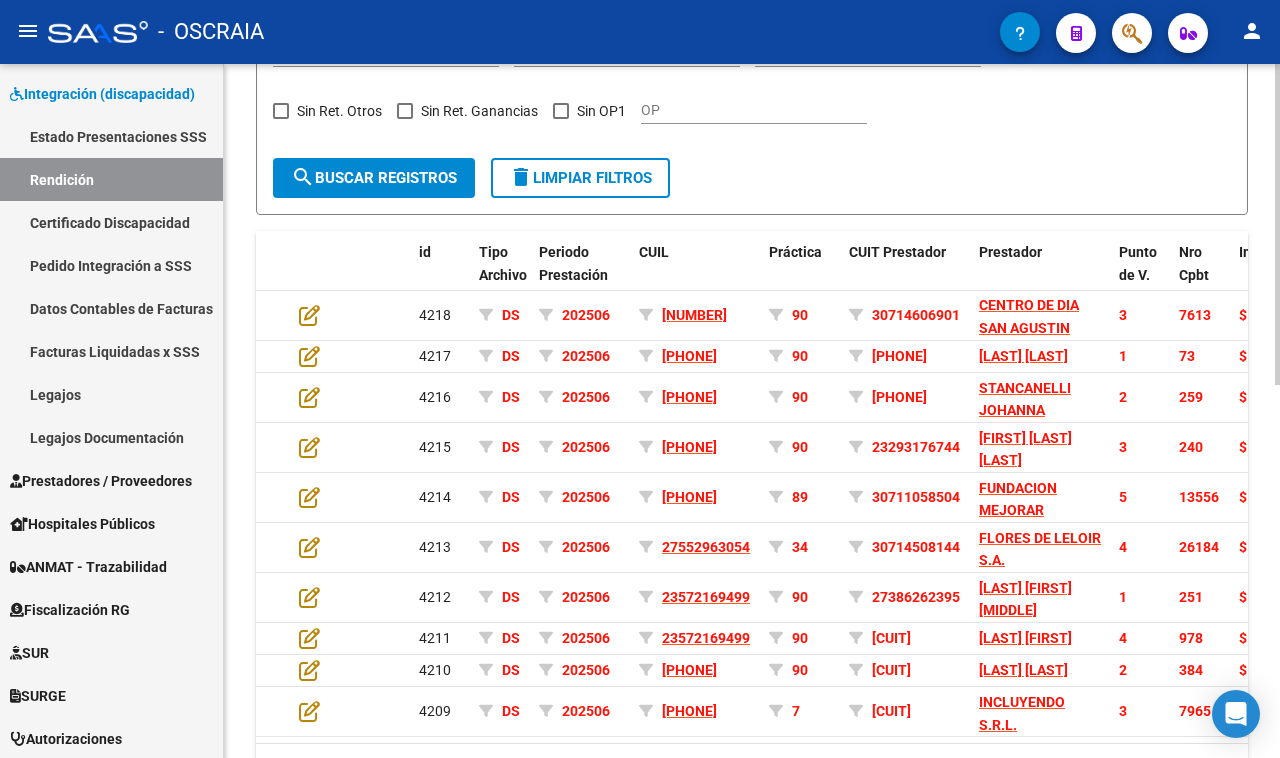 click on "DR.ENVIO: Último Archivo SSS publicado hace: 5 días - DS.SUBSIDIO: Último Archivo SSS publicado hace: 5 días  VER DETALLE  Instructivo SSS 1  -  Instructivo SSS 2  -  Instructivo SSS 3  -  Instructivo SSS 4  -  Firma Digital SSS  -  Instructivo Documentación SSS  -  Cronograma  -  Descargar Filezilla  -  Descargar Archivo Configuración FTP  INTEGRACION -> Rendición - Informe detallado de aplicación de fondos (alt+r) 202506 Periodo de Presentación search  Buscar Período  sync  Cambiar Período  add Procesamiento automatico de columnas cloud_download  Exportar CSV  cloud_download  Exportar para SSS      -  Doc. Apertura  error_outline  Todos Solo registros con errores de validación (control 623 instructivo de rendición) Todos Solo registros aceptados por el usuario Todos Con CBU Id CUIL Periodo Prestacion Código Práctica Clave Prestador CUIT/Razon Social Nro Comprobante Todos Tipo de archivo --Todos-- Etiqueta   Sin Ret. IIBB   Sin Ret. Otros   Sin Ret. Ganancias   Sin OP1 OP search delete id" 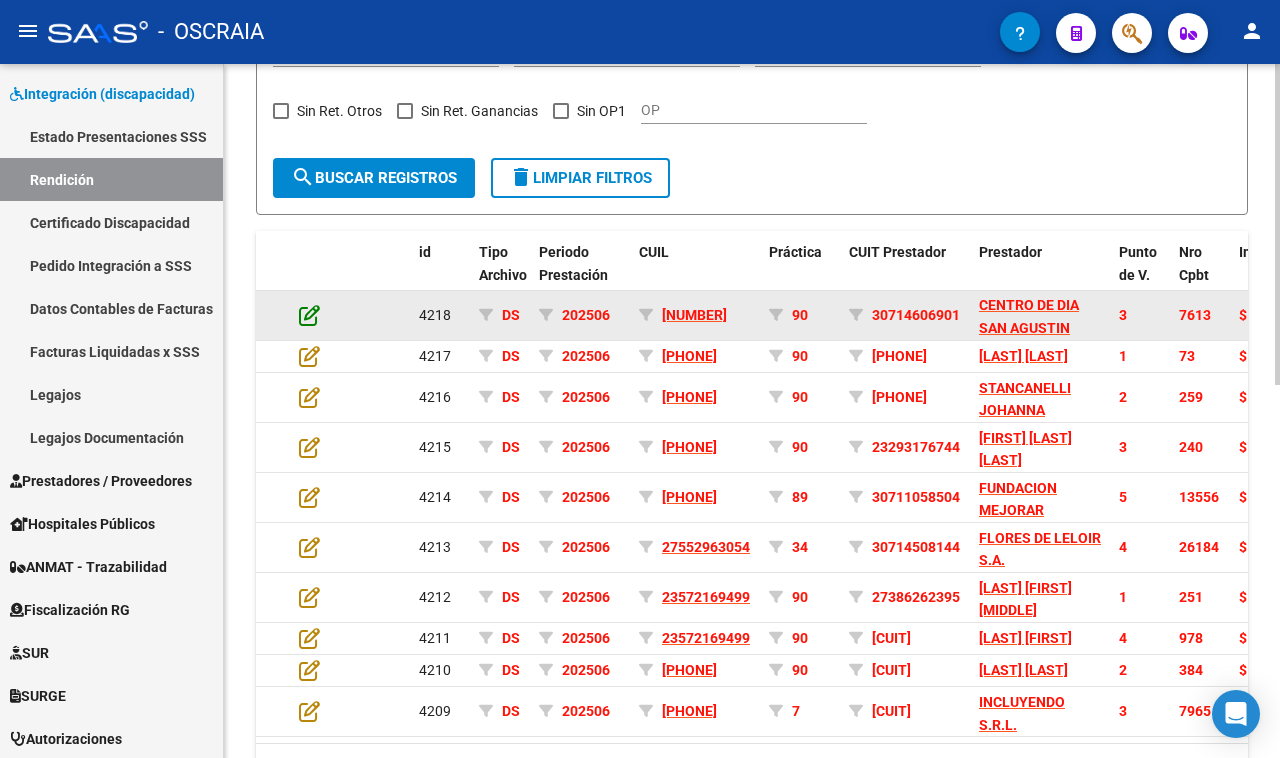 click 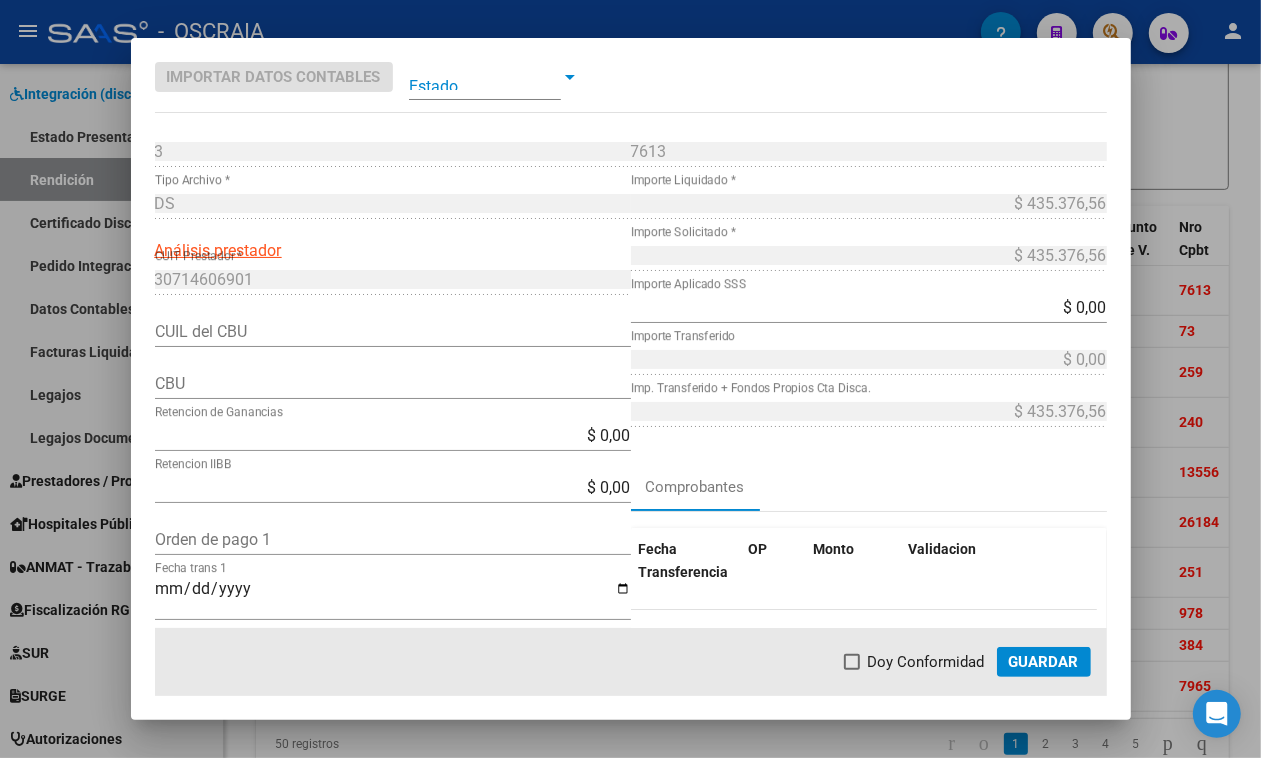 type on "[NUMBER]" 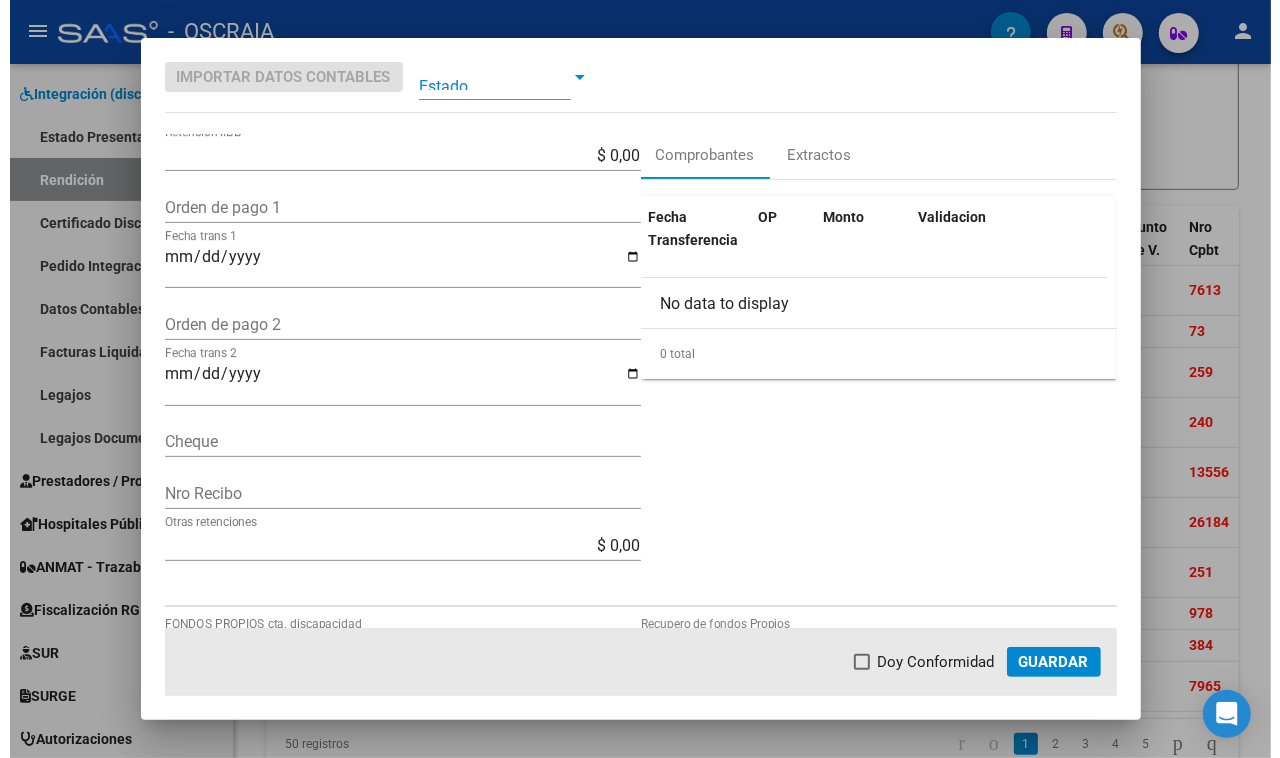 scroll, scrollTop: 375, scrollLeft: 0, axis: vertical 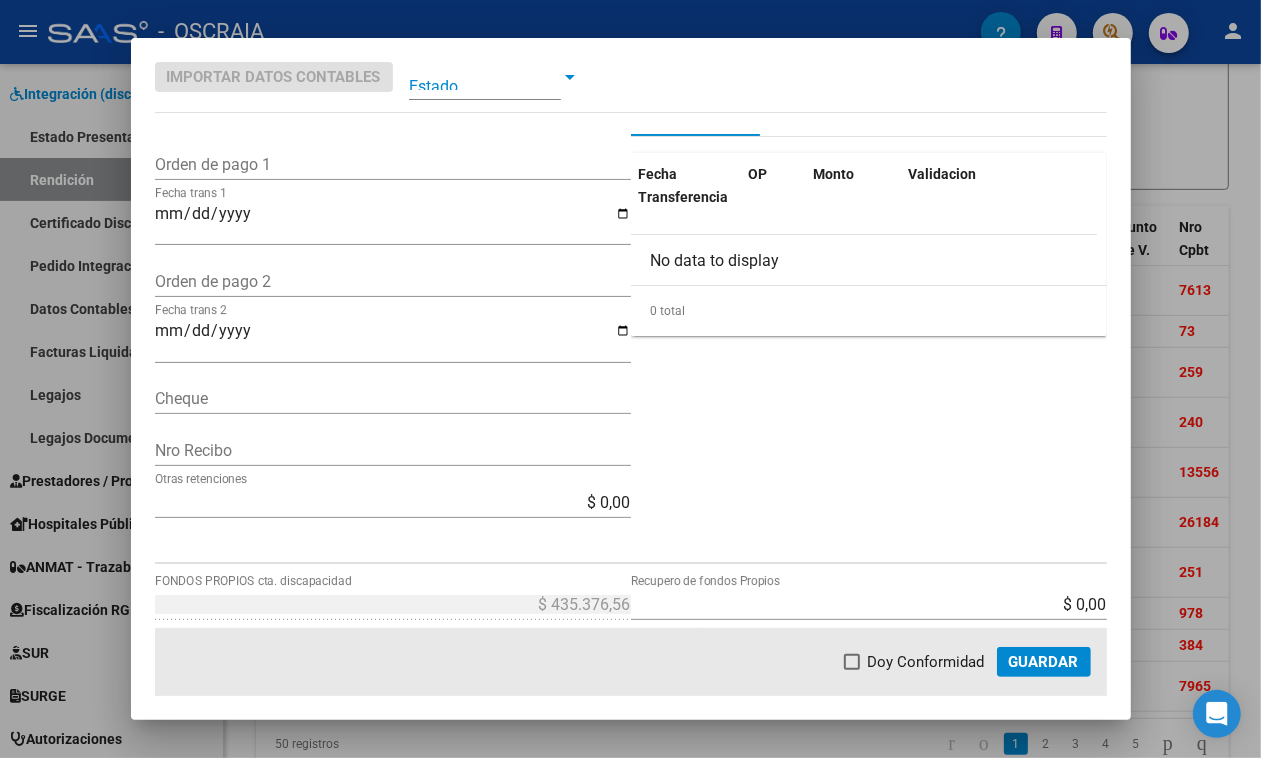 click at bounding box center (630, 379) 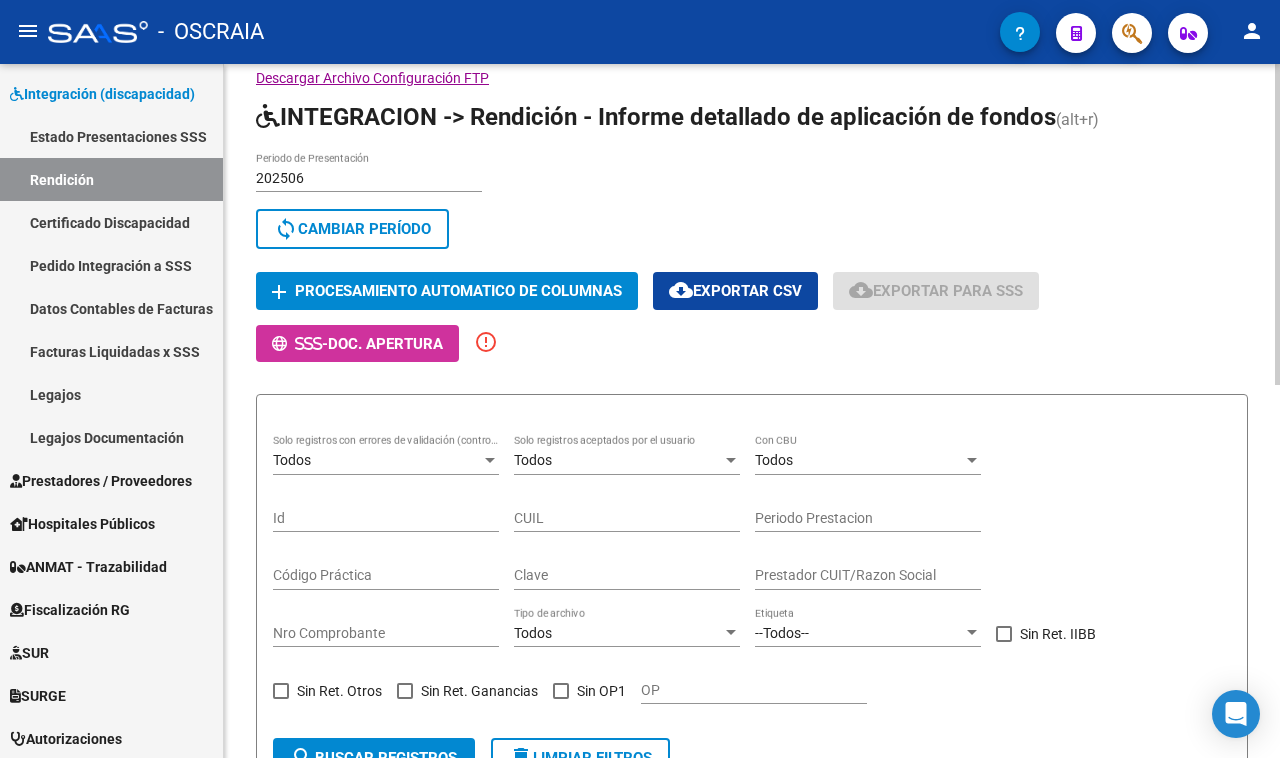 click on "DR.ENVIO: Último Archivo SSS publicado hace: 5 días - DS.SUBSIDIO: Último Archivo SSS publicado hace: 5 días  VER DETALLE  Instructivo SSS 1  -  Instructivo SSS 2  -  Instructivo SSS 3  -  Instructivo SSS 4  -  Firma Digital SSS  -  Instructivo Documentación SSS  -  Cronograma  -  Descargar Filezilla  -  Descargar Archivo Configuración FTP  INTEGRACION -> Rendición - Informe detallado de aplicación de fondos (alt+r) 202506 Periodo de Presentación search  Buscar Período  sync  Cambiar Período  add Procesamiento automatico de columnas cloud_download  Exportar CSV  cloud_download  Exportar para SSS      -  Doc. Apertura  error_outline  Todos Solo registros con errores de validación (control 623 instructivo de rendición) Todos Solo registros aceptados por el usuario Todos Con CBU Id CUIL Periodo Prestacion Código Práctica Clave Prestador CUIT/Razon Social Nro Comprobante Todos Tipo de archivo --Todos-- Etiqueta   Sin Ret. IIBB   Sin Ret. Otros   Sin Ret. Ganancias   Sin OP1 OP search delete id" 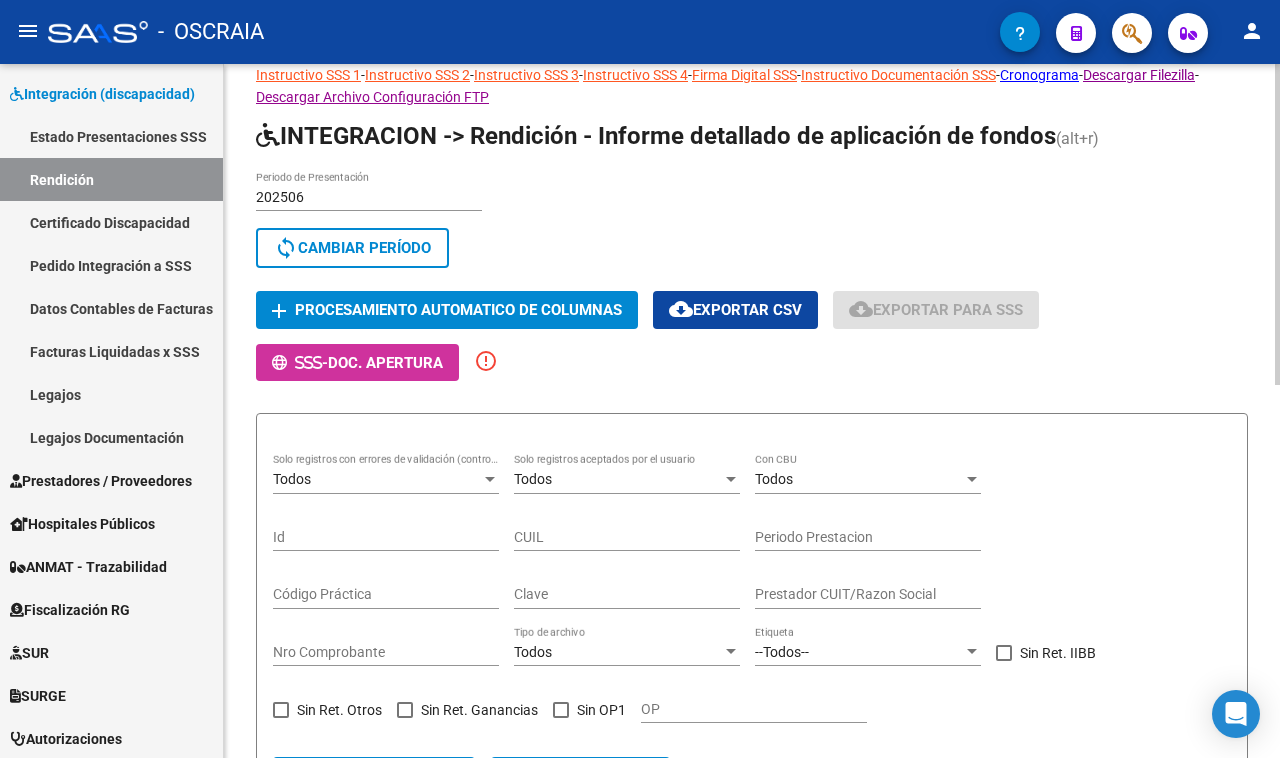 click on "sync  Cambiar Período" 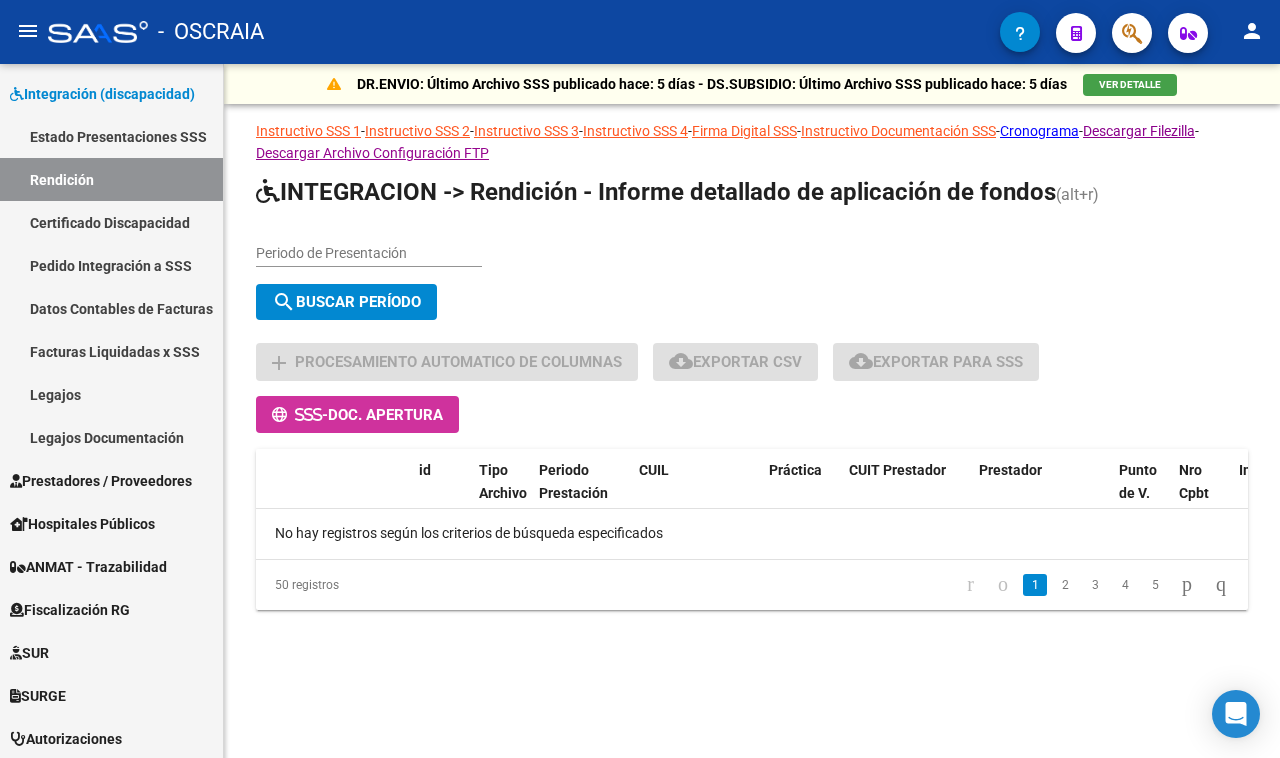 scroll, scrollTop: 0, scrollLeft: 0, axis: both 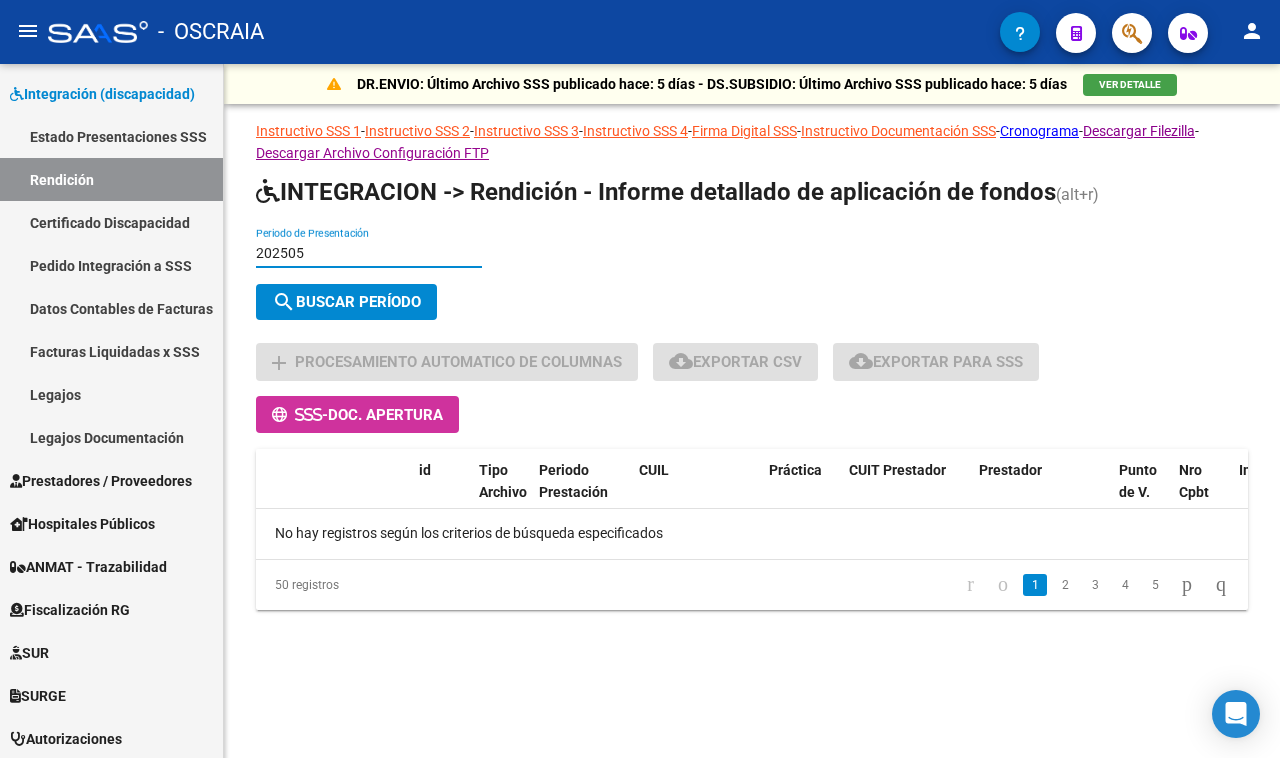 type on "202505" 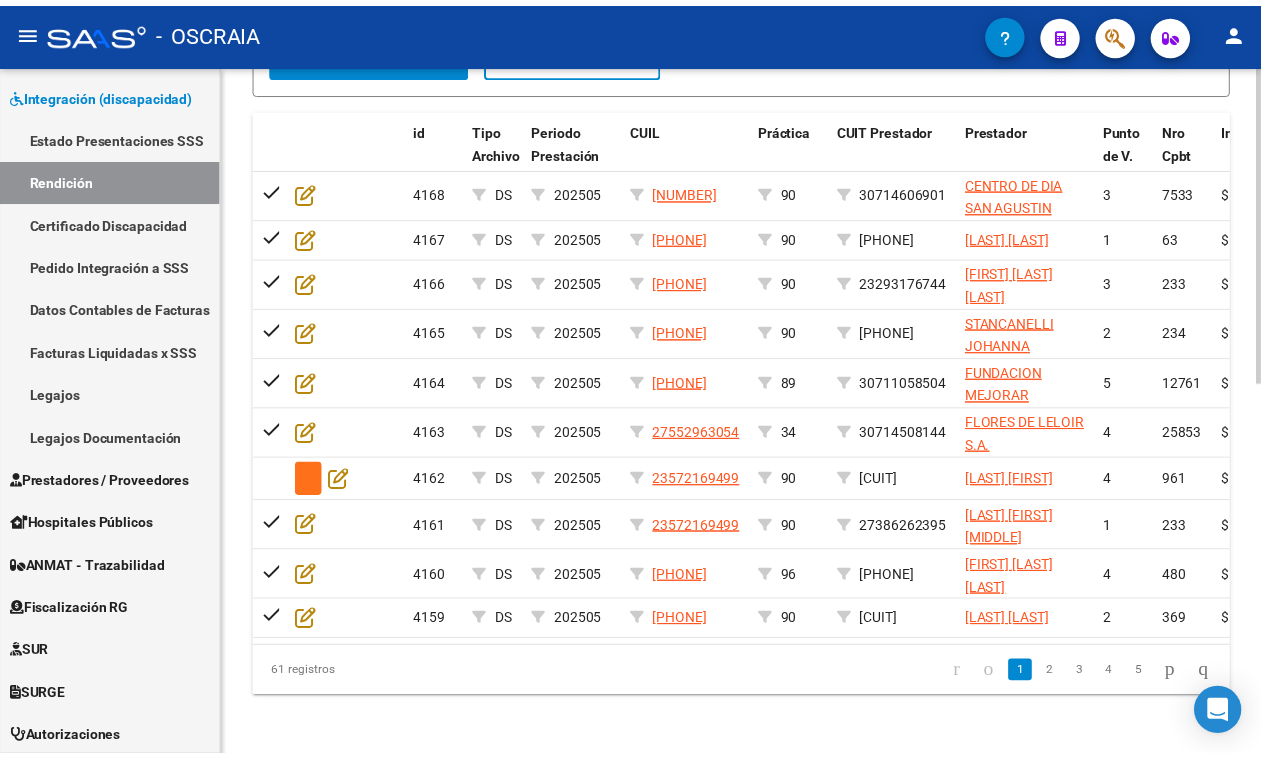 scroll, scrollTop: 820, scrollLeft: 0, axis: vertical 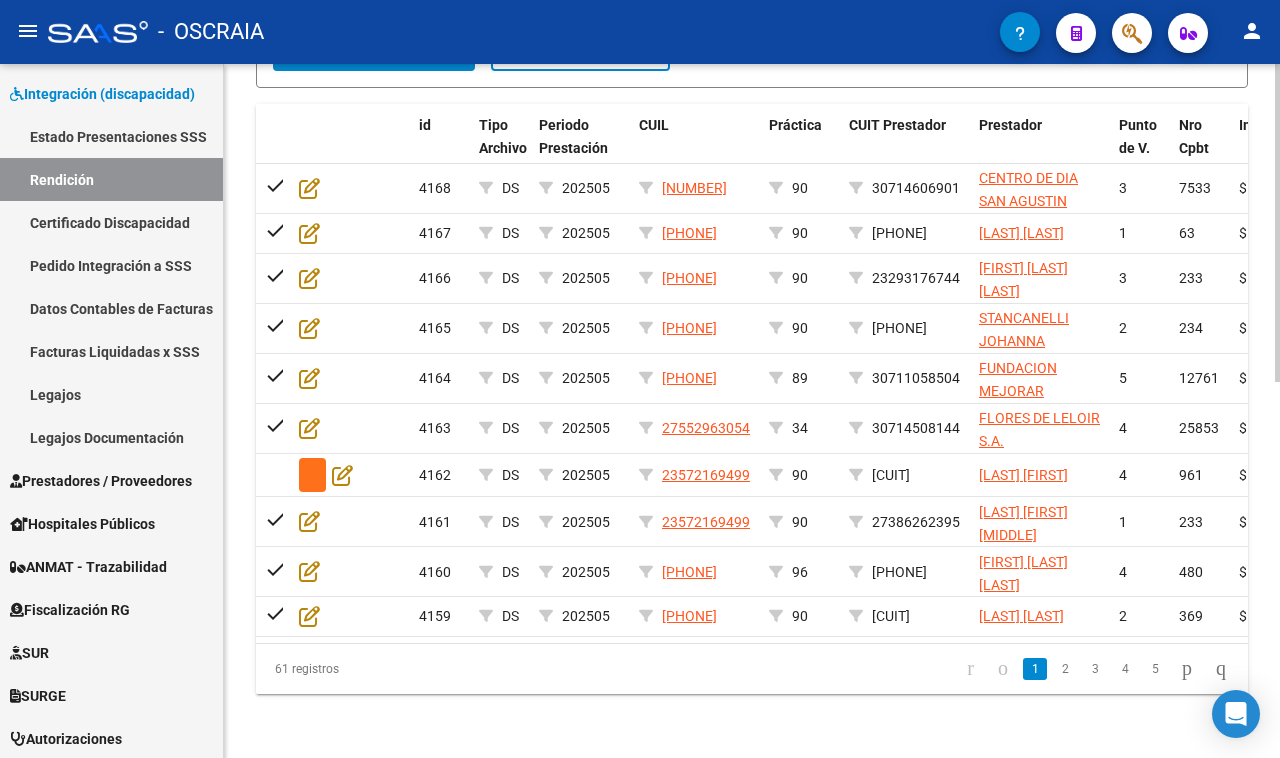 click on "DR.ENVIO: Último Archivo SSS publicado hace: 5 días  -  DS.SUBSIDIO: Último Archivo SSS publicado hace: 5 días  VER DETALLE  Instructivo SSS 1  -  Instructivo SSS 2  -  Instructivo SSS 3  -  Instructivo SSS 4  -  Firma Digital SSS  -  Instructivo Documentación SSS  -  Cronograma  -  Descargar Filezilla  -  Descargar Archivo Configuración FTP  INTEGRACION -> Rendición - Informe detallado de aplicación de fondos (alt+r) [YEAR][MONTH] Periodo de Presentación search  Buscar Período  sync  Cambiar Período  add Procesamiento automatico de columnas cloud_download  Exportar CSV  cloud_download  Exportar para SSS      -  Doc. Apertura Todos Solo registros con errores de validación (control 623 instructivo de rendición) Todos Solo registros aceptados por el usuario Todos Con CBU Id CUIL Periodo Prestacion Código Práctica Clave Prestador CUIT/Razon Social Nro Comprobante Todos Tipo de archivo --Todos-- Etiqueta   Sin Ret. IIBB   Sin Ret. Otros   Sin Ret. Ganancias   Sin OP1 OP search  Buscar registros  delete" 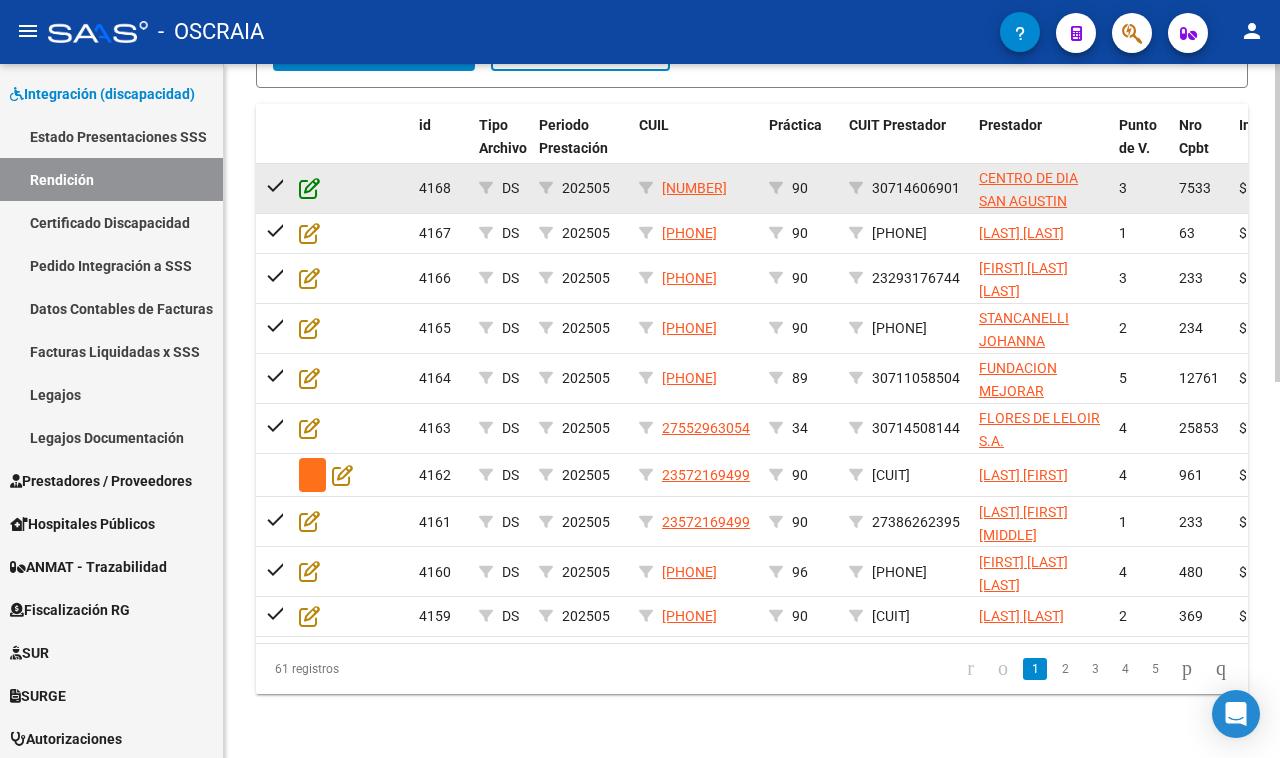 click 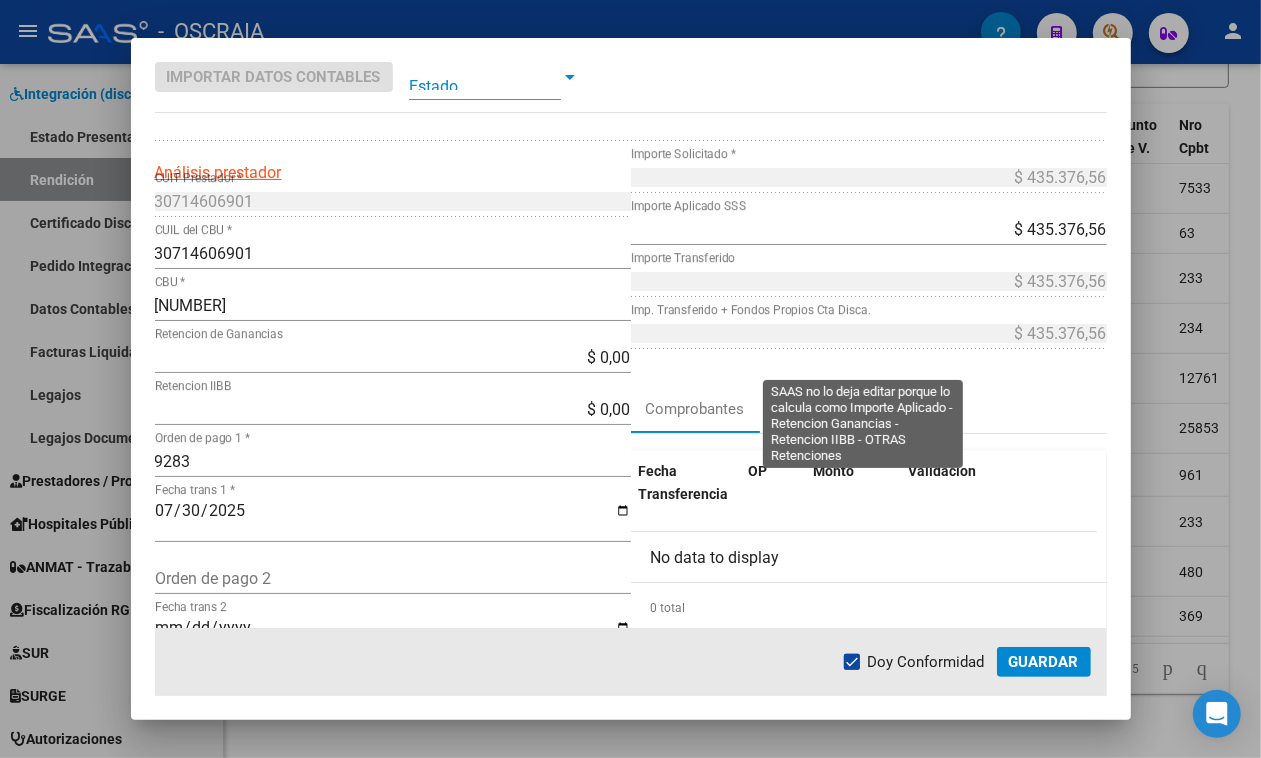 scroll, scrollTop: 0, scrollLeft: 0, axis: both 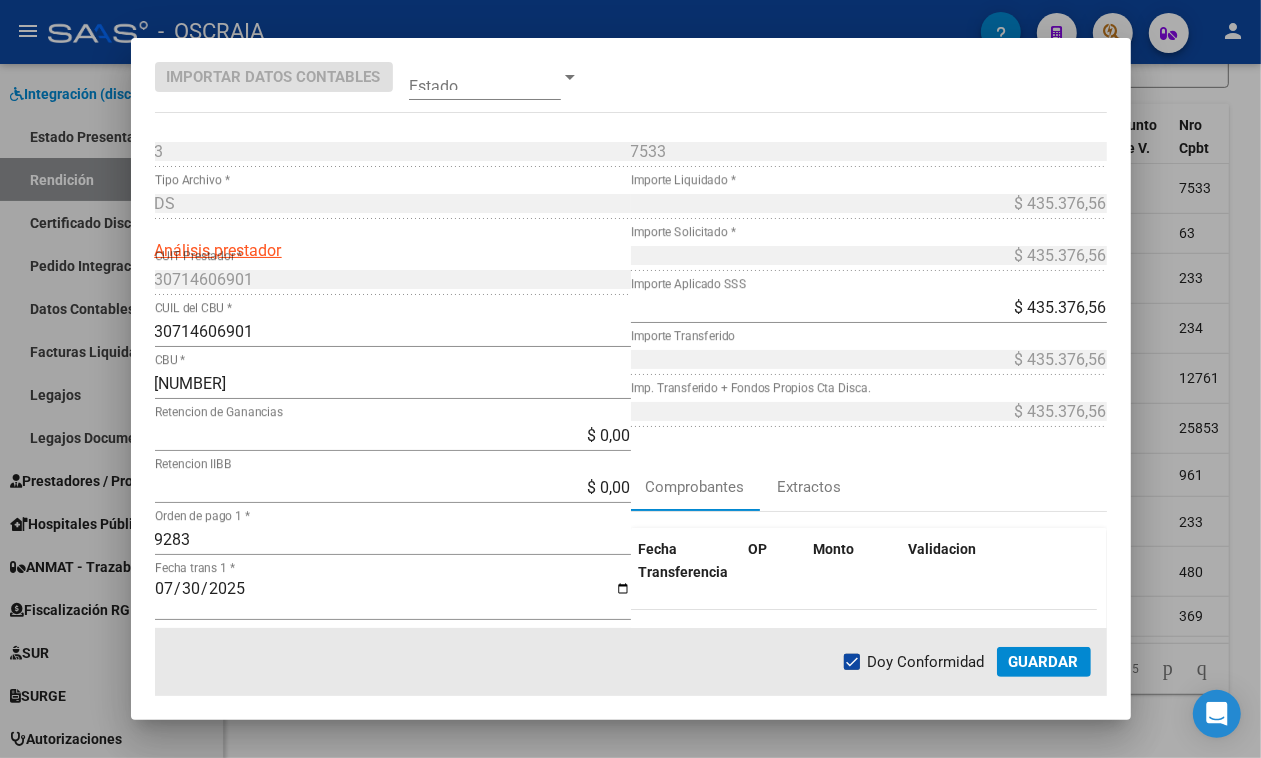 click at bounding box center [630, 379] 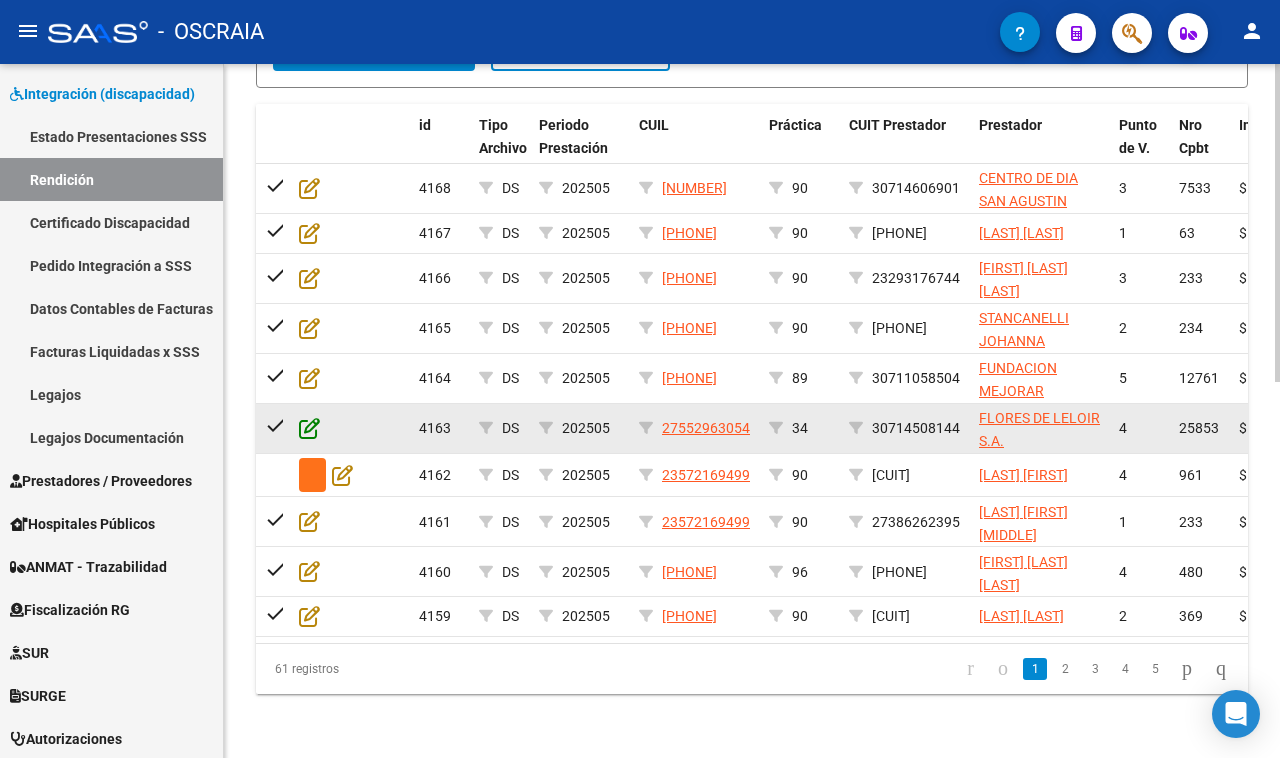 click 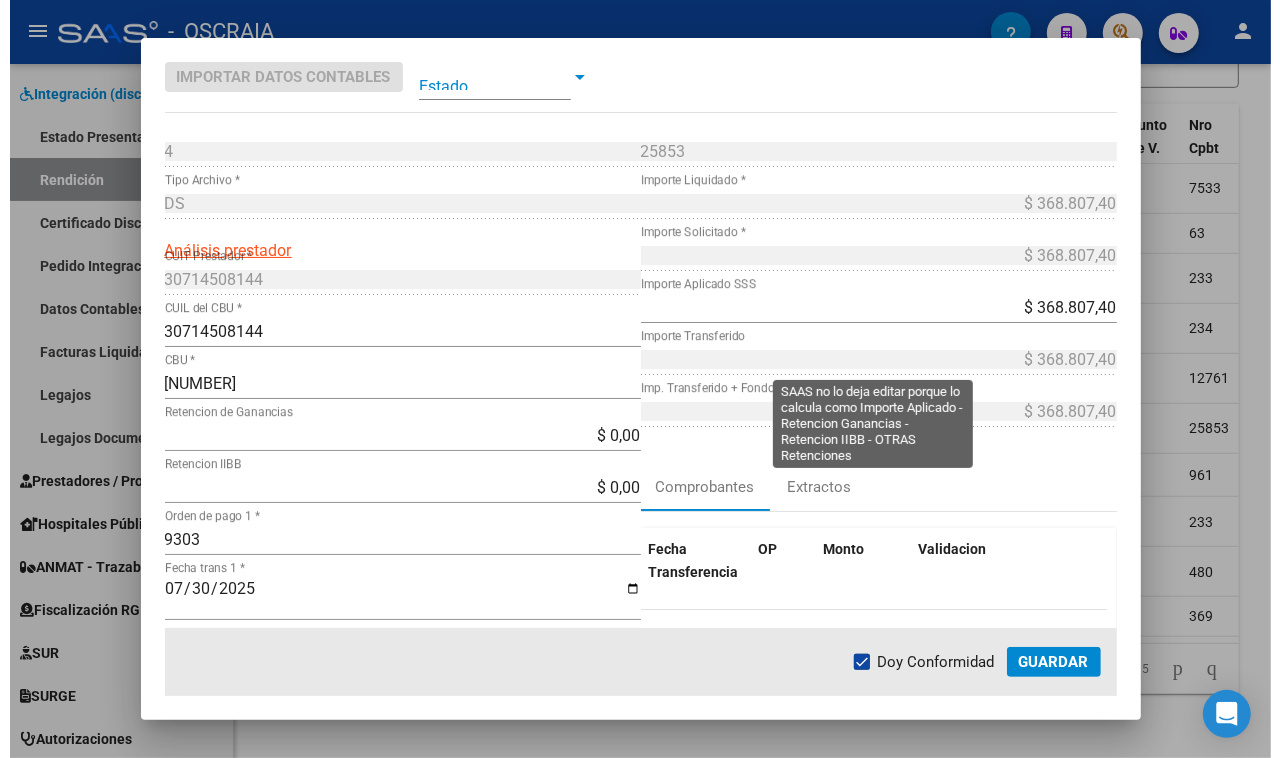 scroll, scrollTop: 125, scrollLeft: 0, axis: vertical 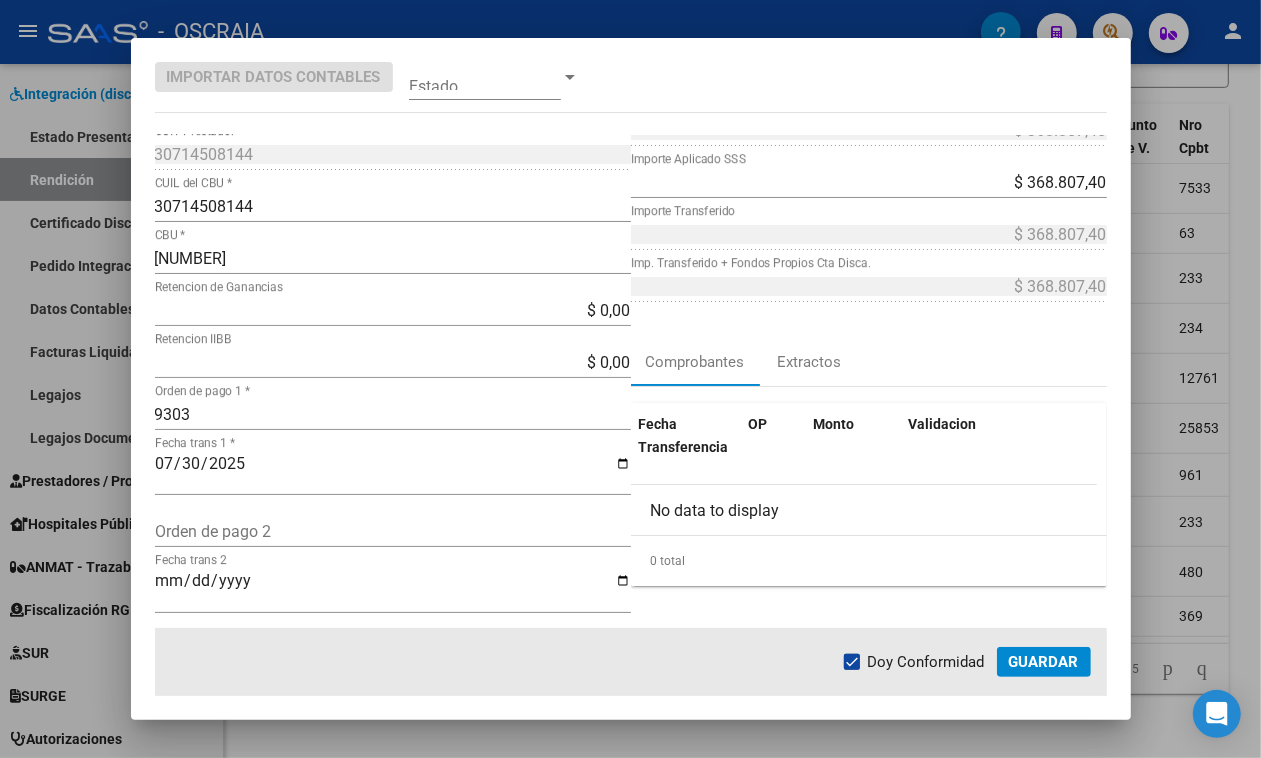 click at bounding box center (630, 379) 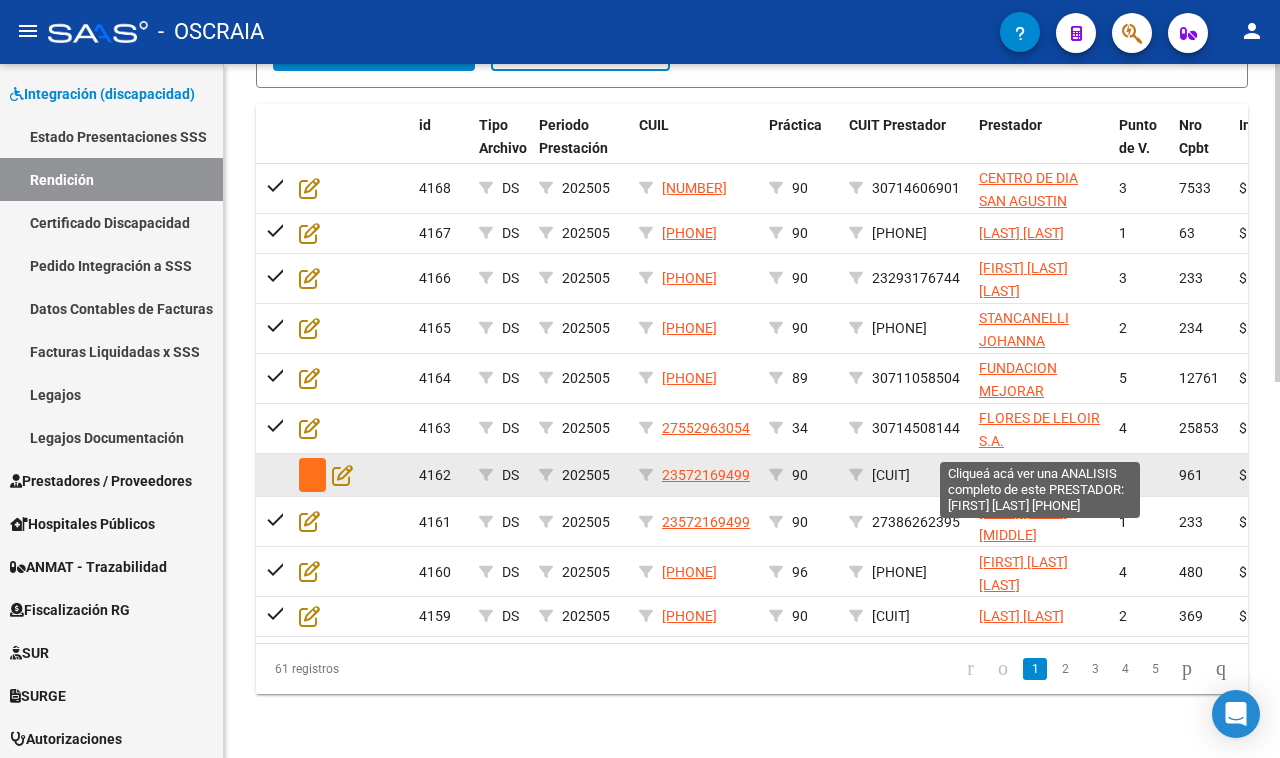 drag, startPoint x: 1110, startPoint y: 441, endPoint x: 977, endPoint y: 447, distance: 133.13527 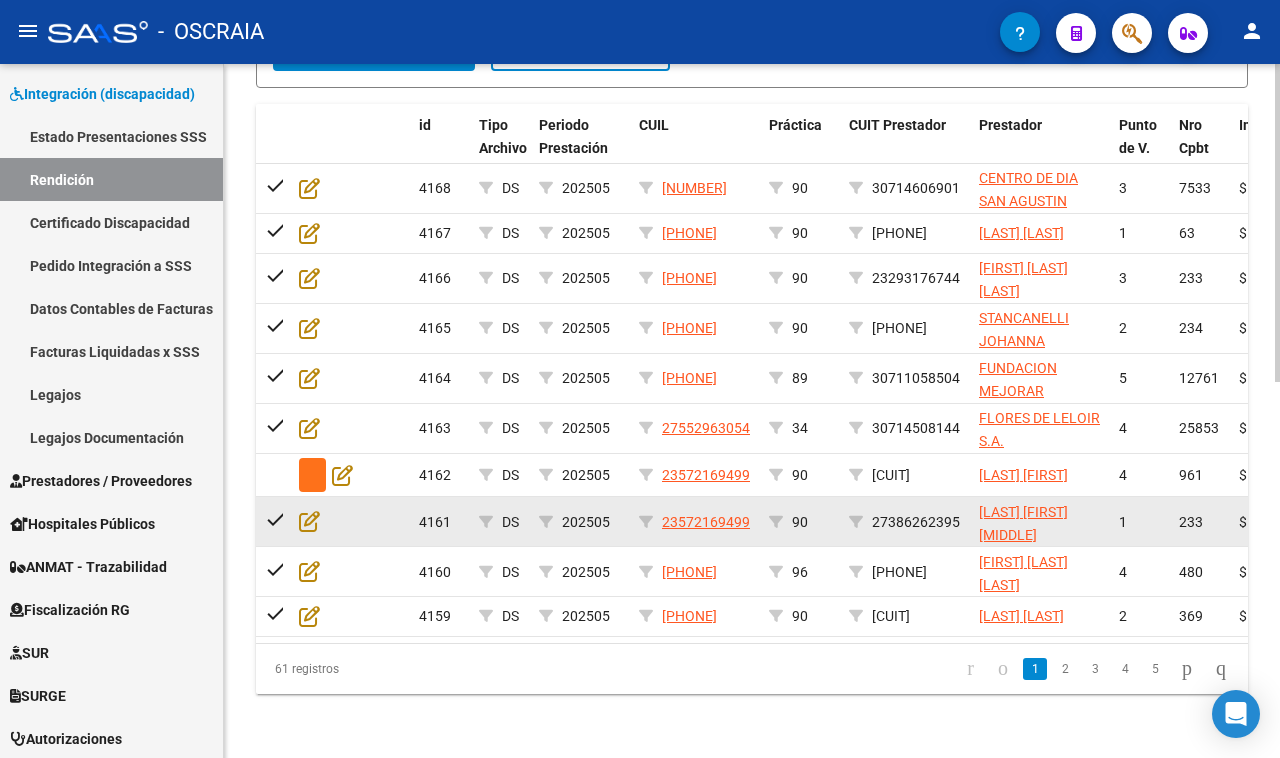 copy on "[LAST] [FIRST]" 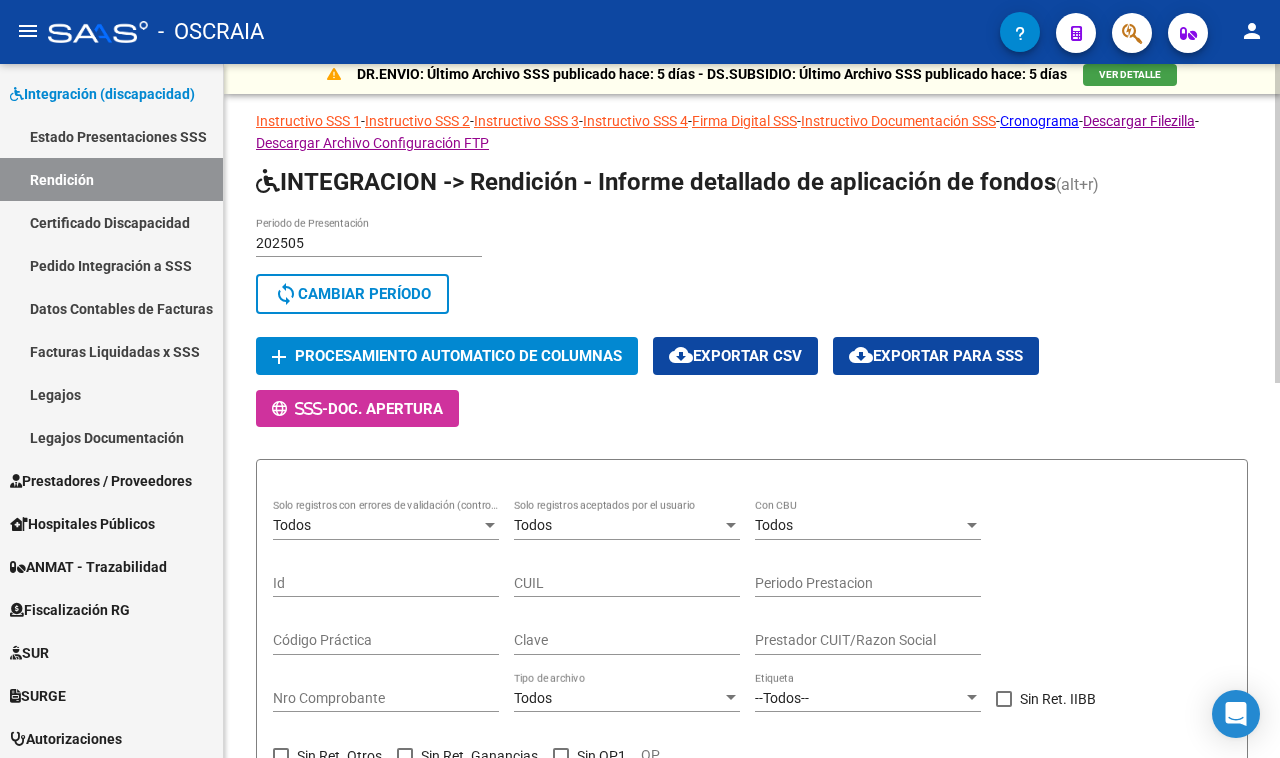 scroll, scrollTop: 0, scrollLeft: 0, axis: both 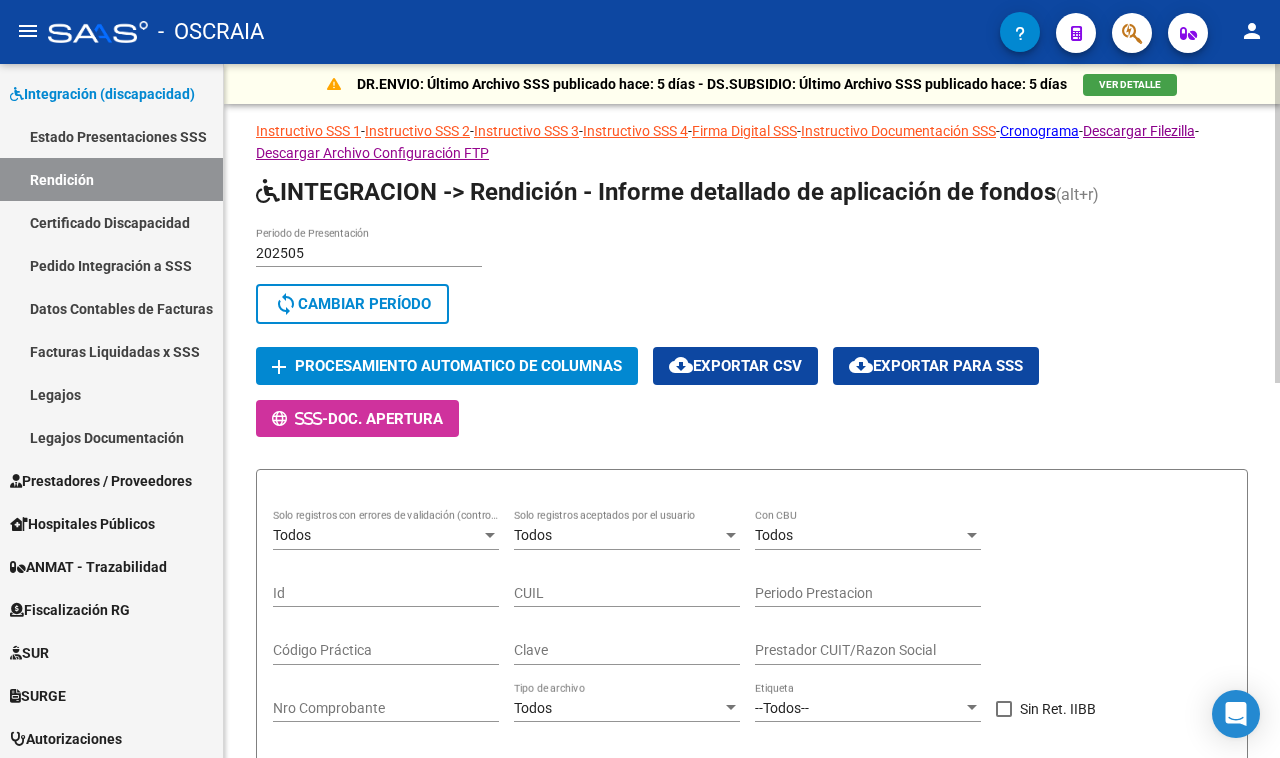 click on "DR.ENVIO: Último Archivo SSS publicado hace: 5 días  -  DS.SUBSIDIO: Último Archivo SSS publicado hace: 5 días  VER DETALLE  Instructivo SSS 1  -  Instructivo SSS 2  -  Instructivo SSS 3  -  Instructivo SSS 4  -  Firma Digital SSS  -  Instructivo Documentación SSS  -  Cronograma  -  Descargar Filezilla  -  Descargar Archivo Configuración FTP  INTEGRACION -> Rendición - Informe detallado de aplicación de fondos (alt+r) [YEAR][MONTH] Periodo de Presentación search  Buscar Período  sync  Cambiar Período  add Procesamiento automatico de columnas cloud_download  Exportar CSV  cloud_download  Exportar para SSS      -  Doc. Apertura Todos Solo registros con errores de validación (control 623 instructivo de rendición) Todos Solo registros aceptados por el usuario Todos Con CBU Id CUIL Periodo Prestacion Código Práctica Clave Prestador CUIT/Razon Social Nro Comprobante Todos Tipo de archivo --Todos-- Etiqueta   Sin Ret. IIBB   Sin Ret. Otros   Sin Ret. Ganancias   Sin OP1 OP search  Buscar registros  delete" 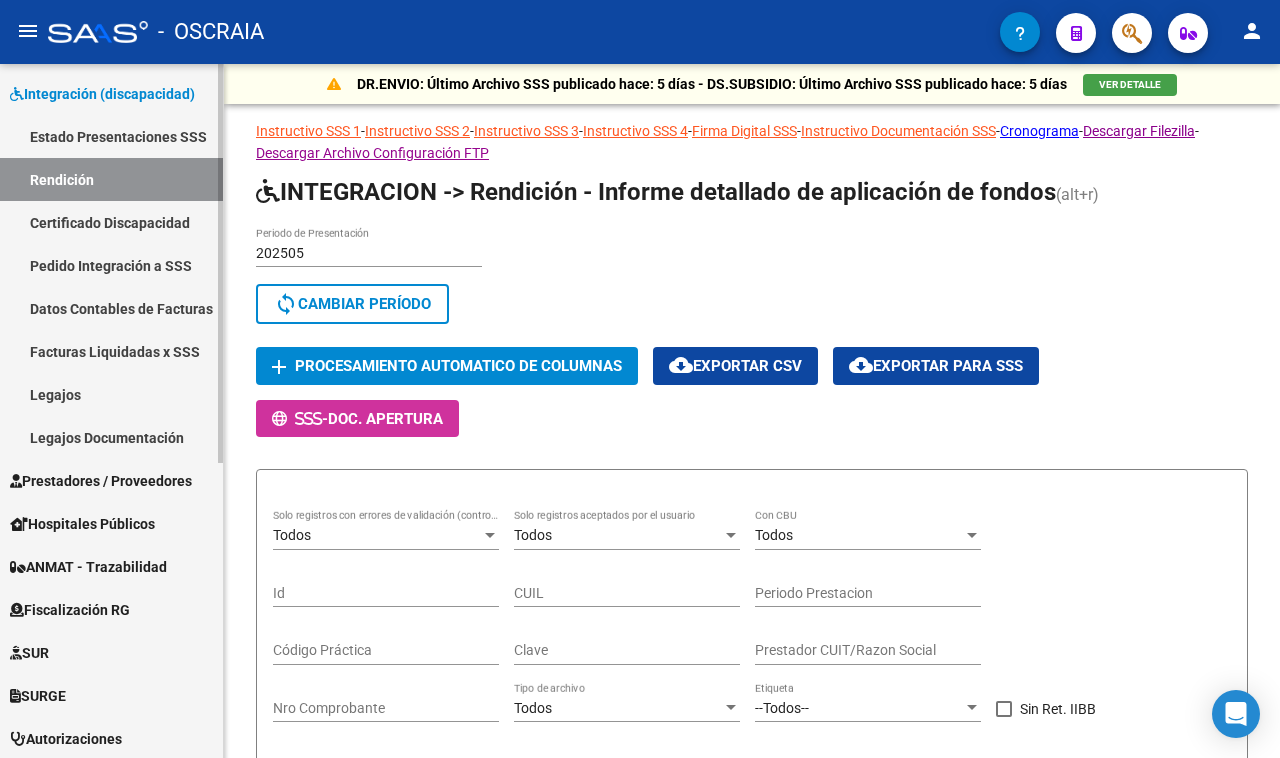 click on "Estado Presentaciones SSS" at bounding box center (111, 136) 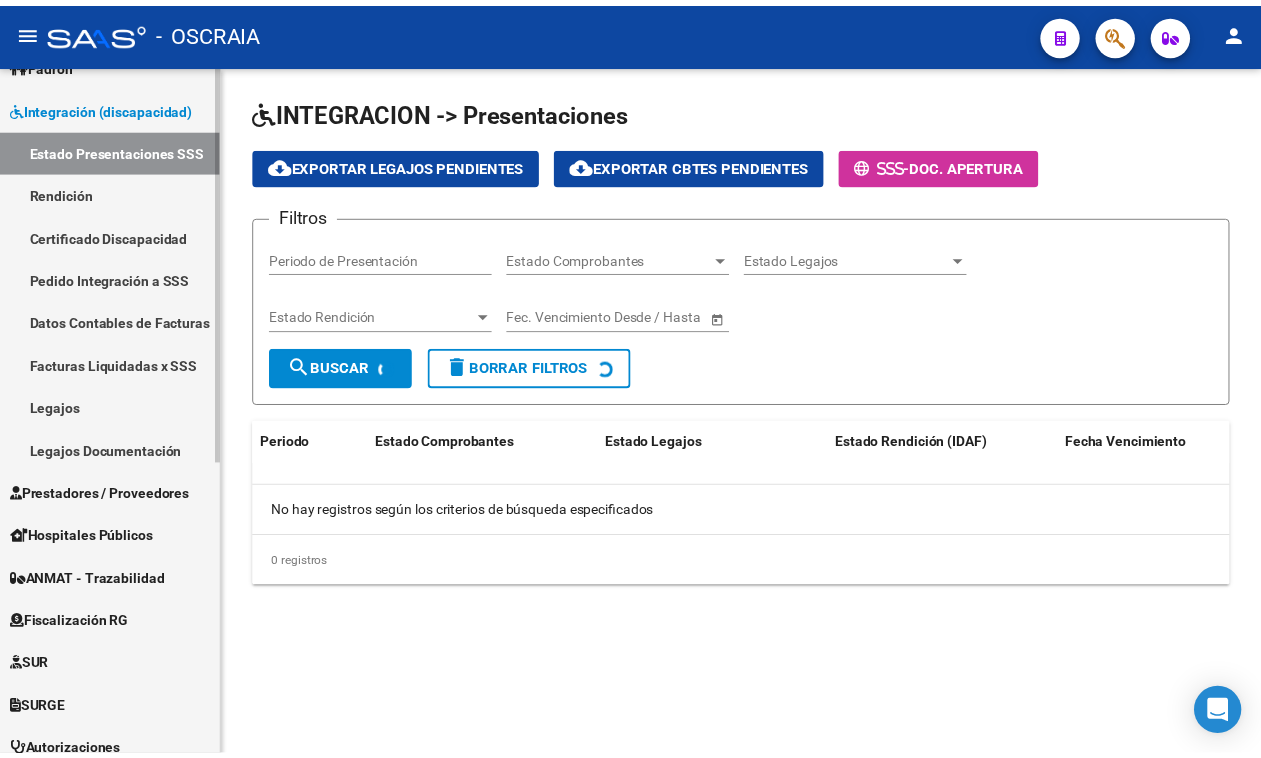 scroll, scrollTop: 258, scrollLeft: 0, axis: vertical 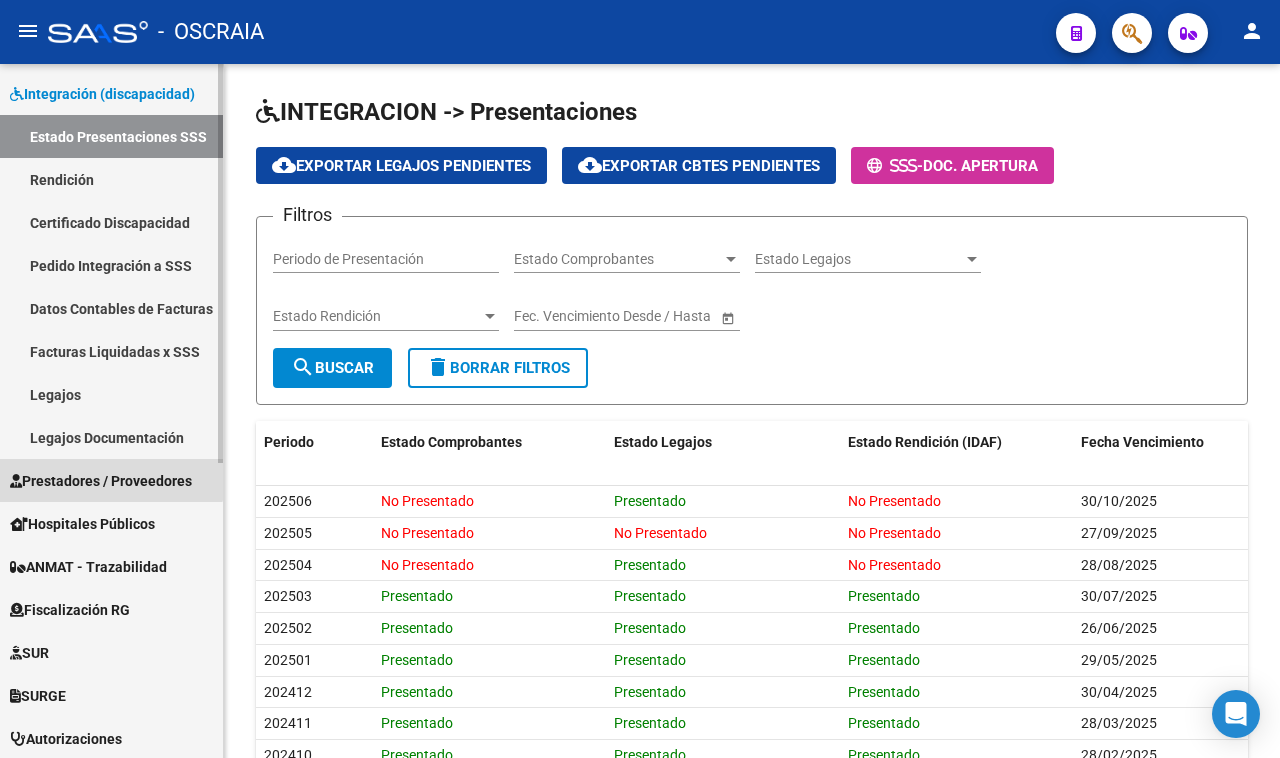 click on "Prestadores / Proveedores" at bounding box center [101, 481] 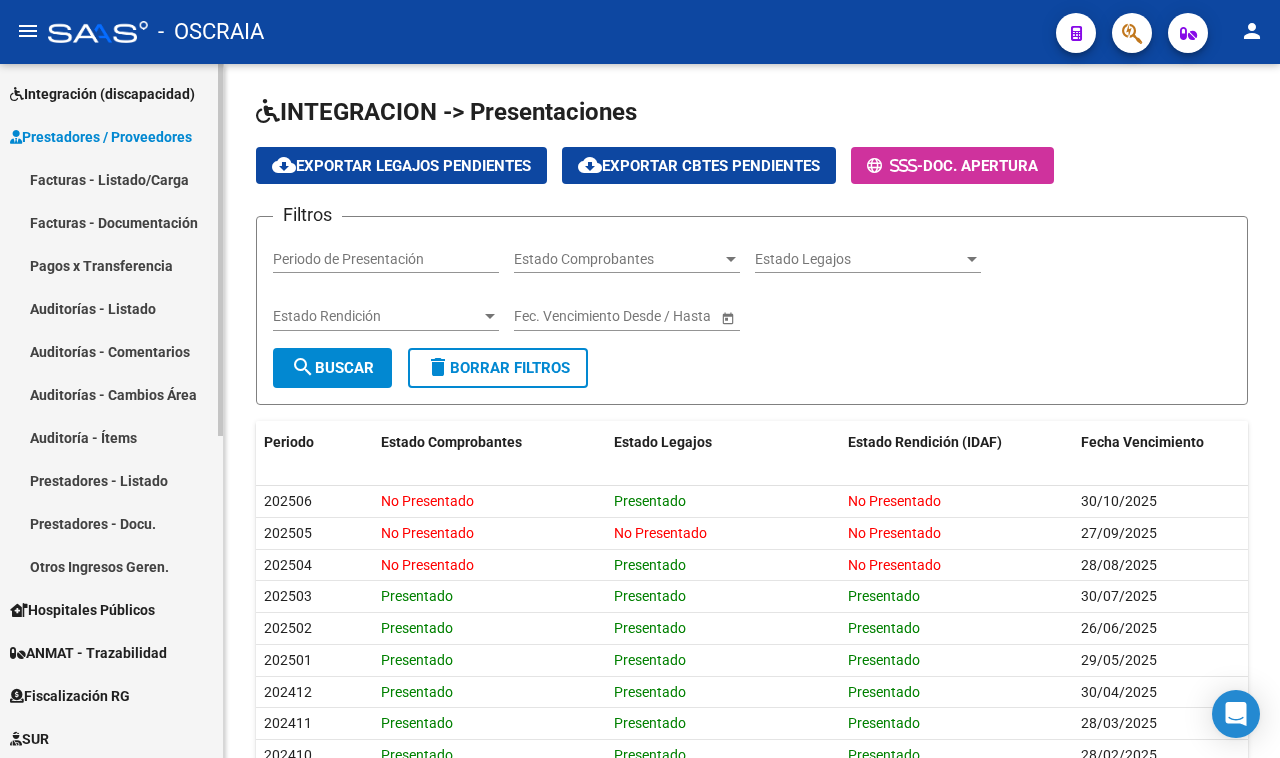 click on "Facturas - Listado/Carga" at bounding box center (111, 179) 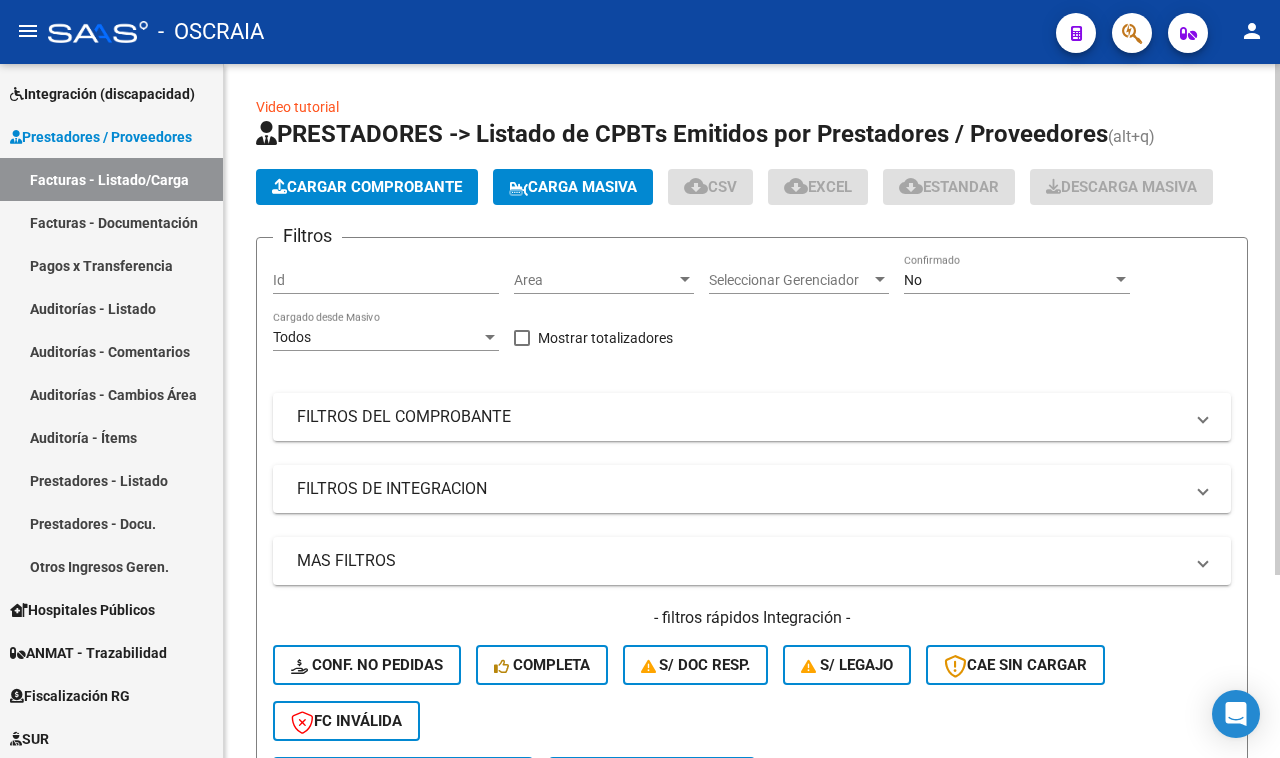 click on "Cargar Comprobante" 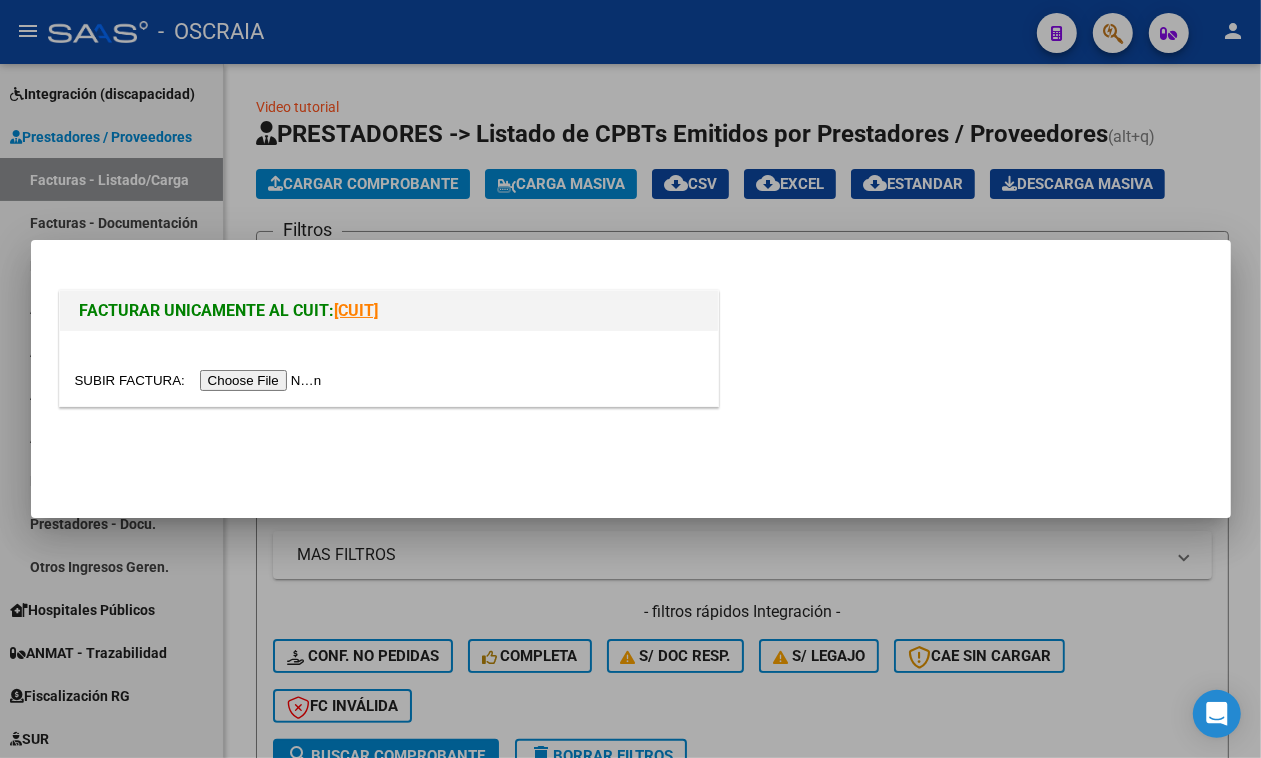 click at bounding box center (201, 380) 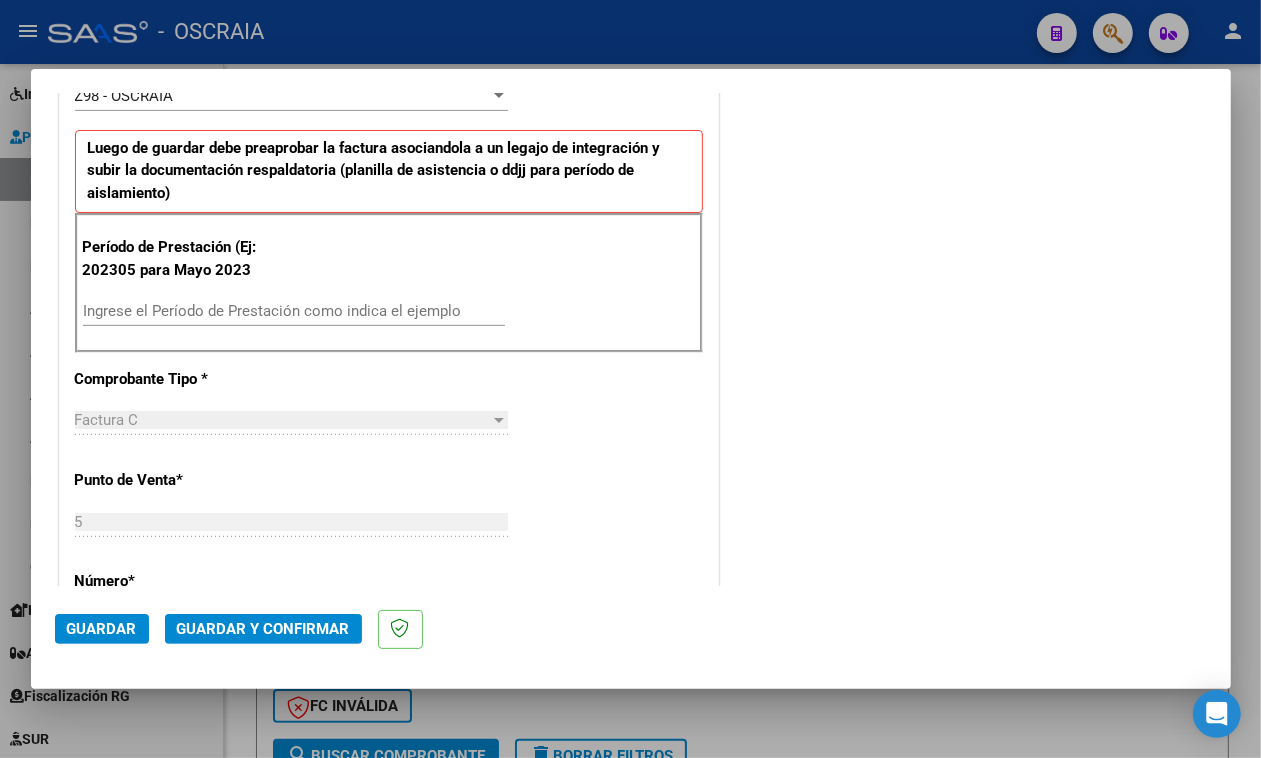 scroll, scrollTop: 625, scrollLeft: 0, axis: vertical 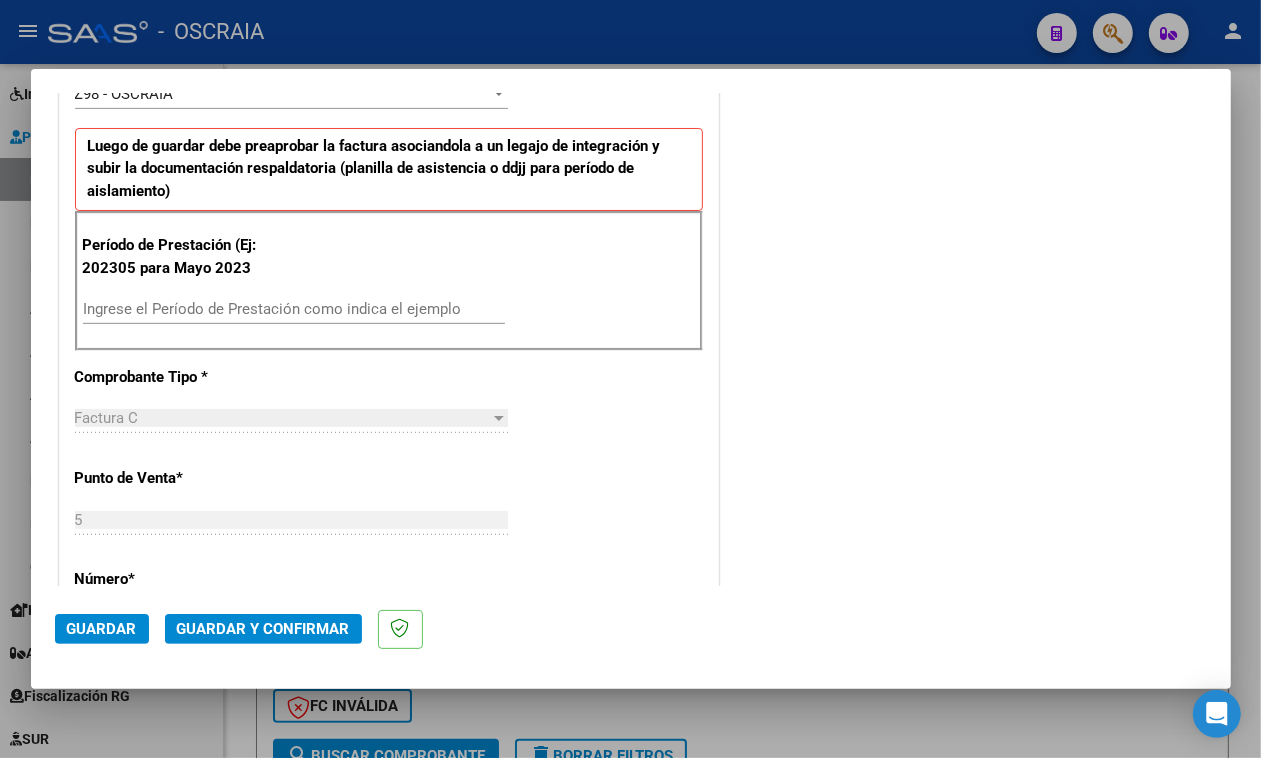 click on "Ingrese el Período de Prestación como indica el ejemplo" at bounding box center [294, 309] 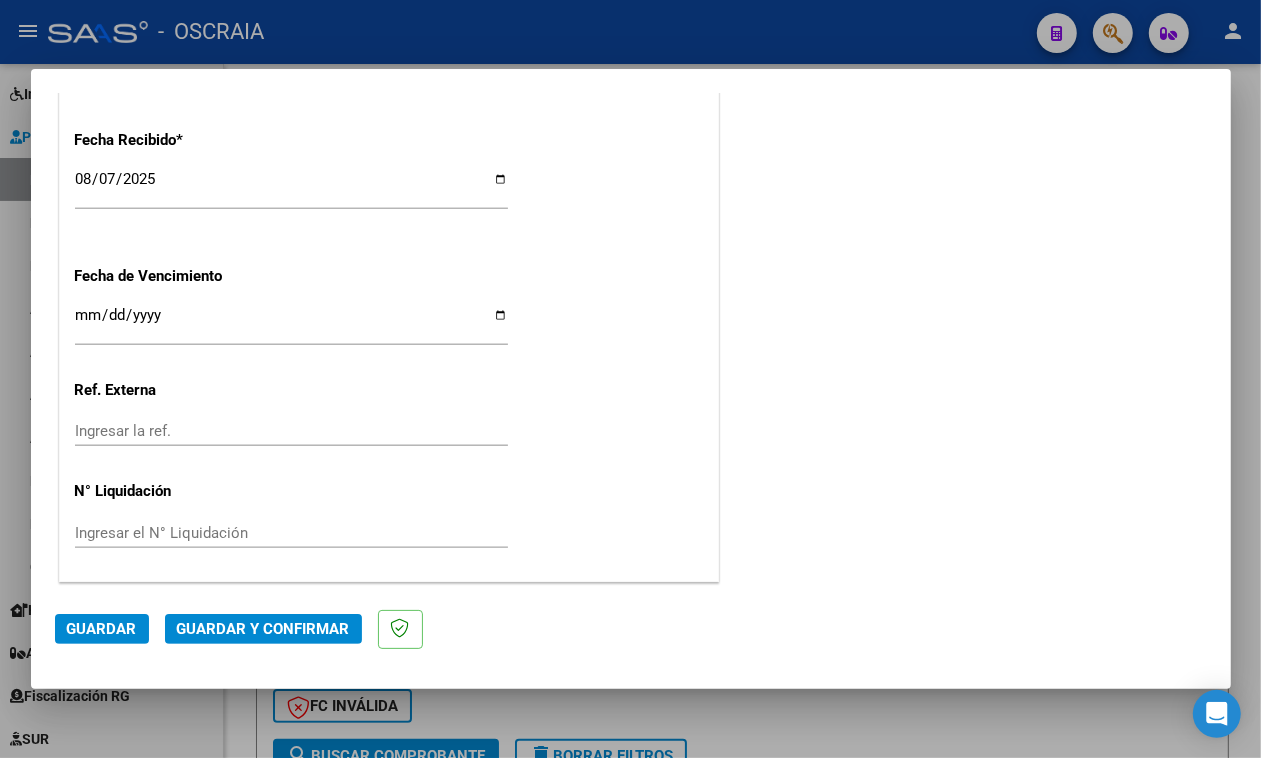 scroll, scrollTop: 1528, scrollLeft: 0, axis: vertical 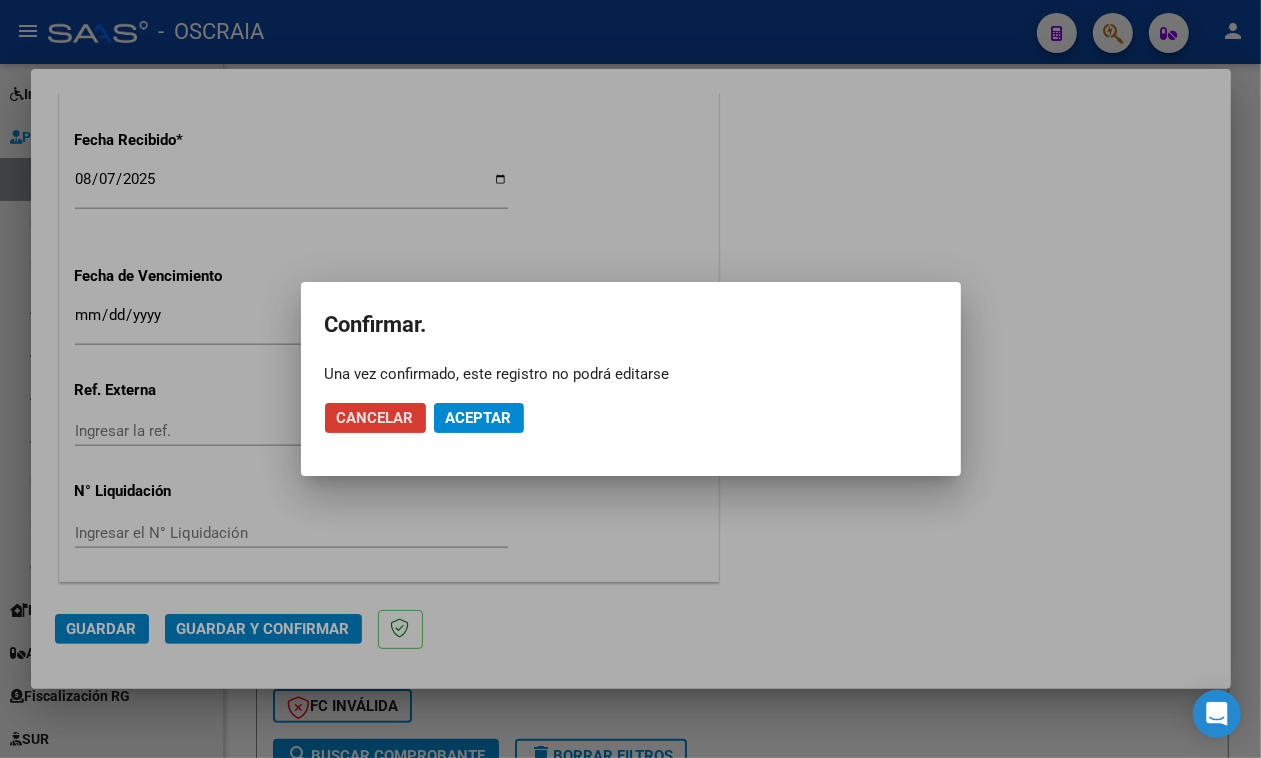 click on "Cancelar" 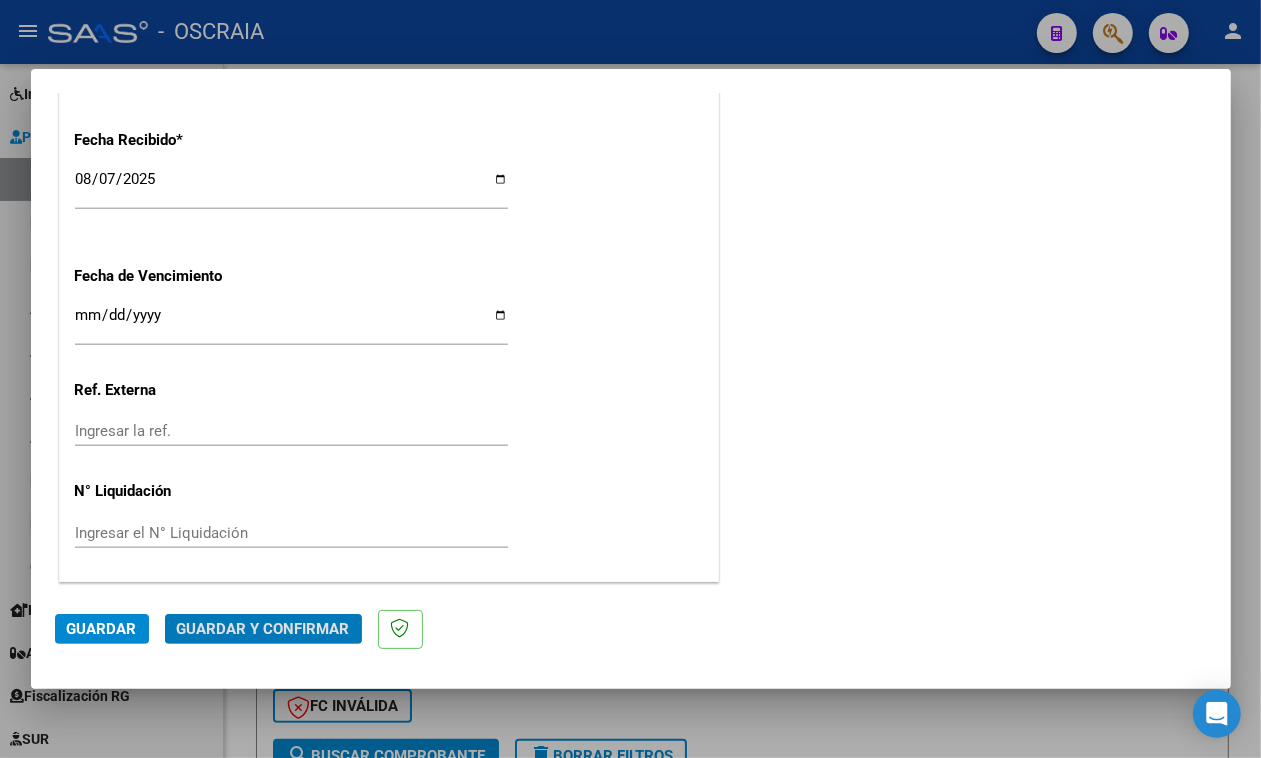 click on "Guardar" 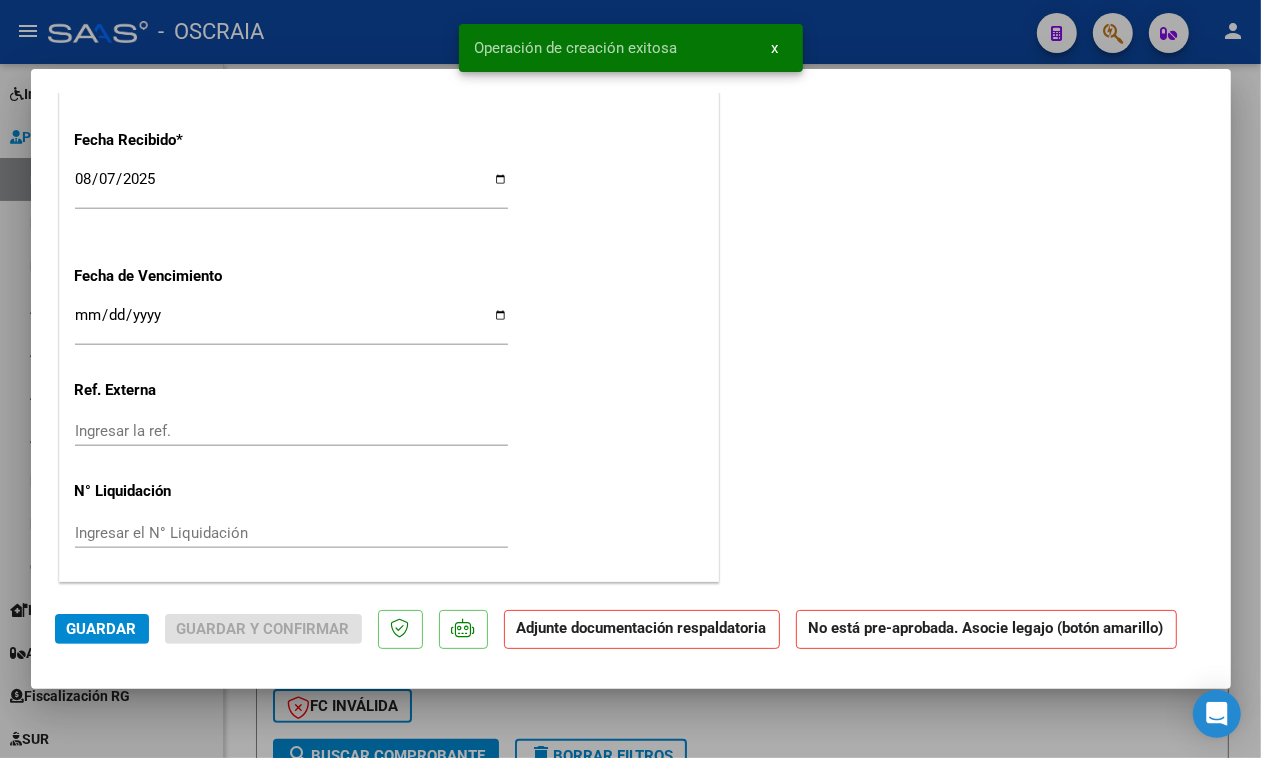 scroll, scrollTop: 0, scrollLeft: 0, axis: both 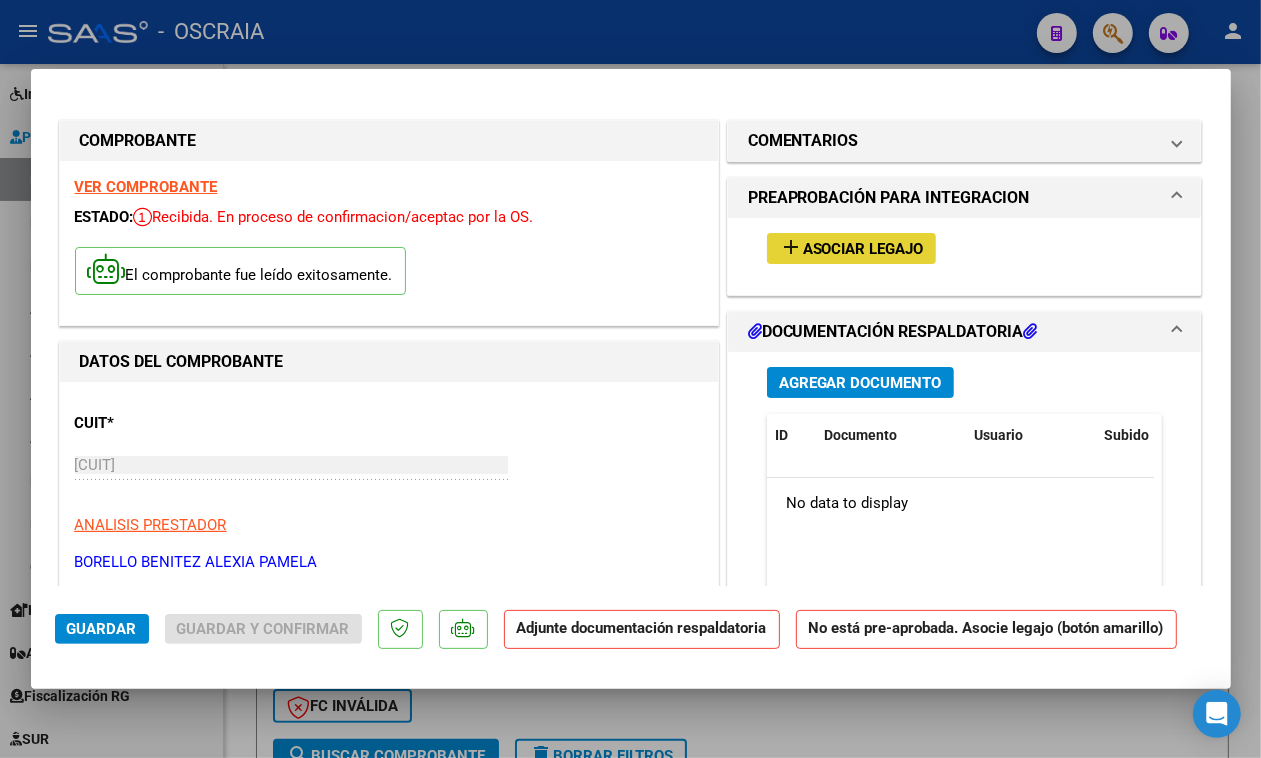 click on "Asociar Legajo" at bounding box center (863, 249) 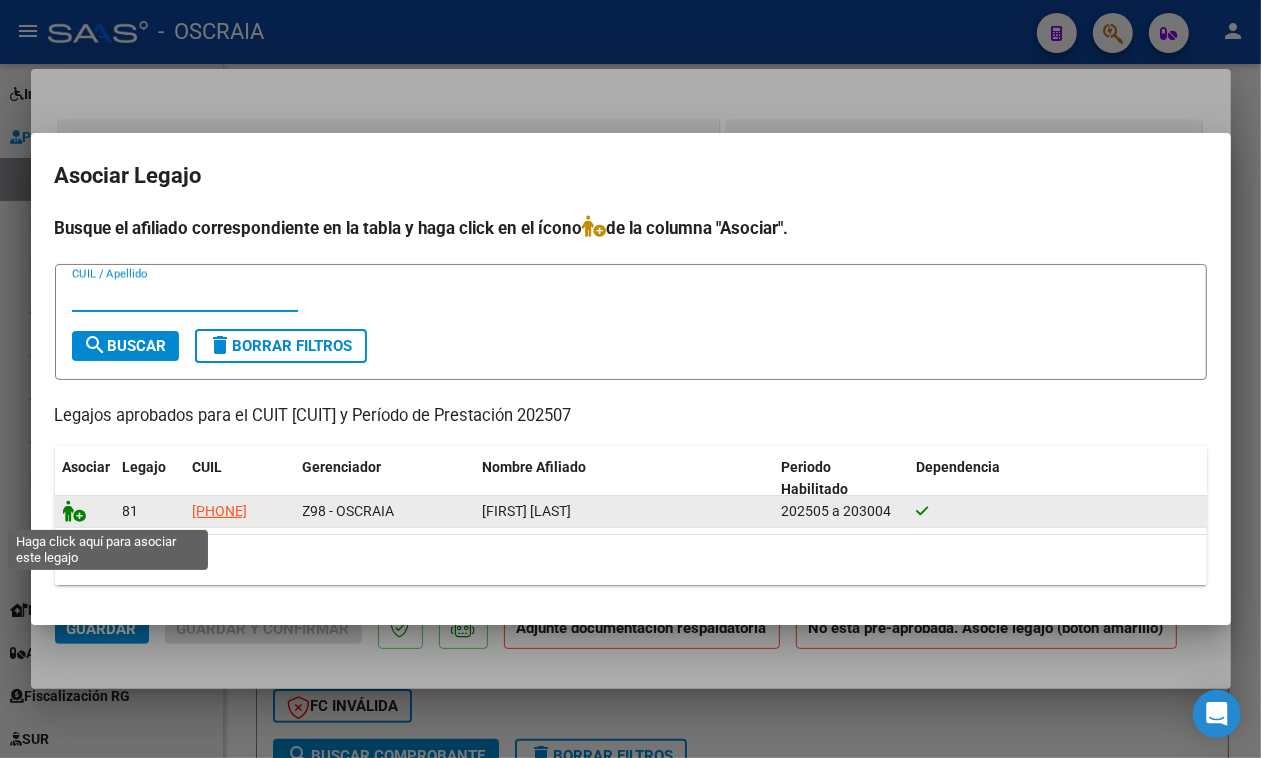 click 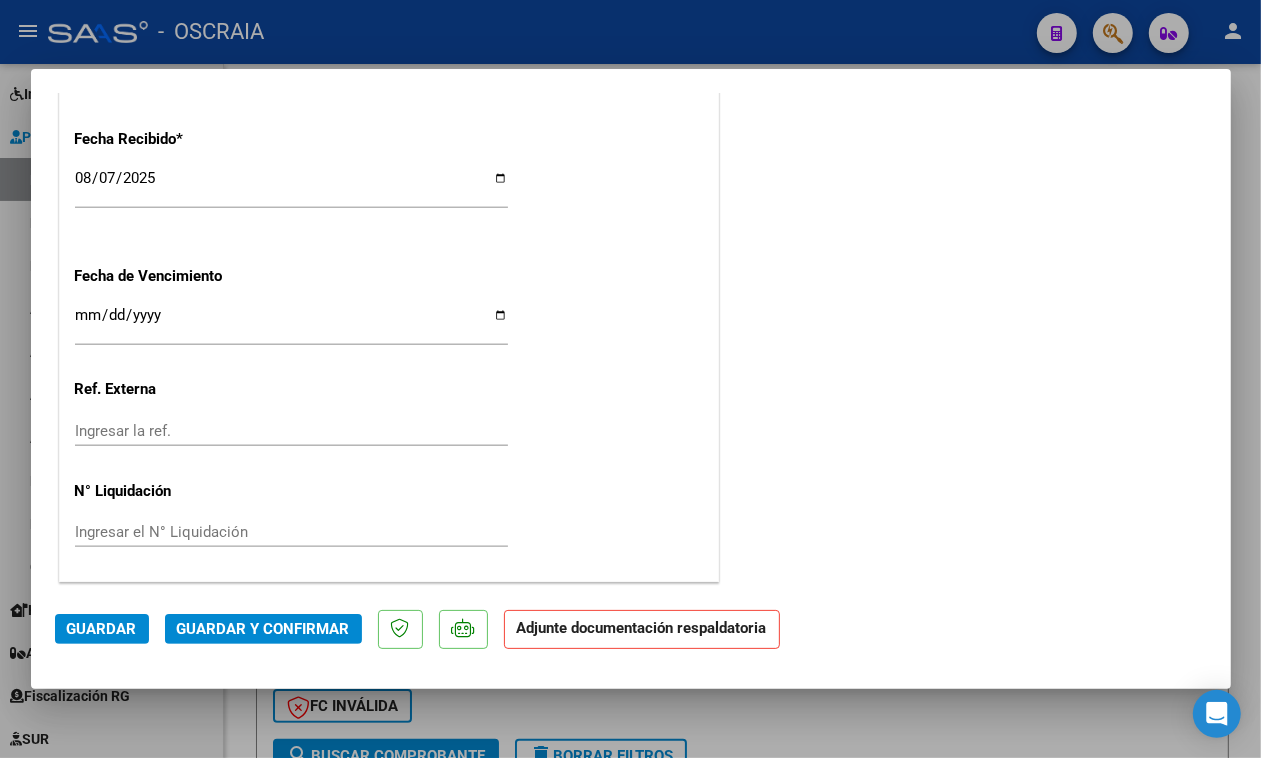 scroll, scrollTop: 1558, scrollLeft: 0, axis: vertical 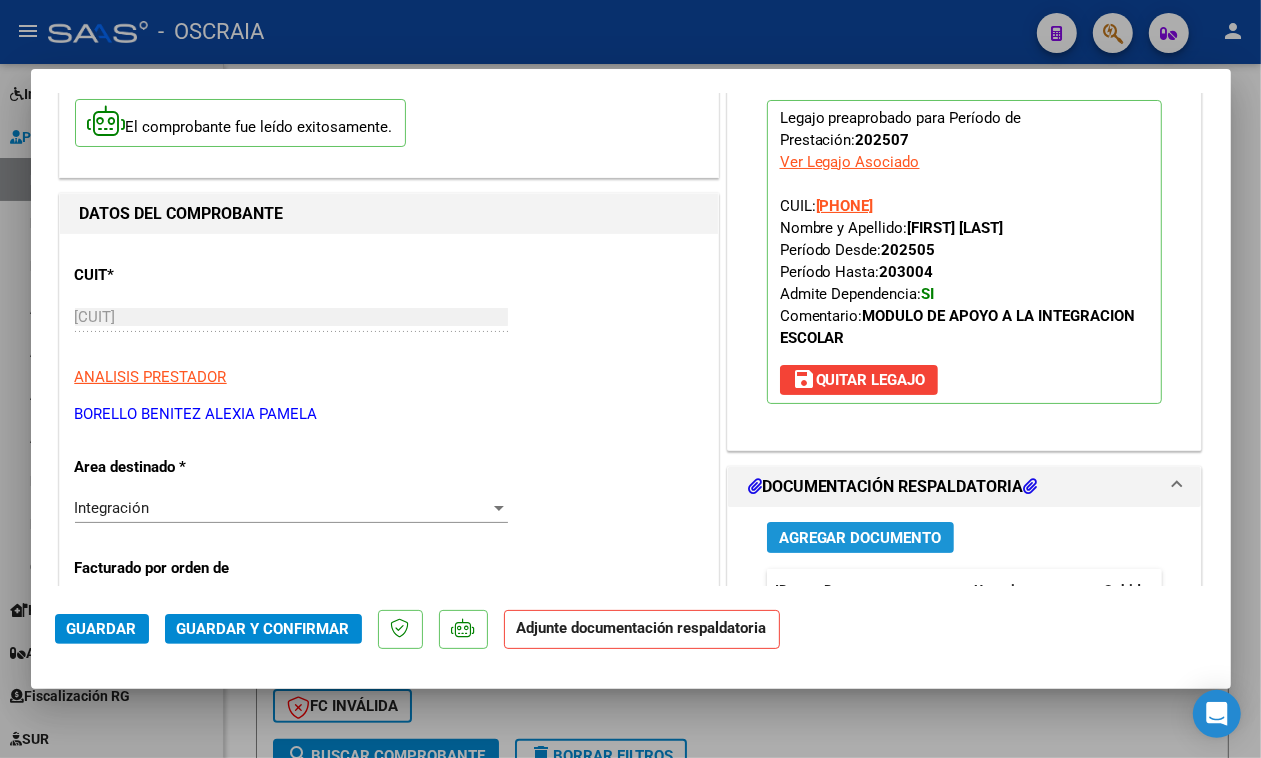 click on "Agregar Documento" at bounding box center (860, 538) 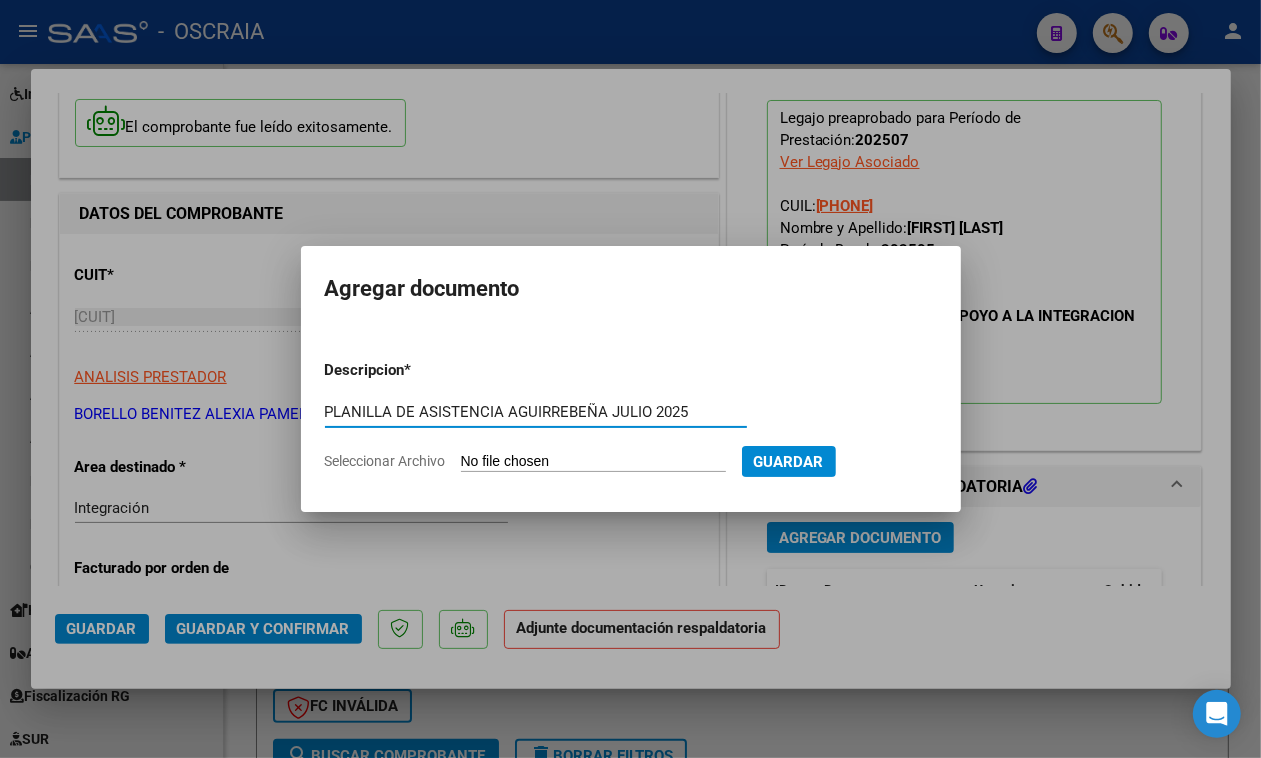 type on "PLANILLA DE ASISTENCIA AGUIRREBEÑA JULIO 2025" 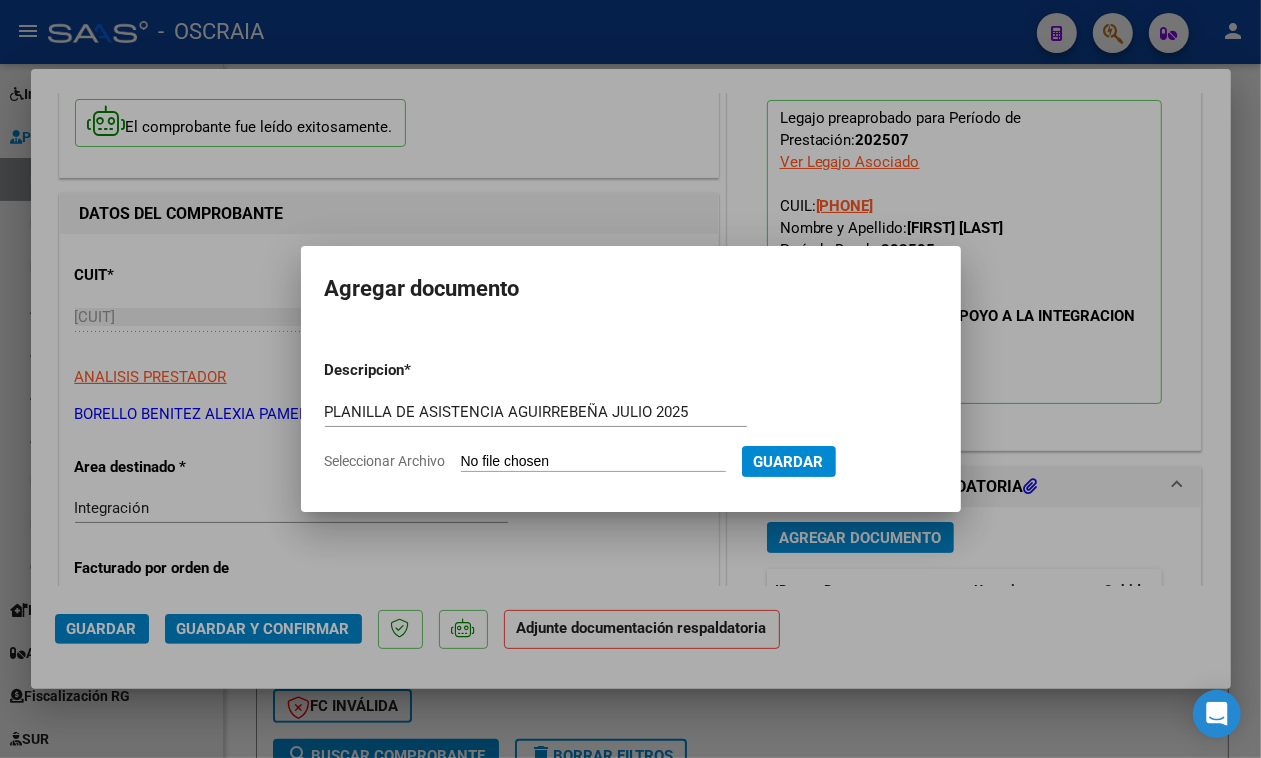 type on "C:\fakepath\[NAME]planilla.pdf" 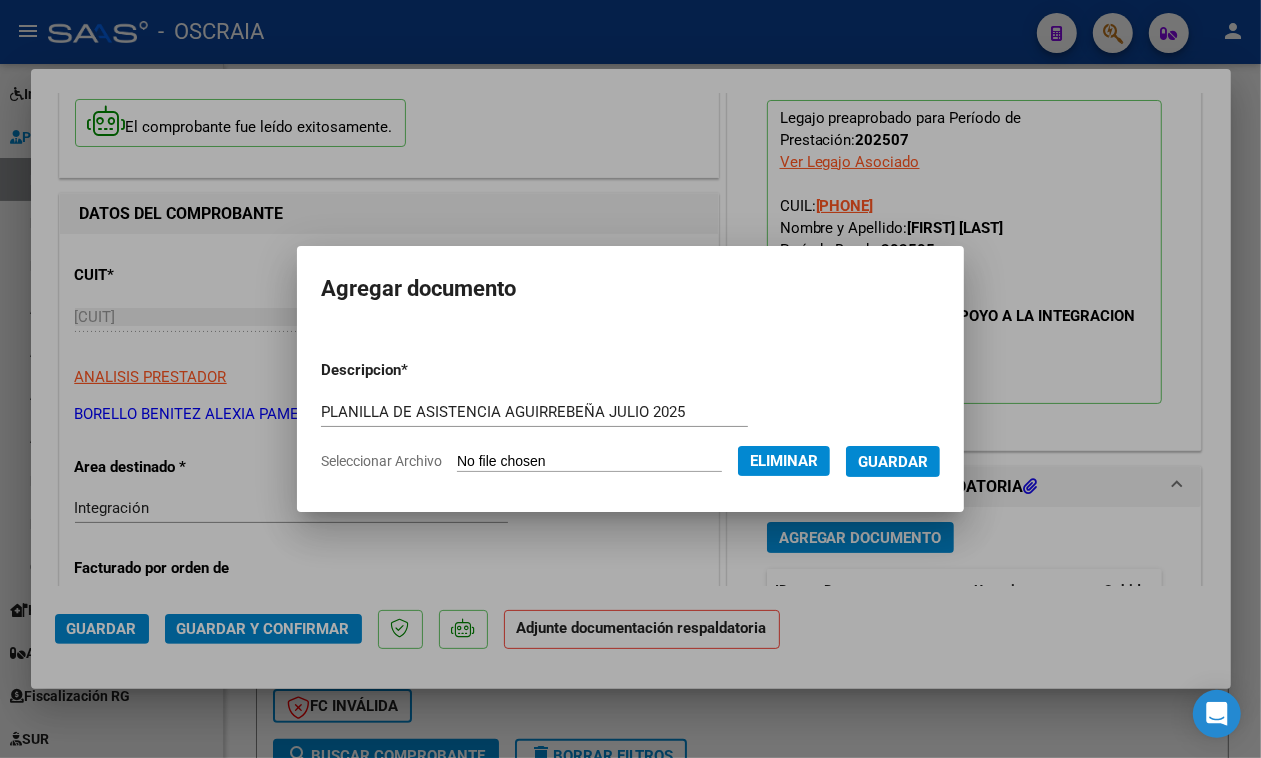 click on "Guardar" at bounding box center (893, 462) 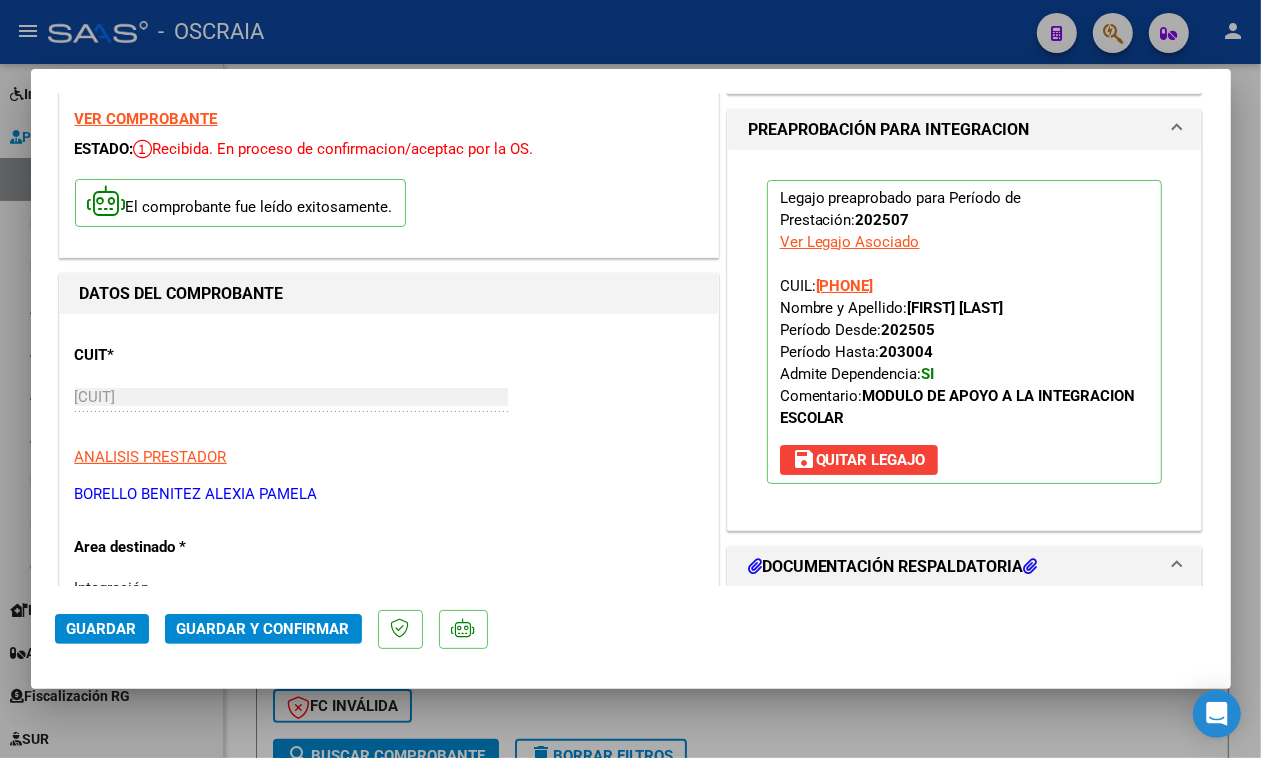 scroll, scrollTop: 0, scrollLeft: 0, axis: both 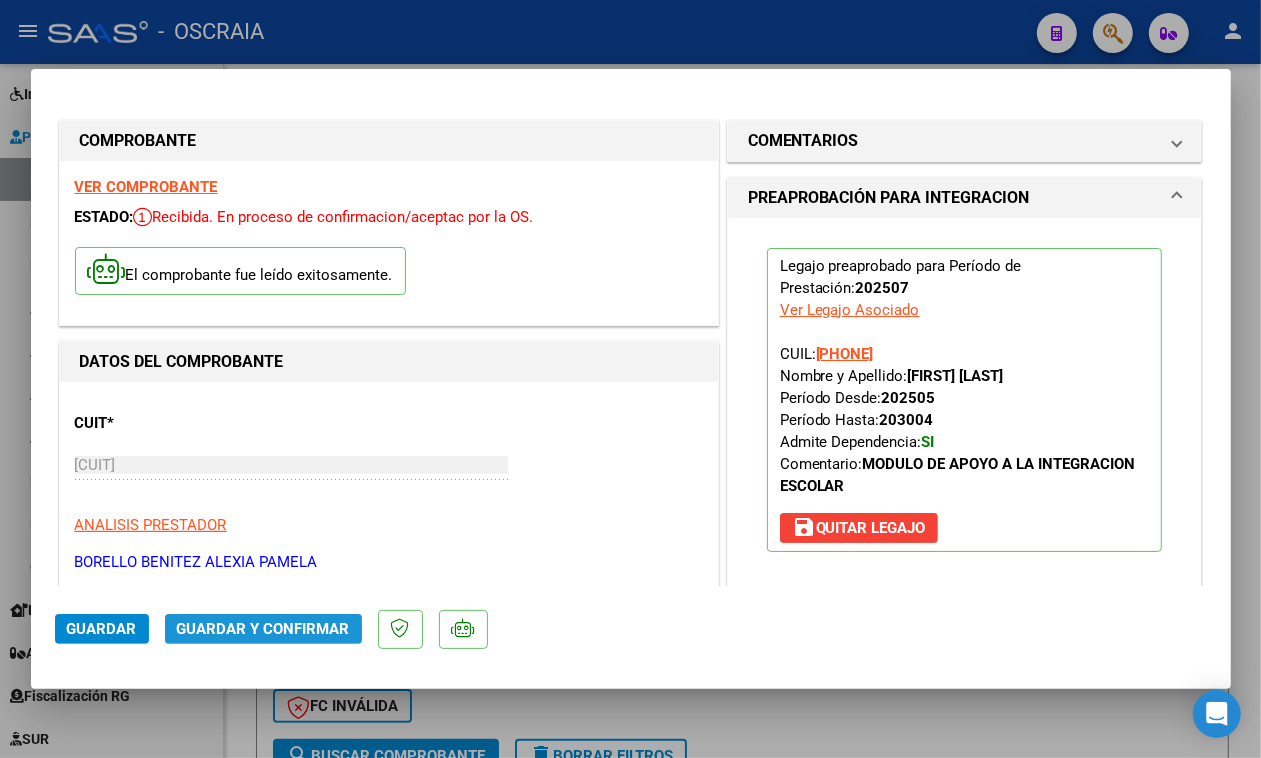 click on "Guardar y Confirmar" 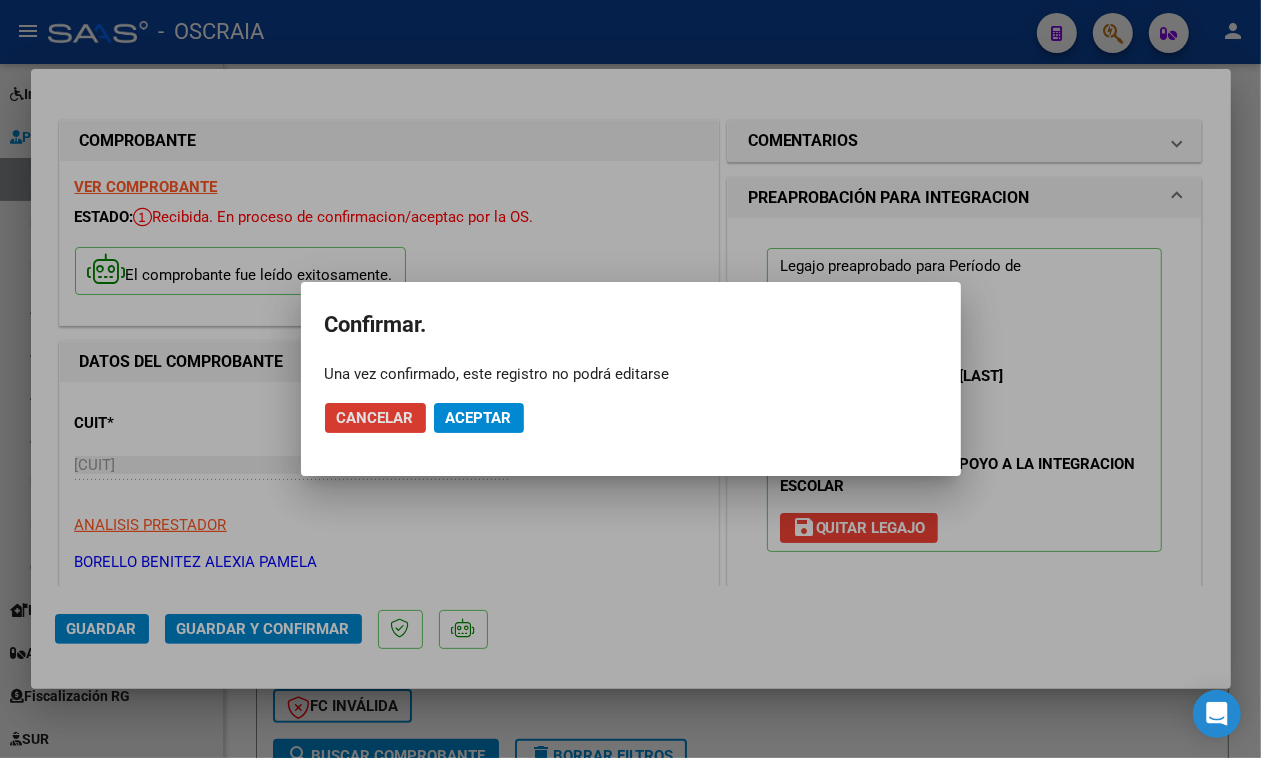 click on "Aceptar" 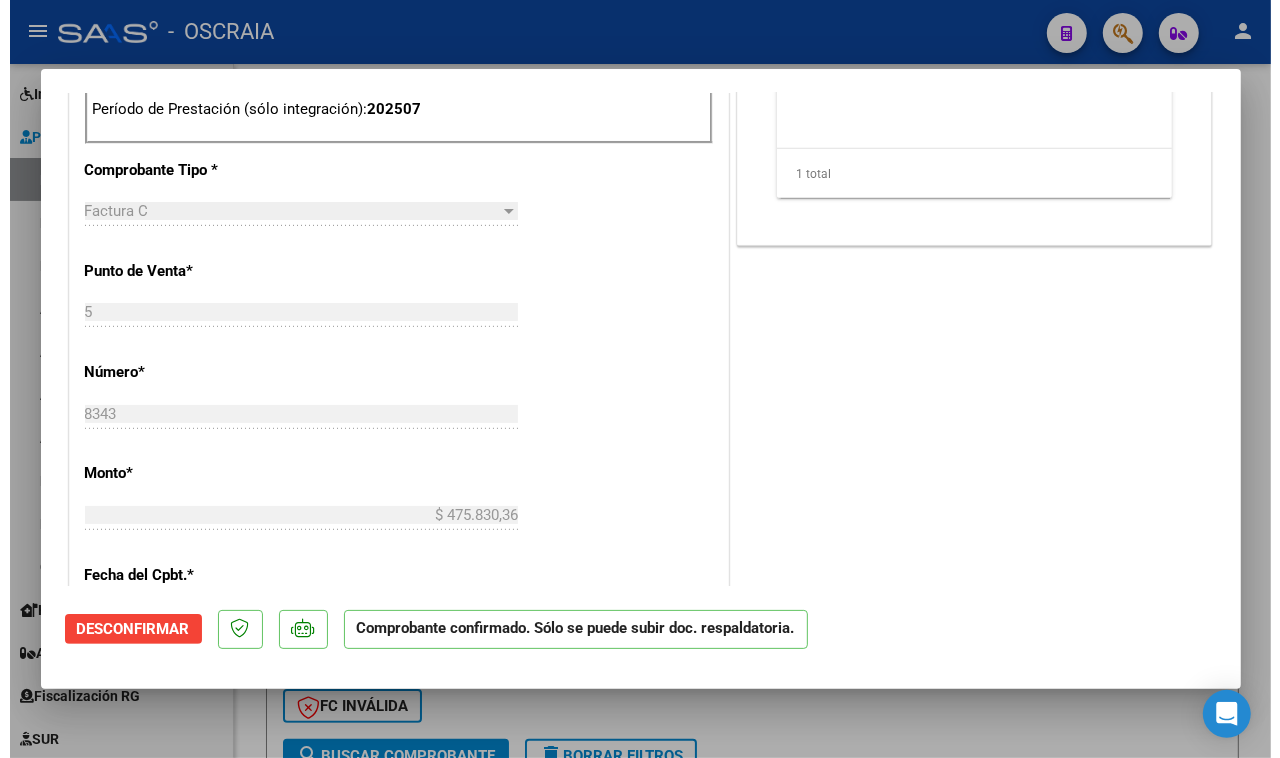scroll, scrollTop: 750, scrollLeft: 0, axis: vertical 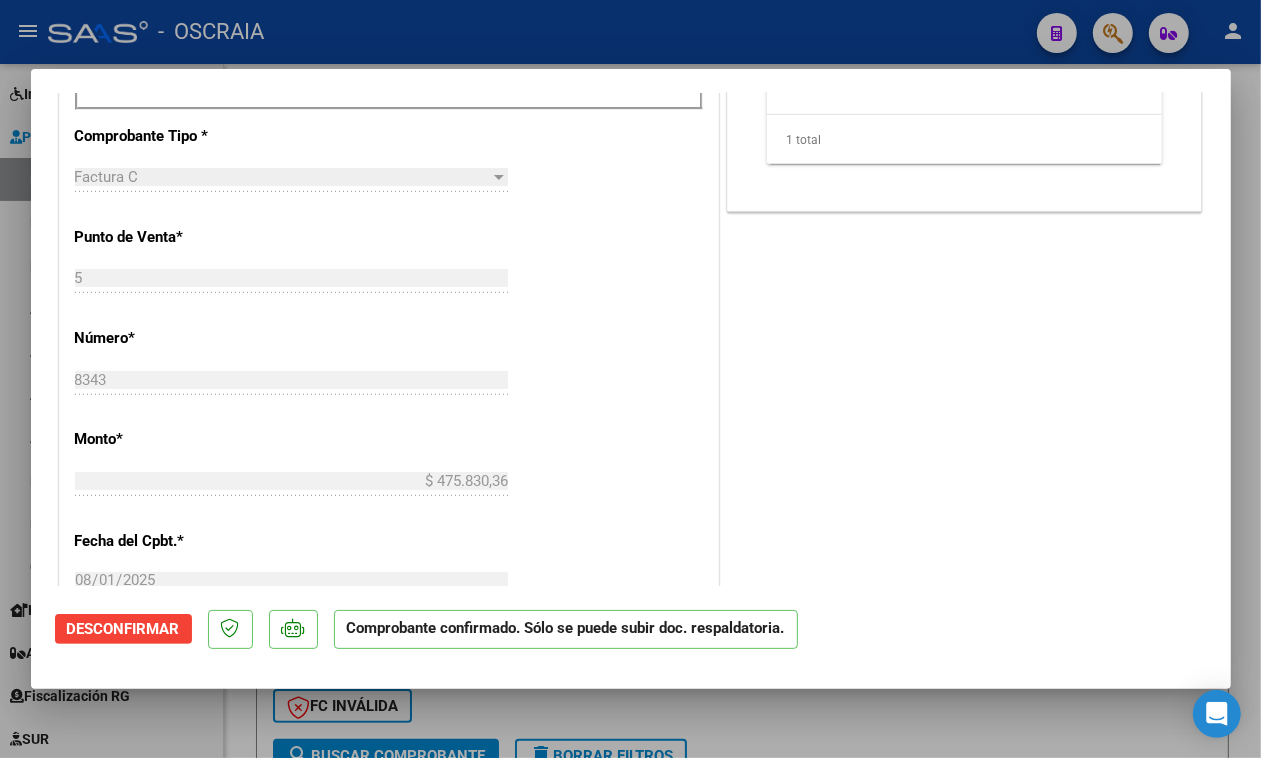 click at bounding box center [630, 379] 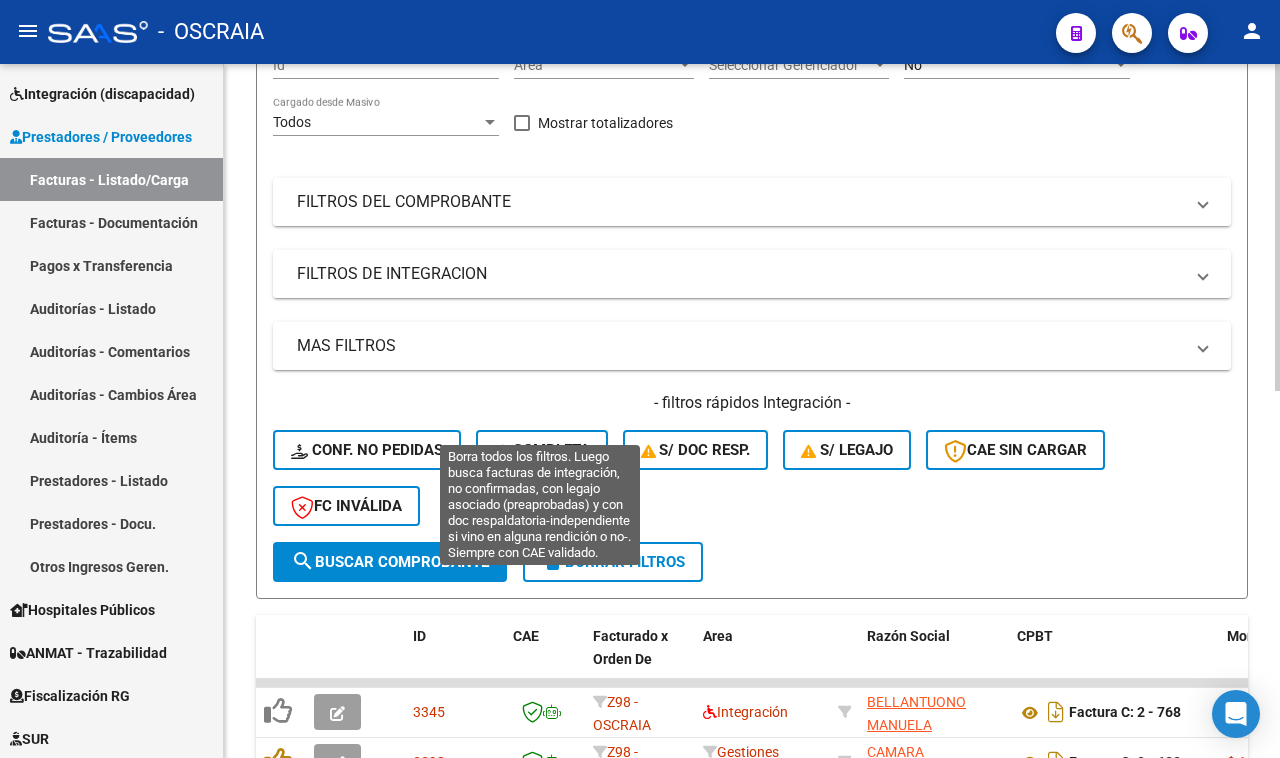 scroll, scrollTop: 250, scrollLeft: 0, axis: vertical 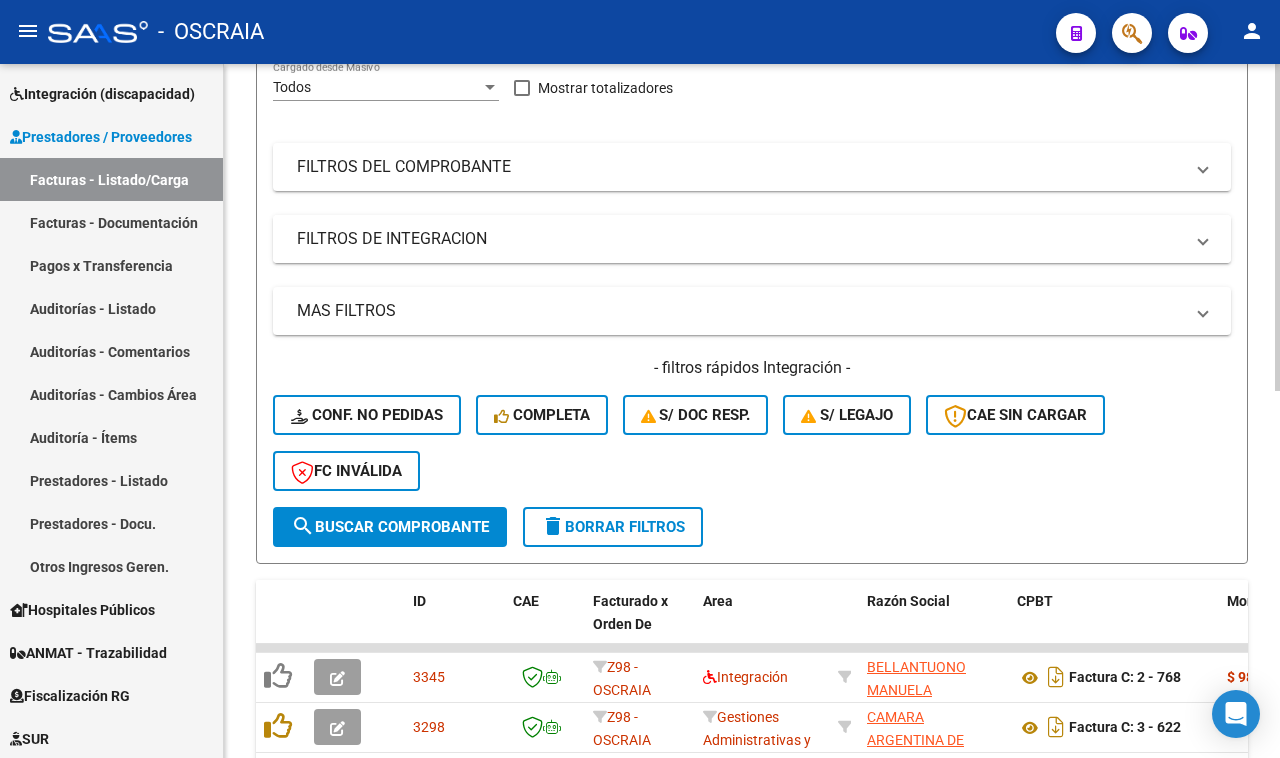 click on "FILTROS DE INTEGRACION" at bounding box center (752, 239) 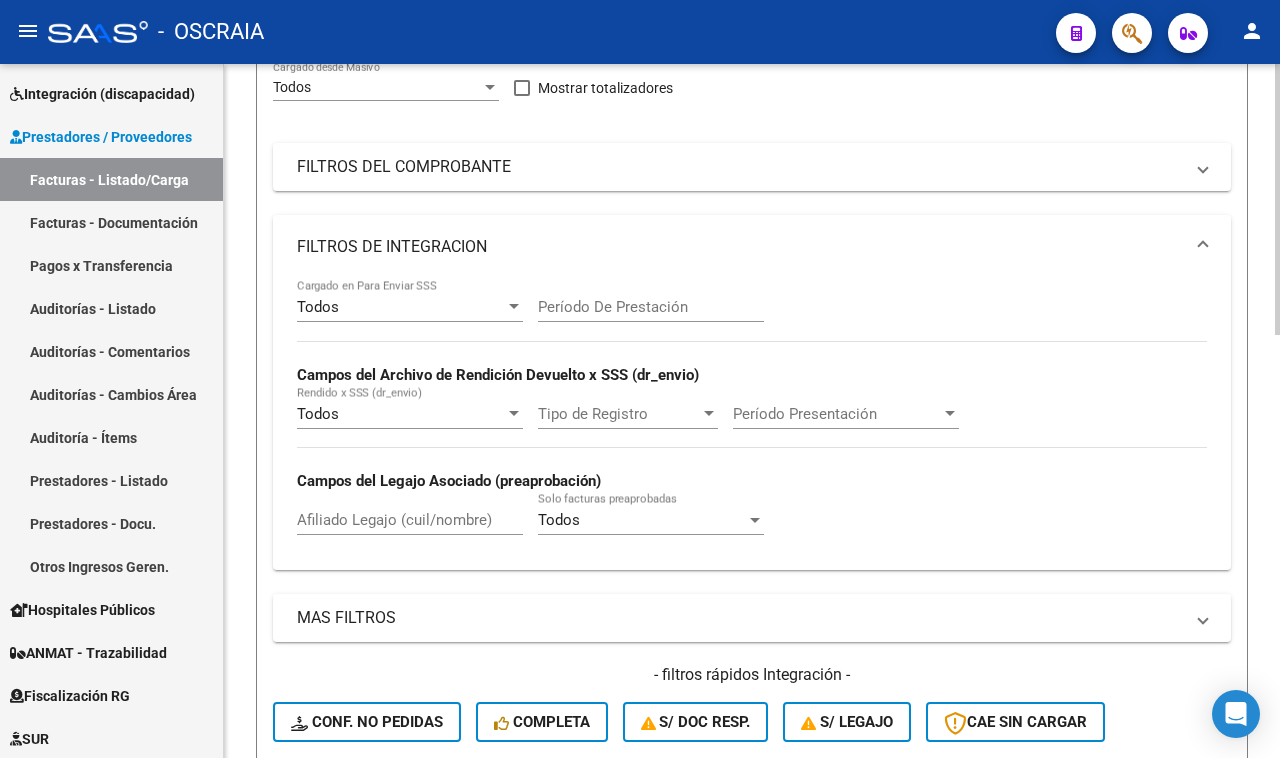 click on "Todos" at bounding box center (401, 307) 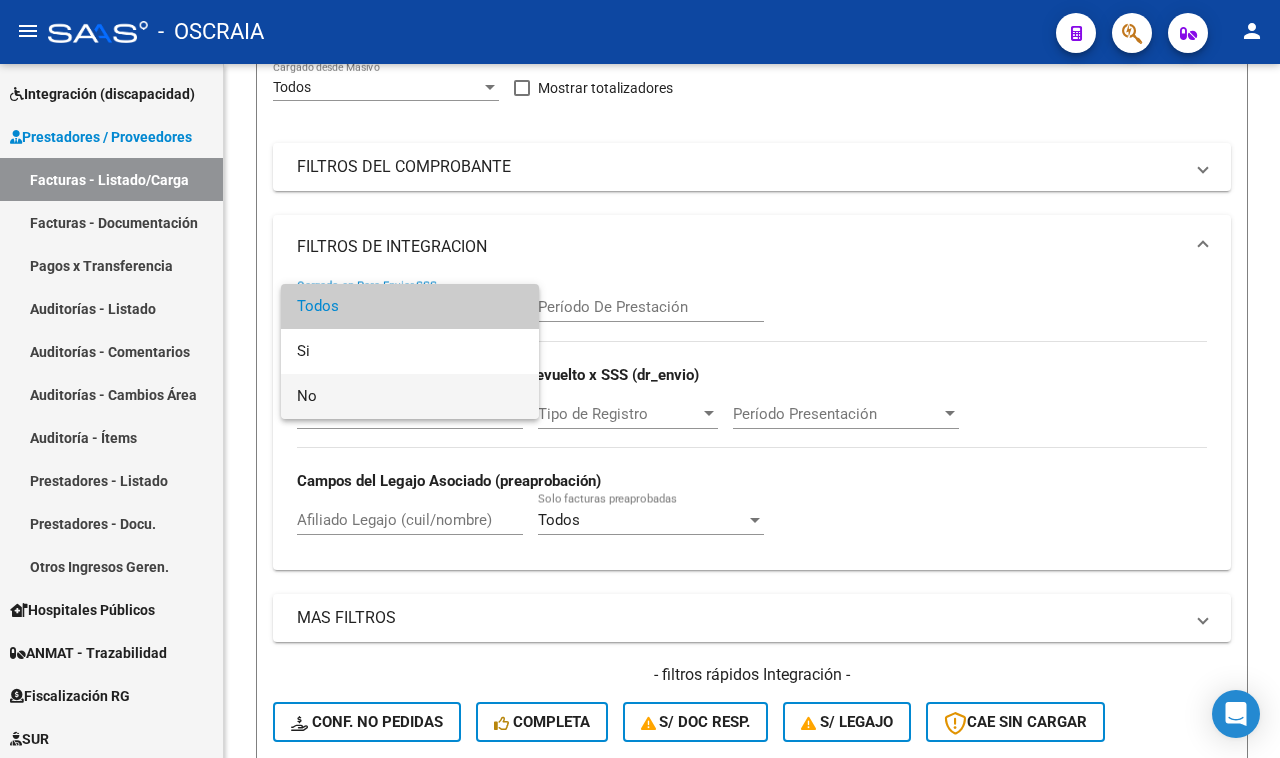 click on "No" at bounding box center [410, 396] 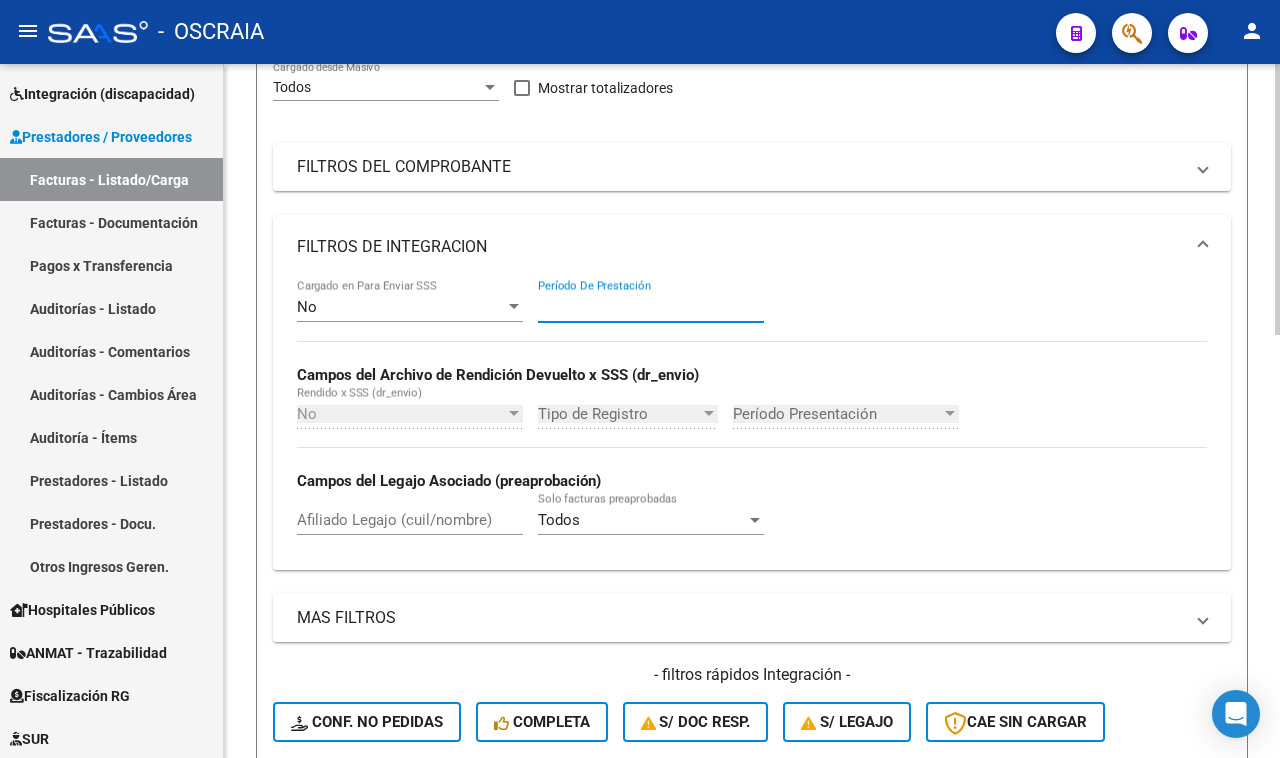 click on "Período De Prestación" at bounding box center (651, 307) 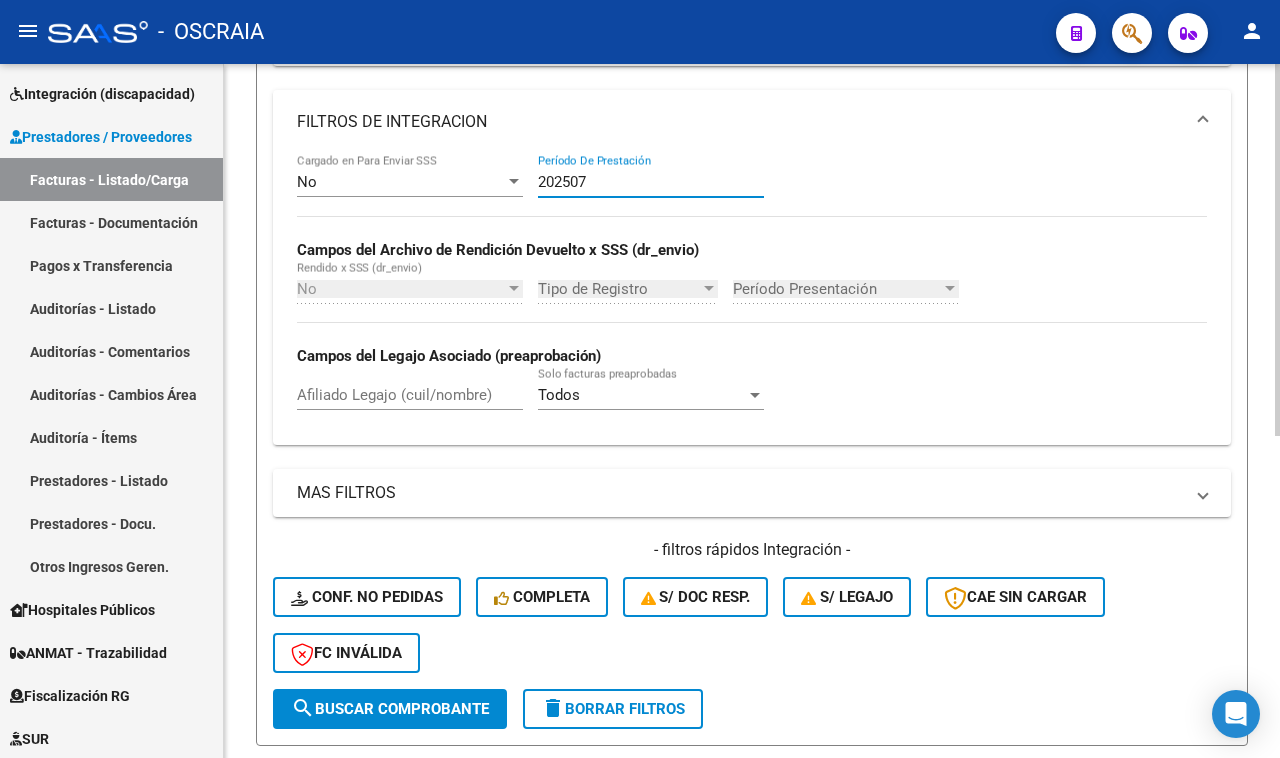 scroll, scrollTop: 602, scrollLeft: 0, axis: vertical 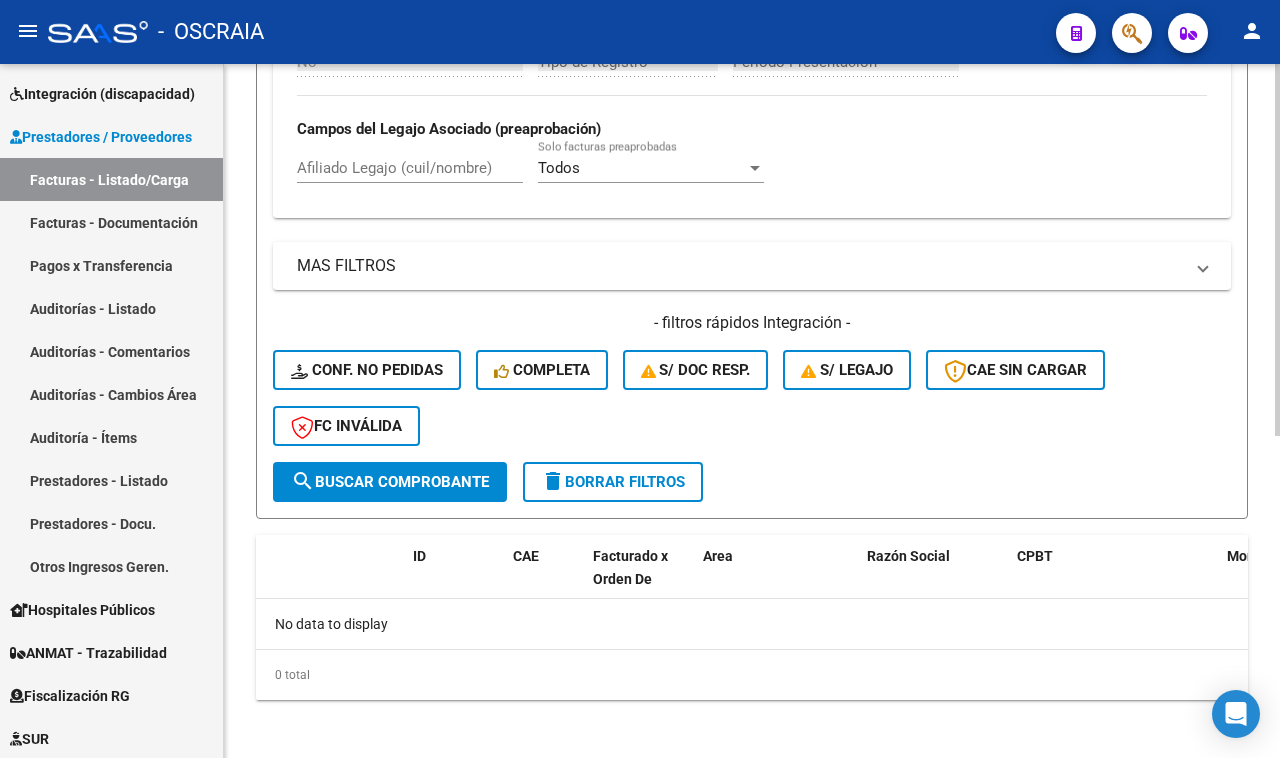 type on "202507" 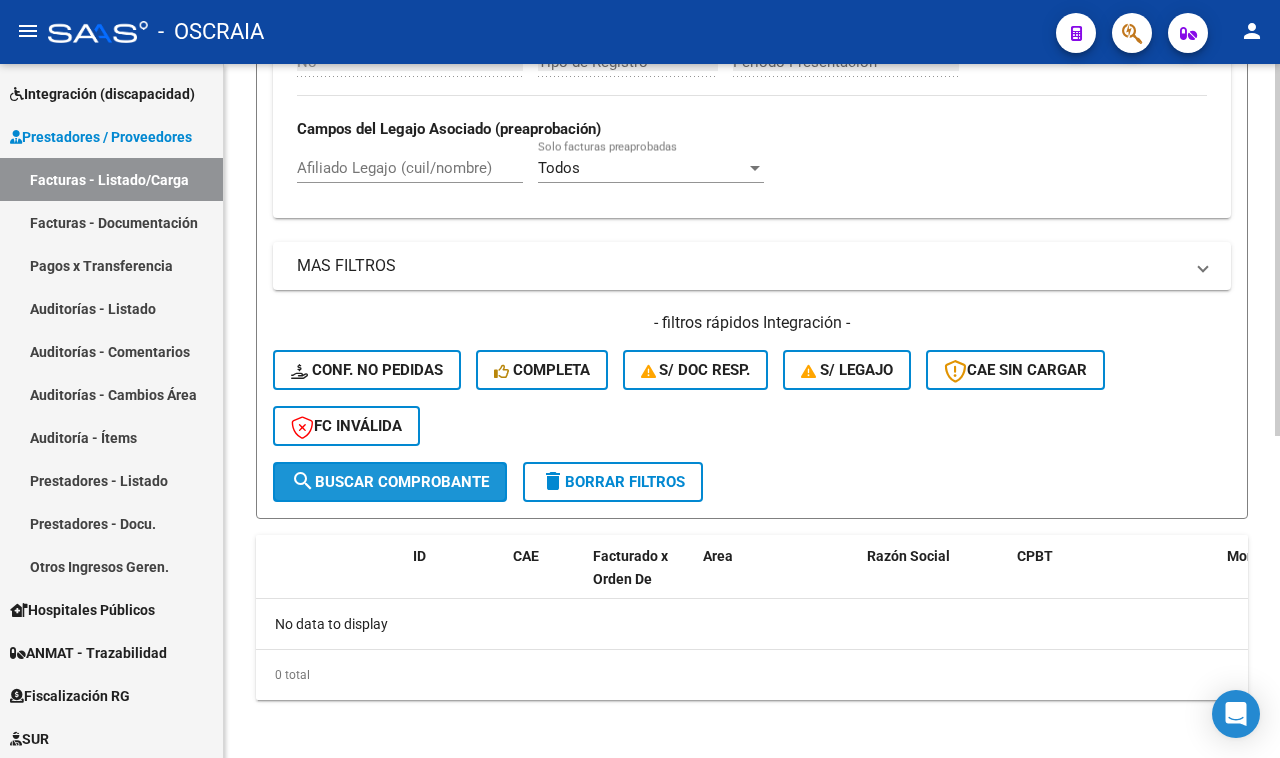 click on "search  Buscar Comprobante" 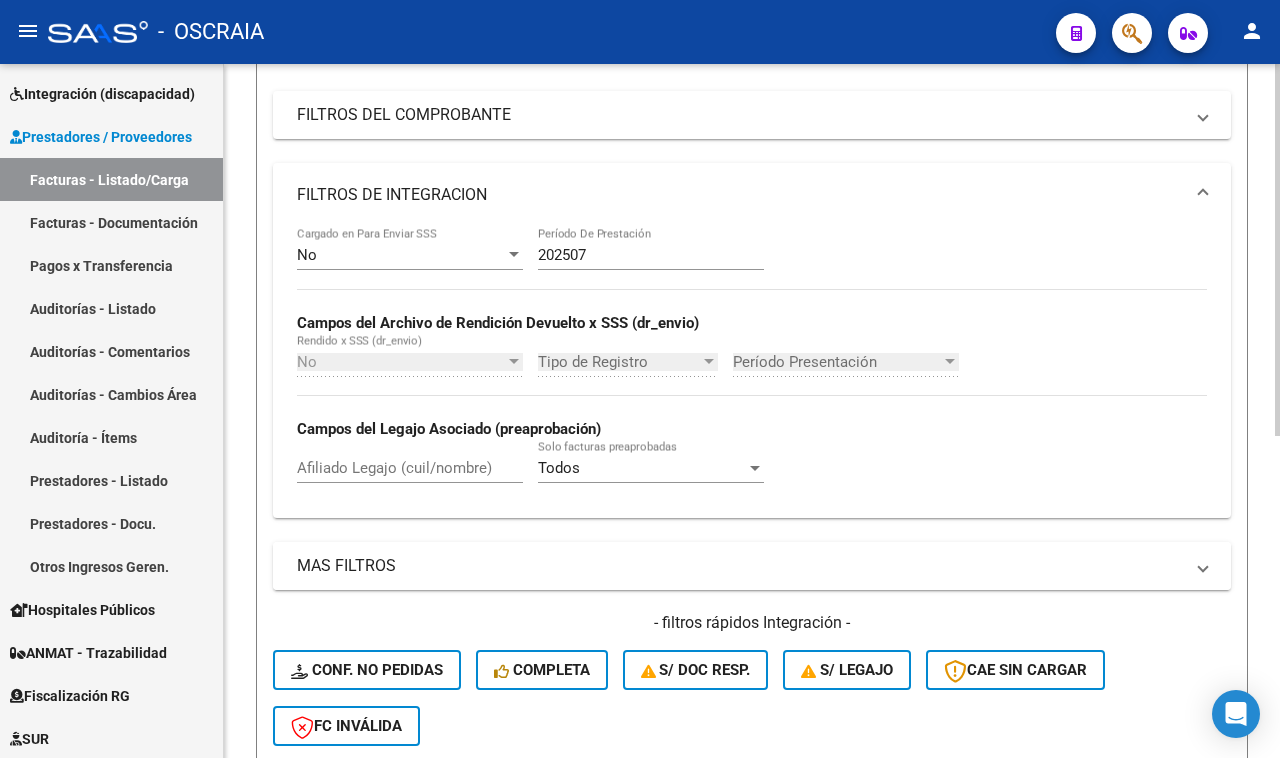 scroll, scrollTop: 227, scrollLeft: 0, axis: vertical 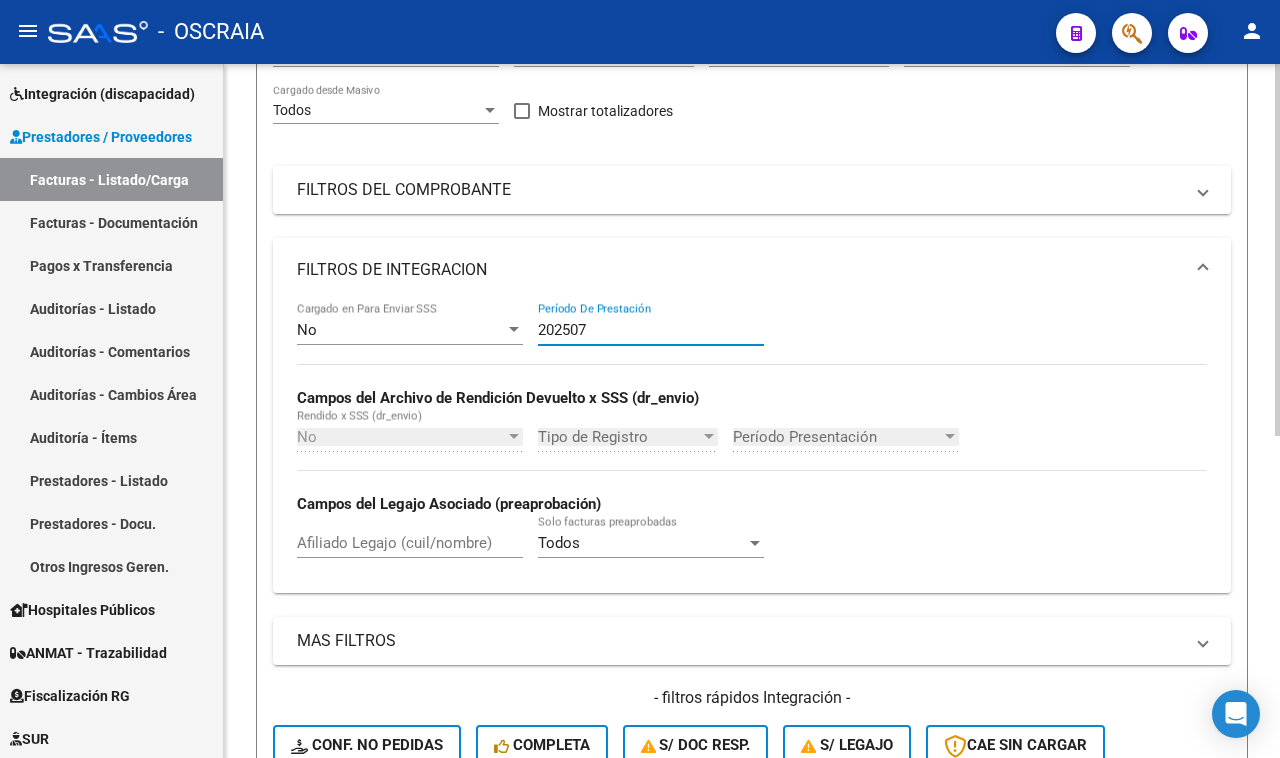 drag, startPoint x: 623, startPoint y: 336, endPoint x: 478, endPoint y: 336, distance: 145 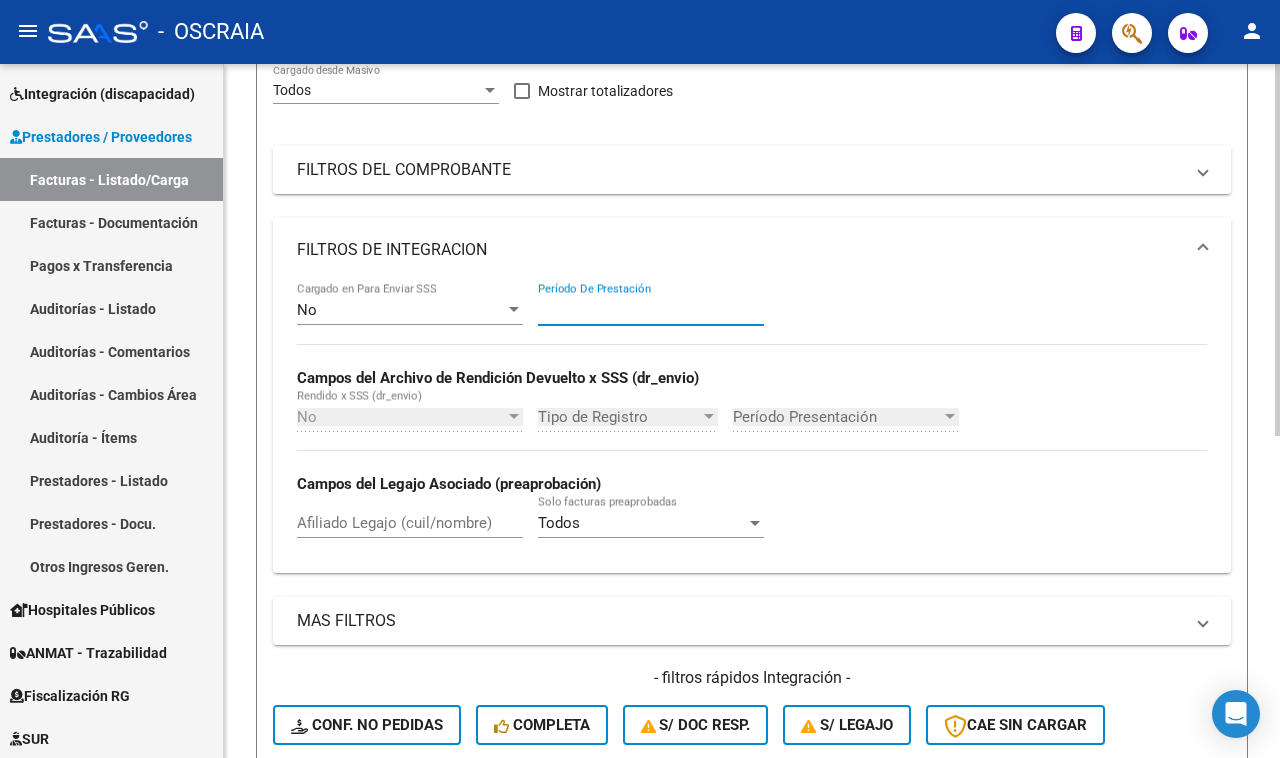 scroll, scrollTop: 375, scrollLeft: 0, axis: vertical 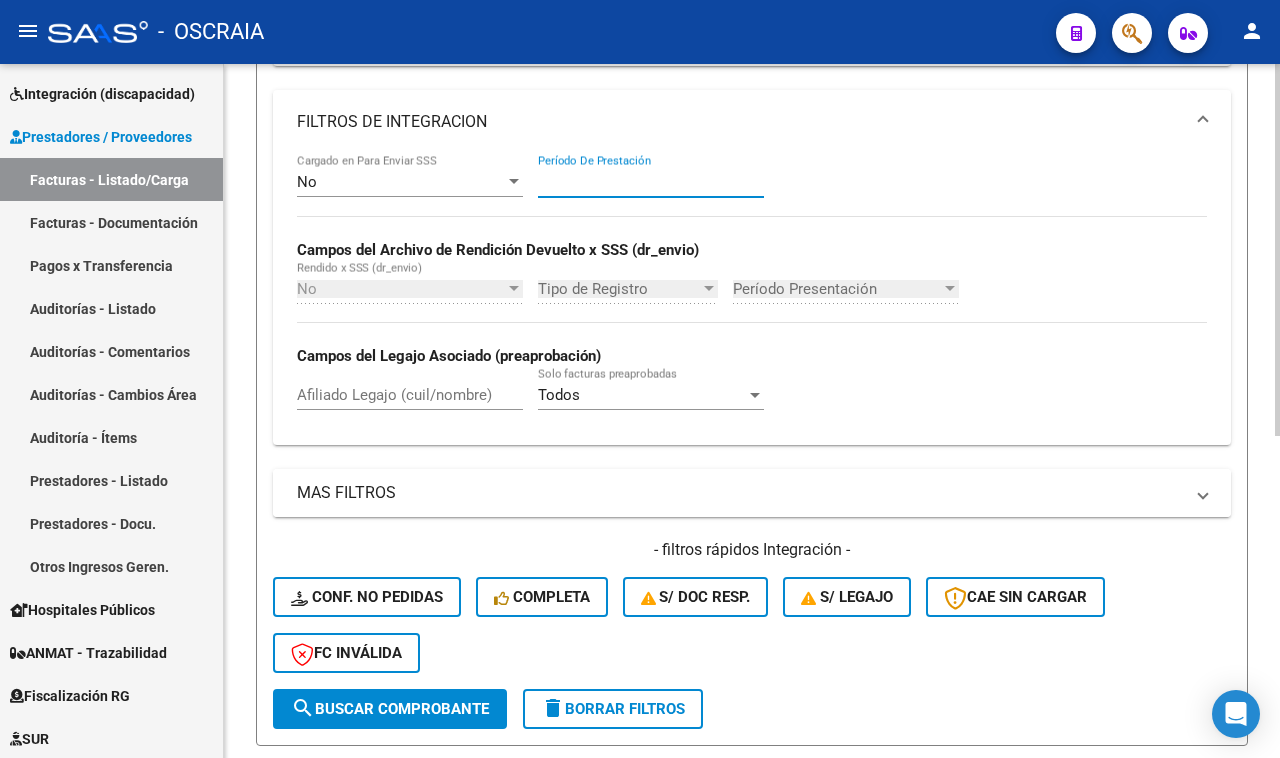 type 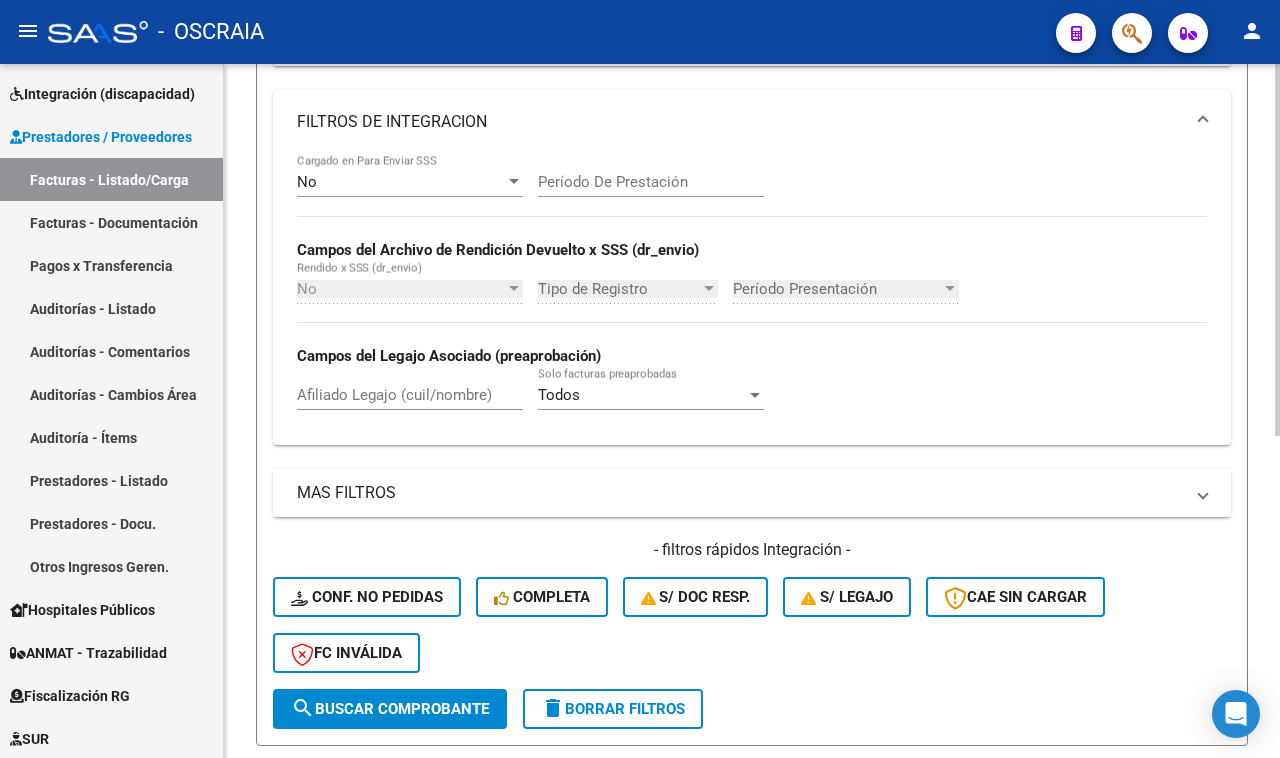 click on "MAS FILTROS" at bounding box center (740, 493) 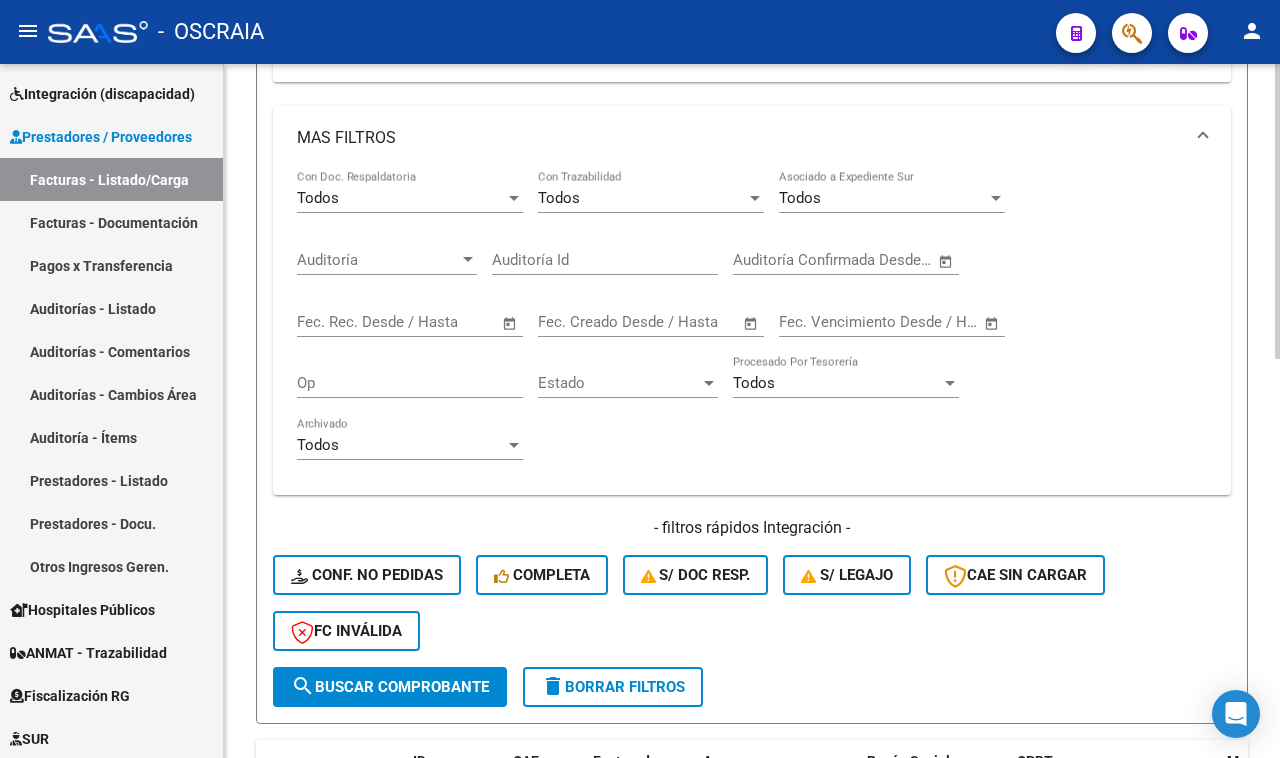 scroll, scrollTop: 750, scrollLeft: 0, axis: vertical 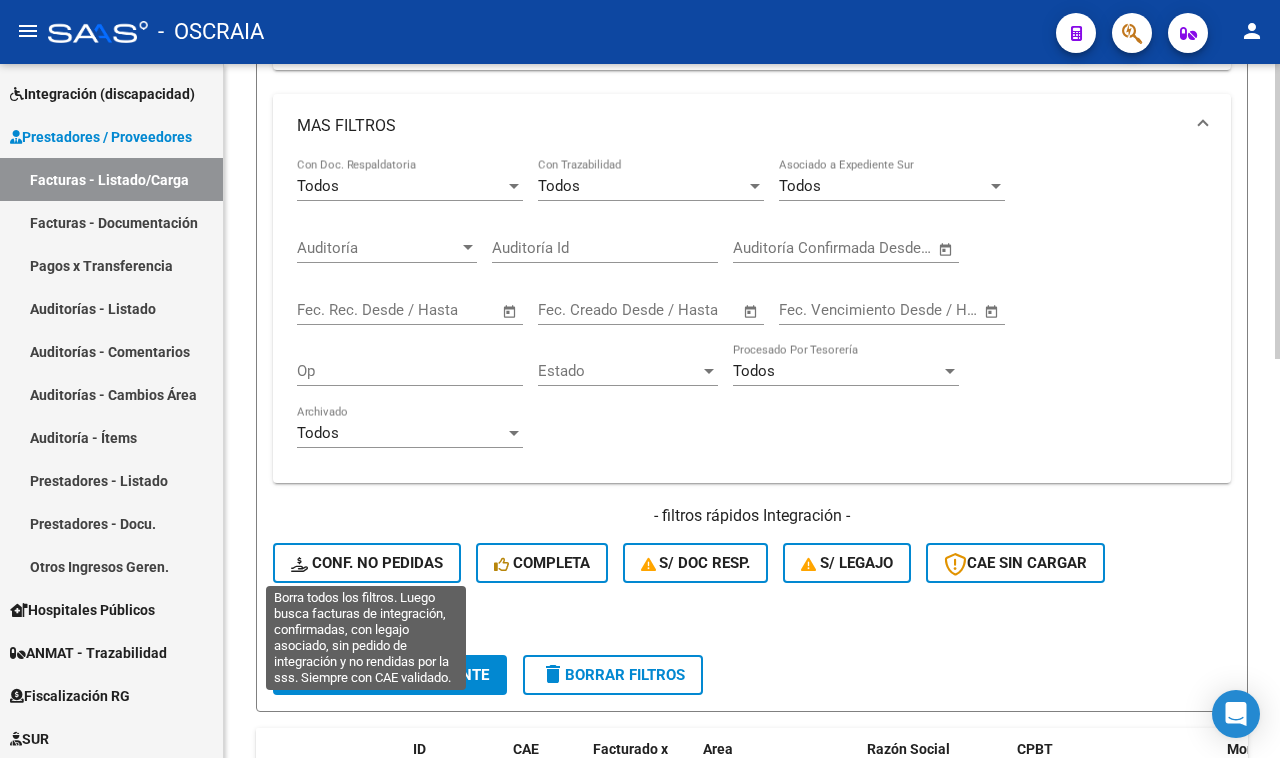 click on "Conf. no pedidas" 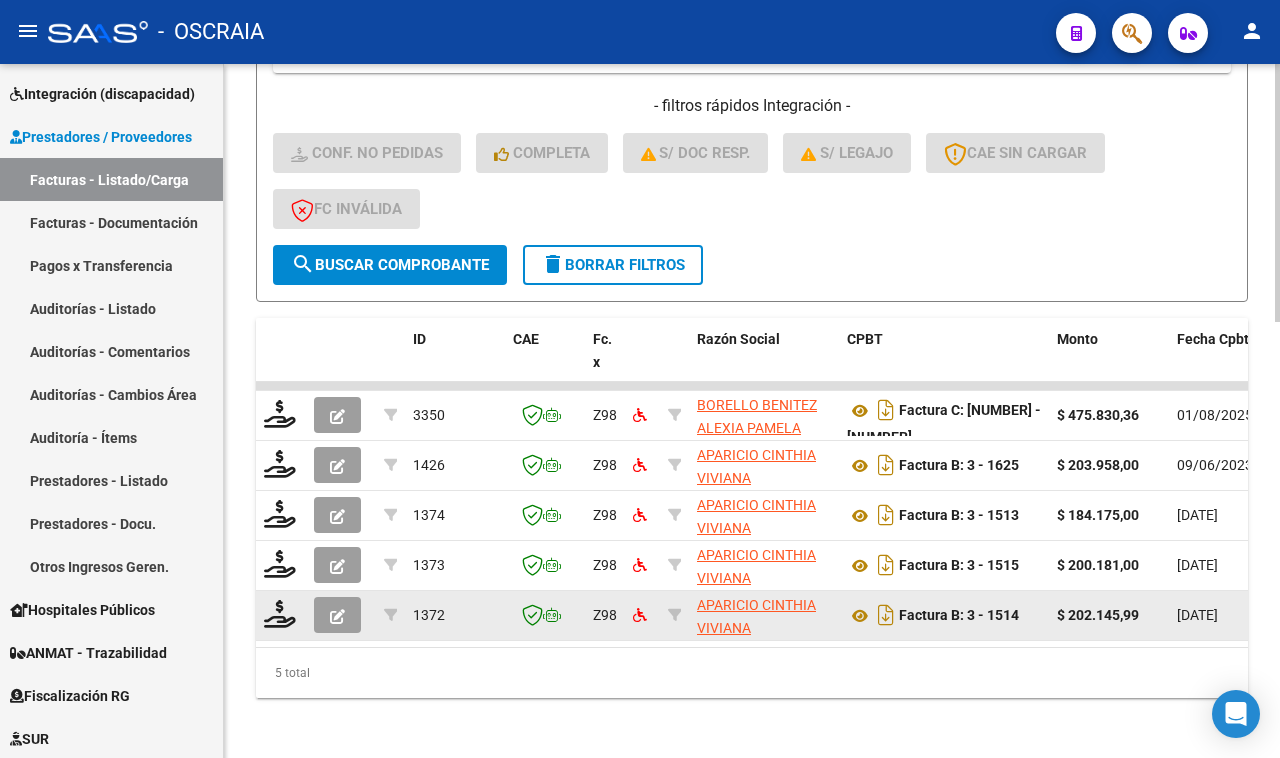 scroll, scrollTop: 1176, scrollLeft: 0, axis: vertical 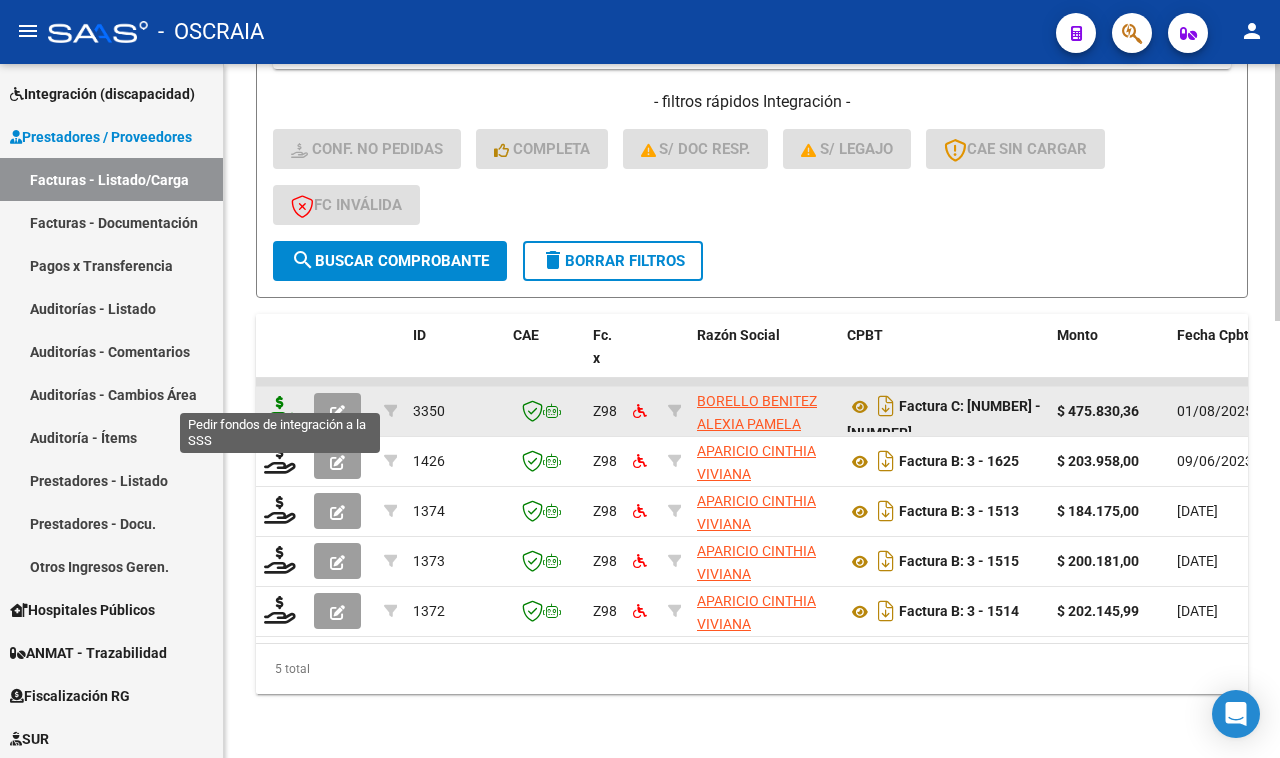 click 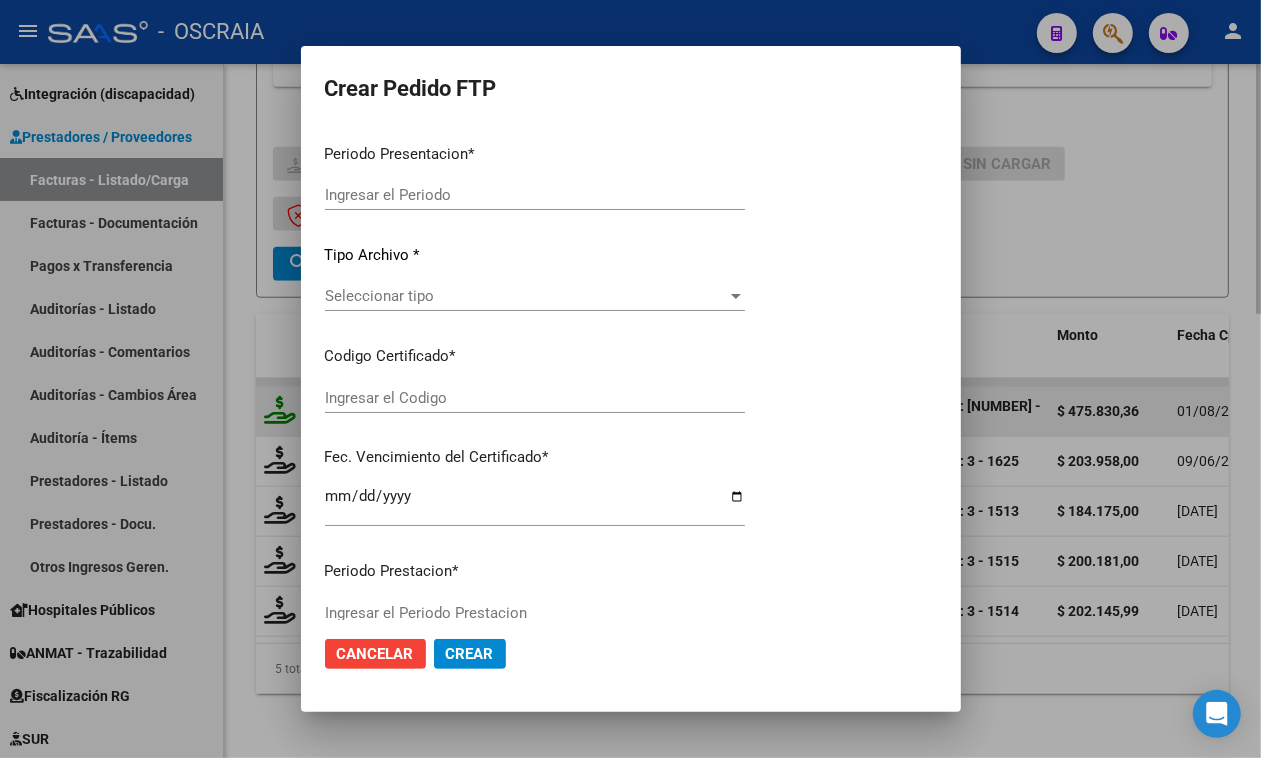 scroll, scrollTop: 1226, scrollLeft: 0, axis: vertical 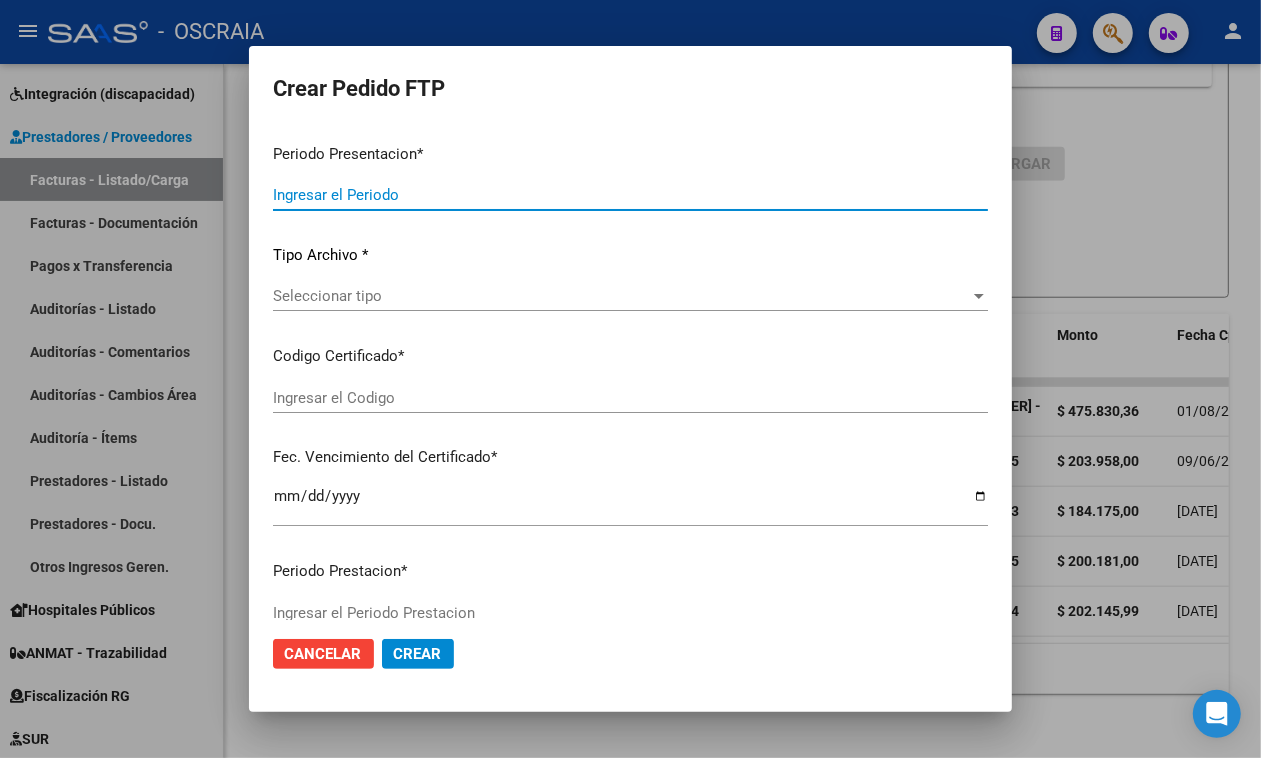 type on "202507" 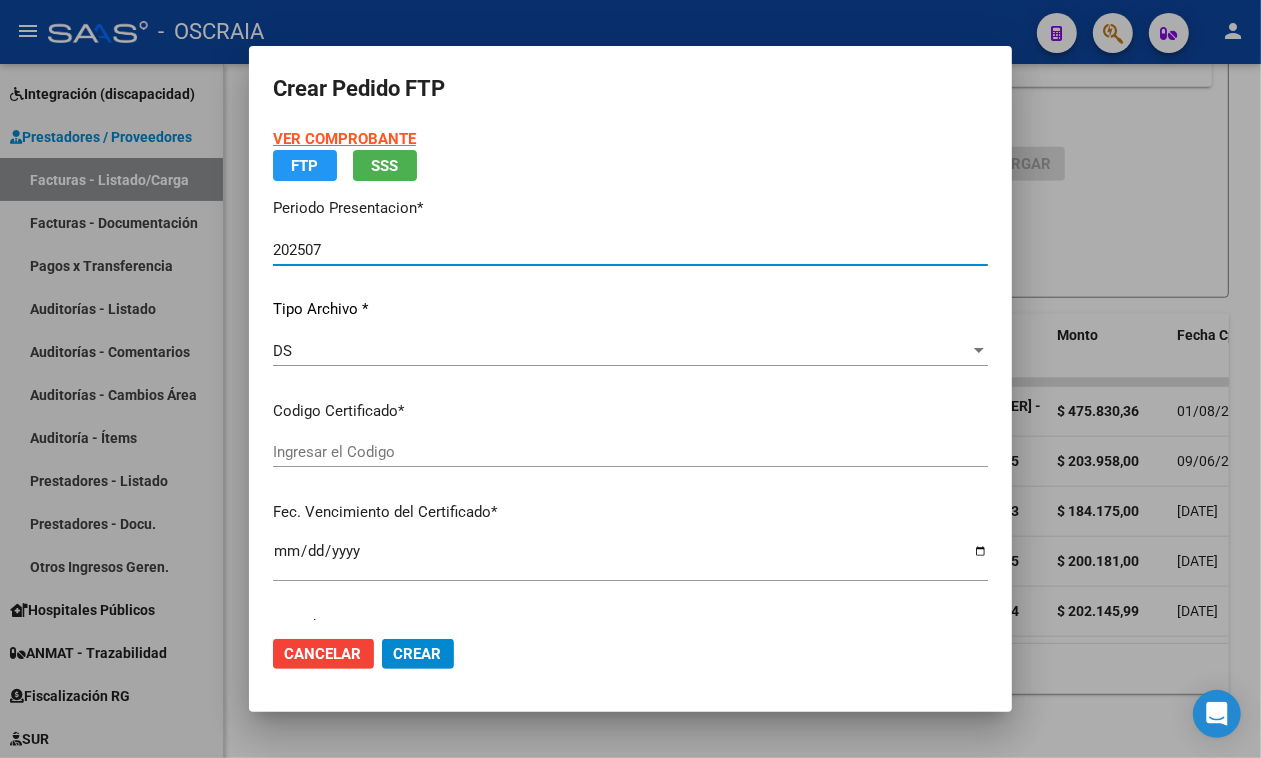 type on "[PHONE]" 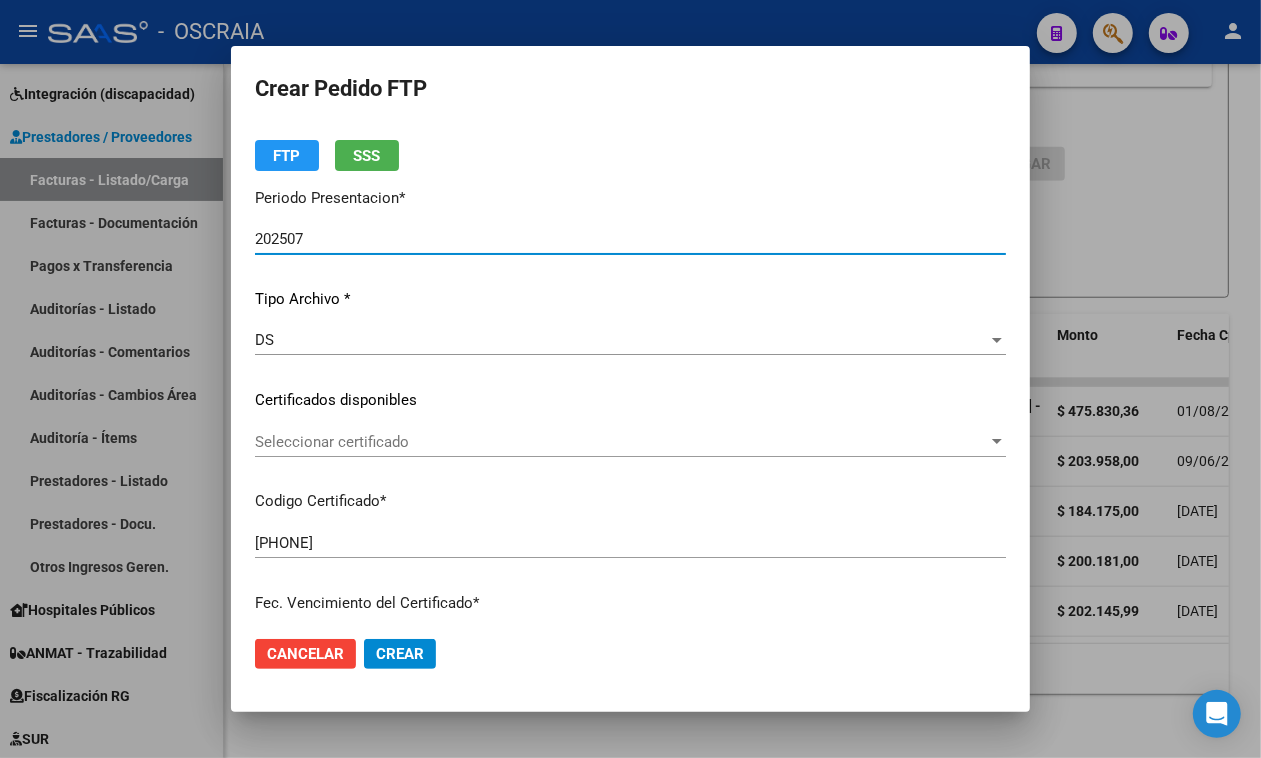 scroll, scrollTop: 125, scrollLeft: 0, axis: vertical 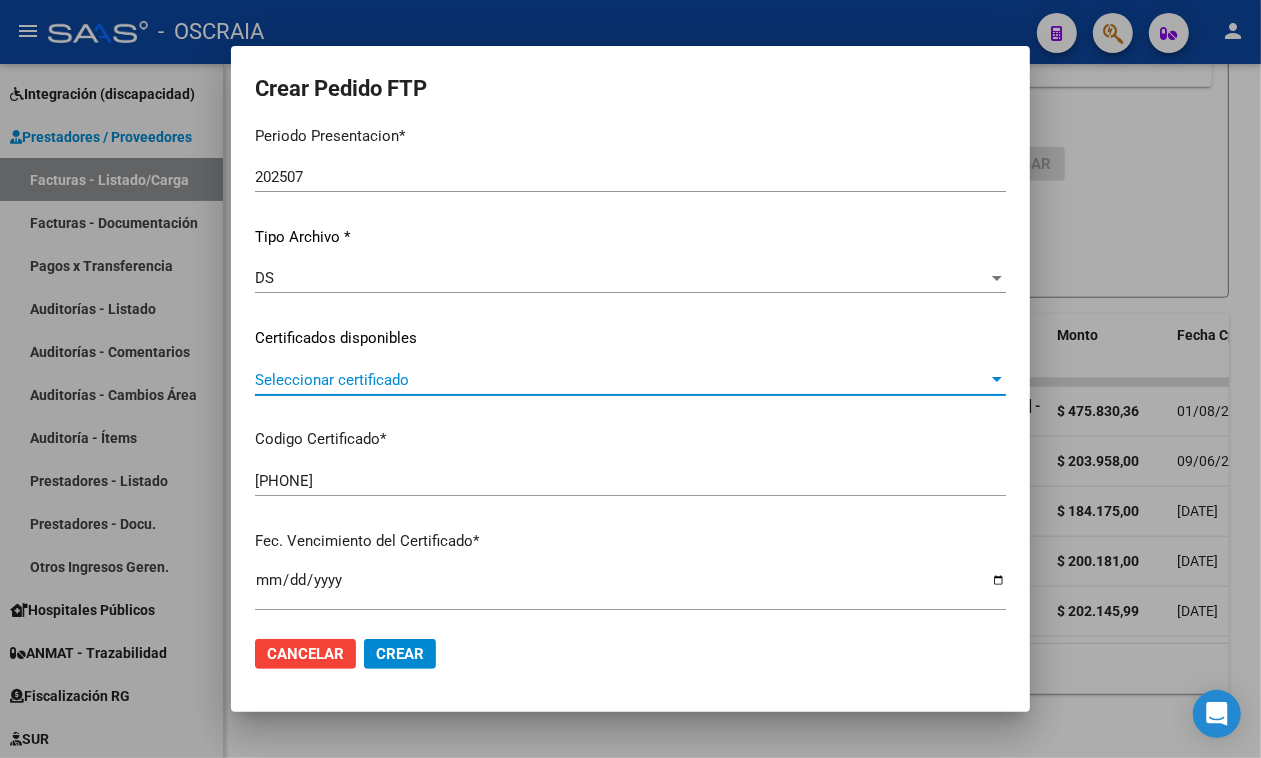 click on "Seleccionar certificado" at bounding box center (621, 380) 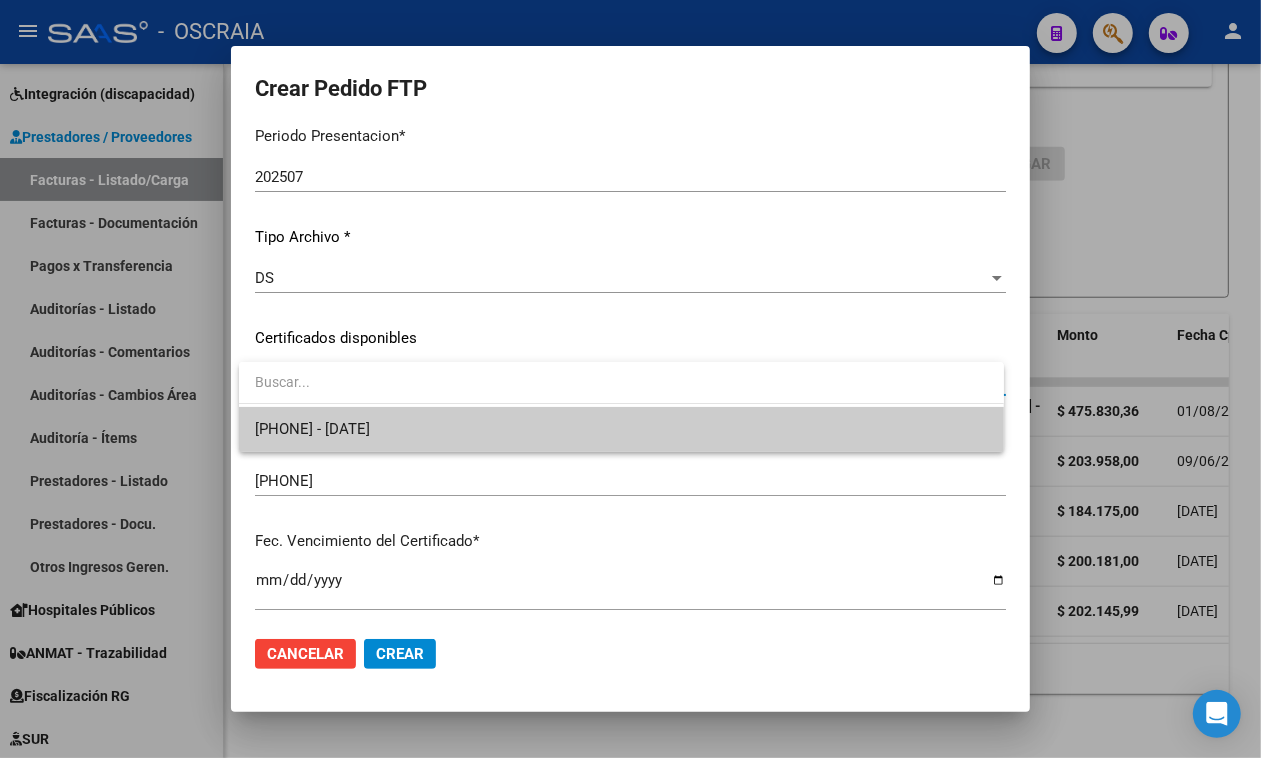 click on "[PHONE] - [DATE]" at bounding box center (621, 429) 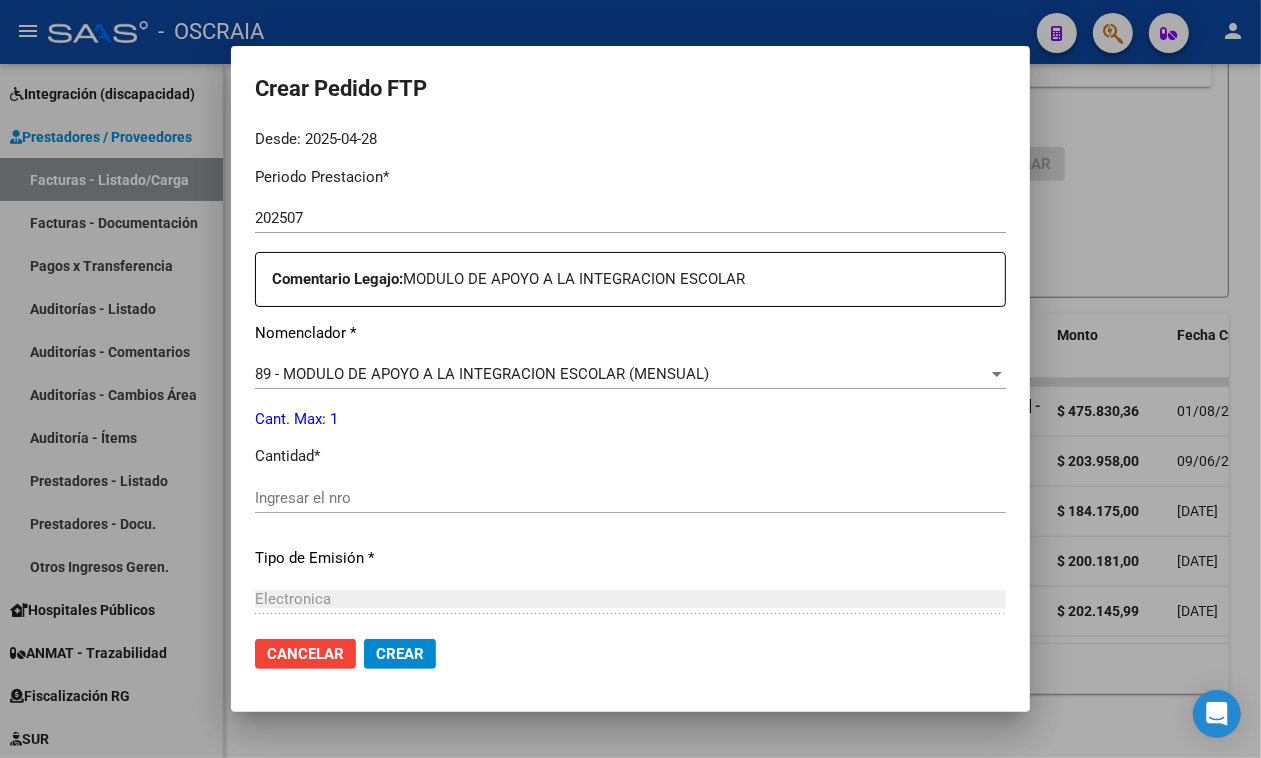 scroll, scrollTop: 750, scrollLeft: 0, axis: vertical 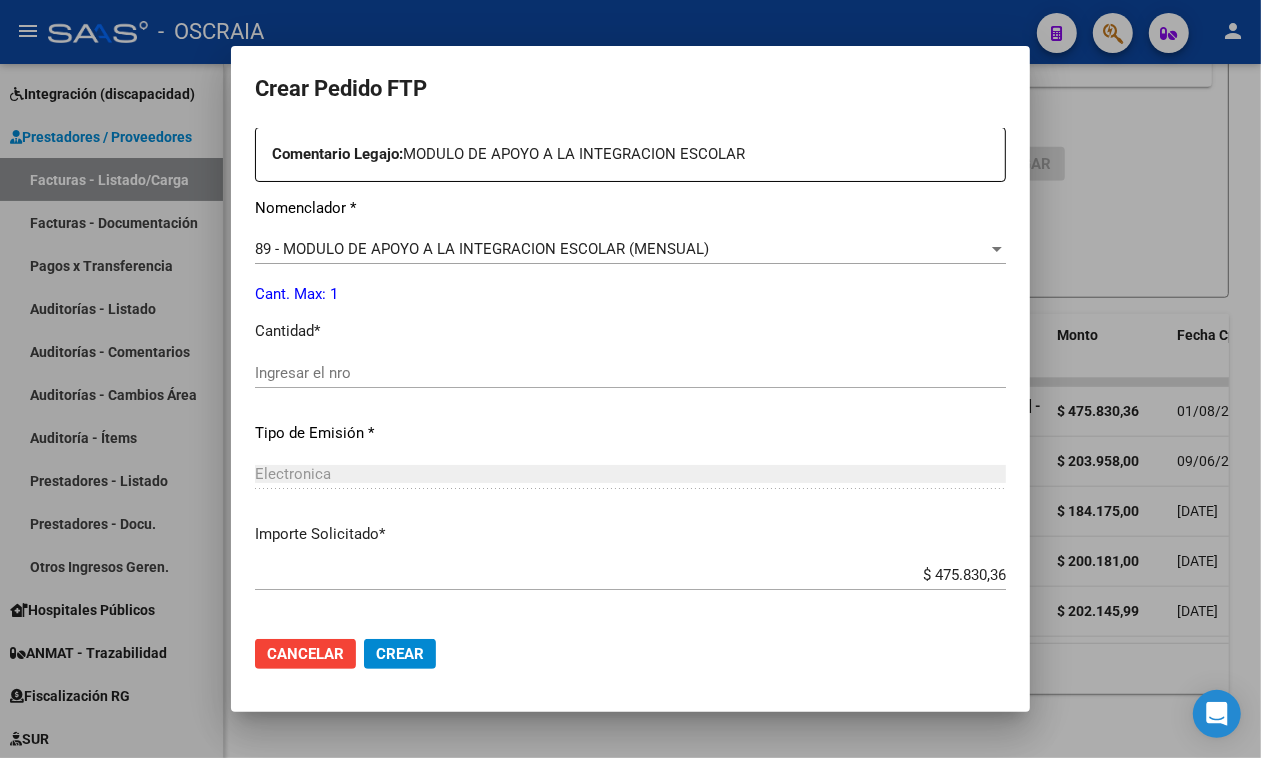 click on "Ingresar el nro" at bounding box center (630, 373) 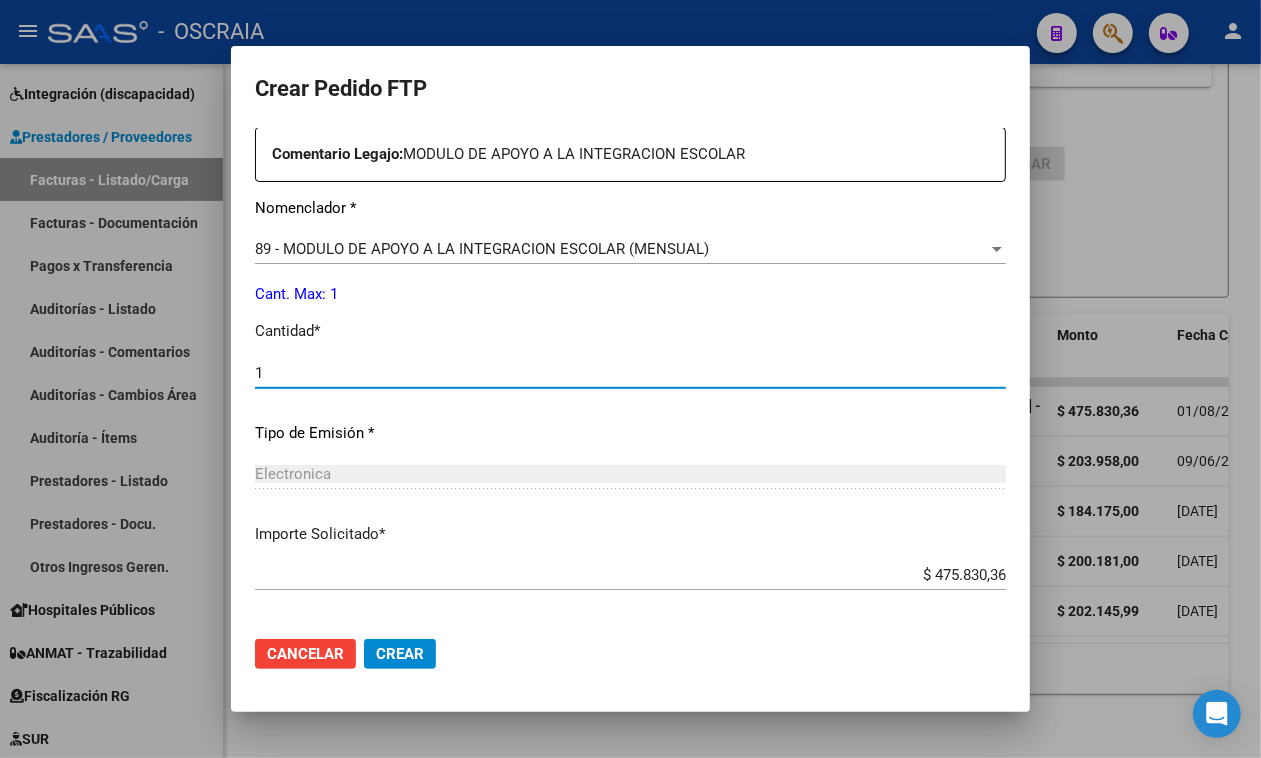 scroll, scrollTop: 845, scrollLeft: 0, axis: vertical 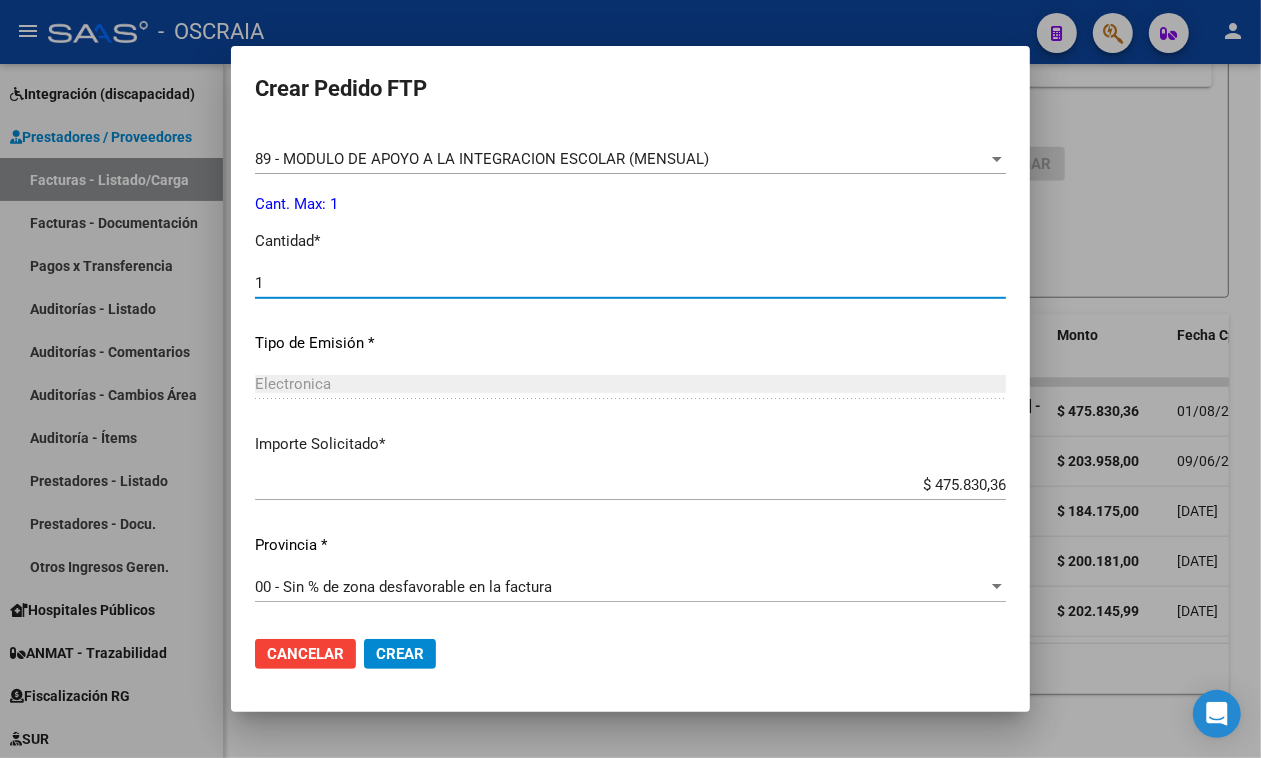 type on "1" 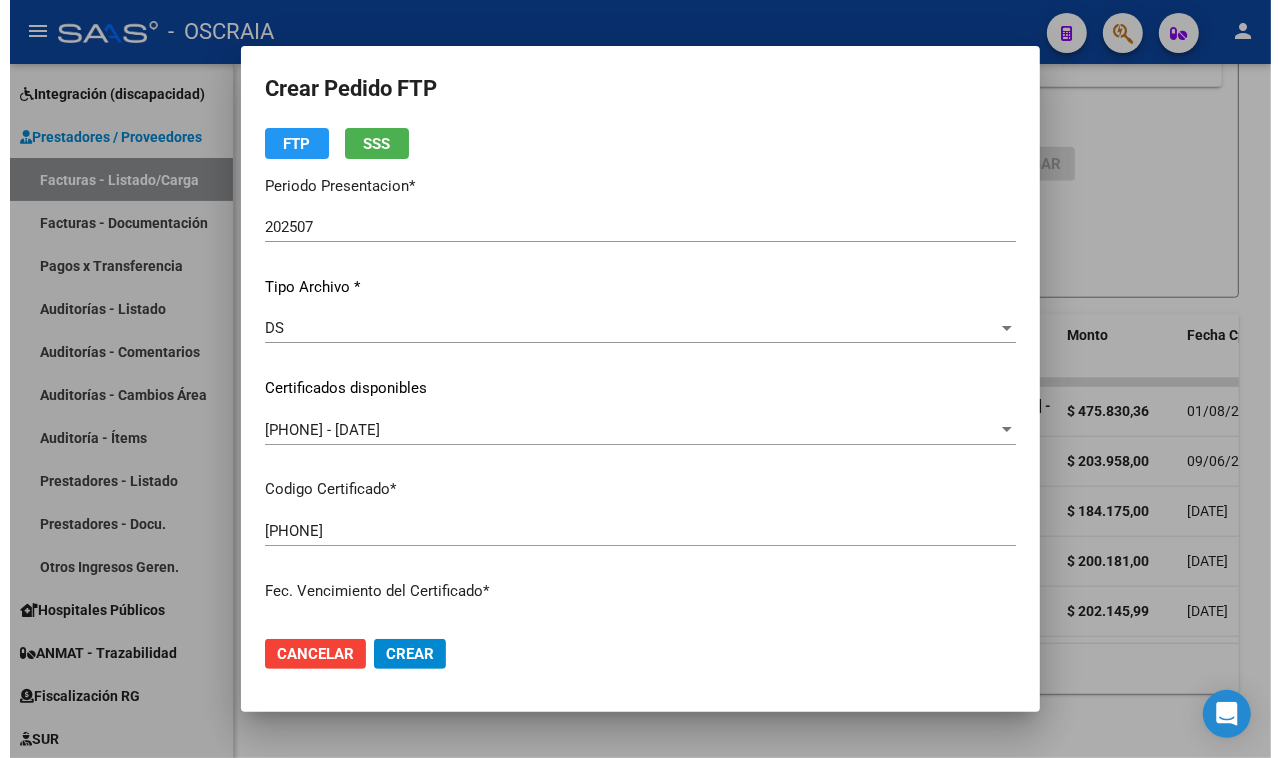 scroll, scrollTop: 0, scrollLeft: 0, axis: both 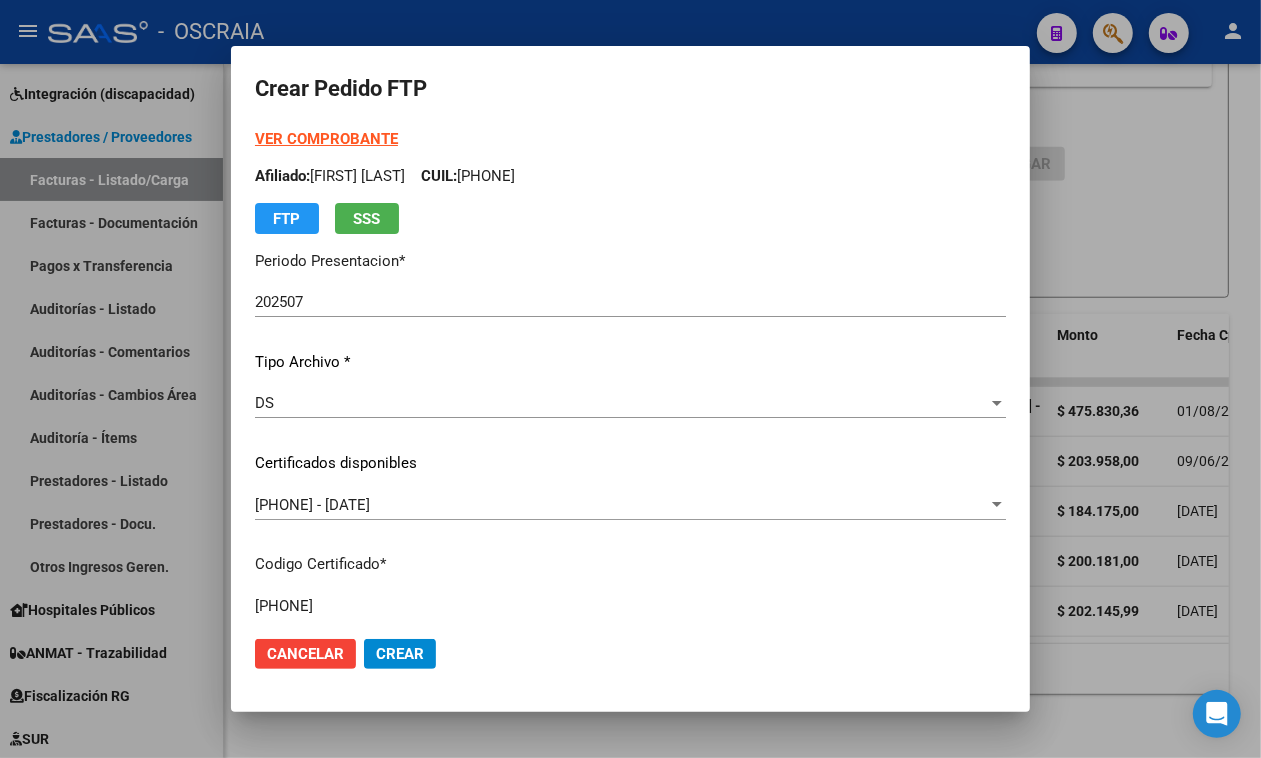 click on "Crear" 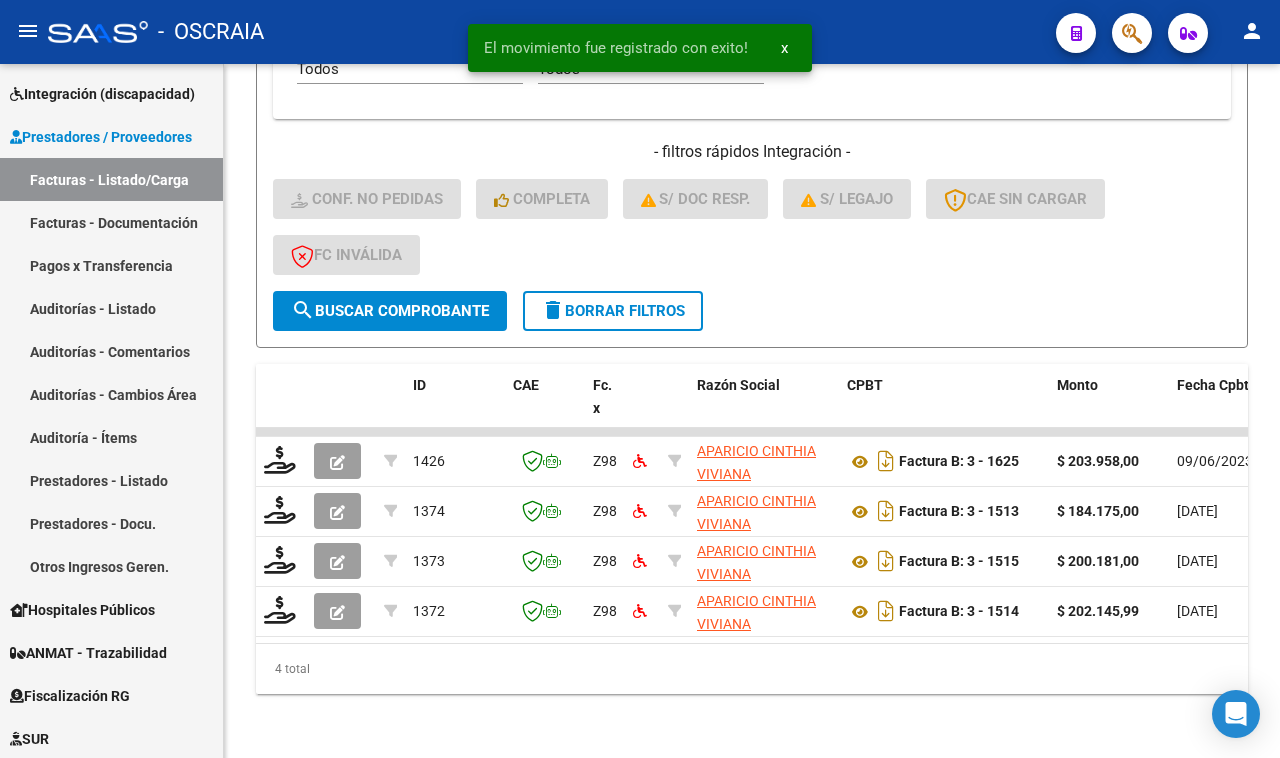 scroll, scrollTop: 1126, scrollLeft: 0, axis: vertical 